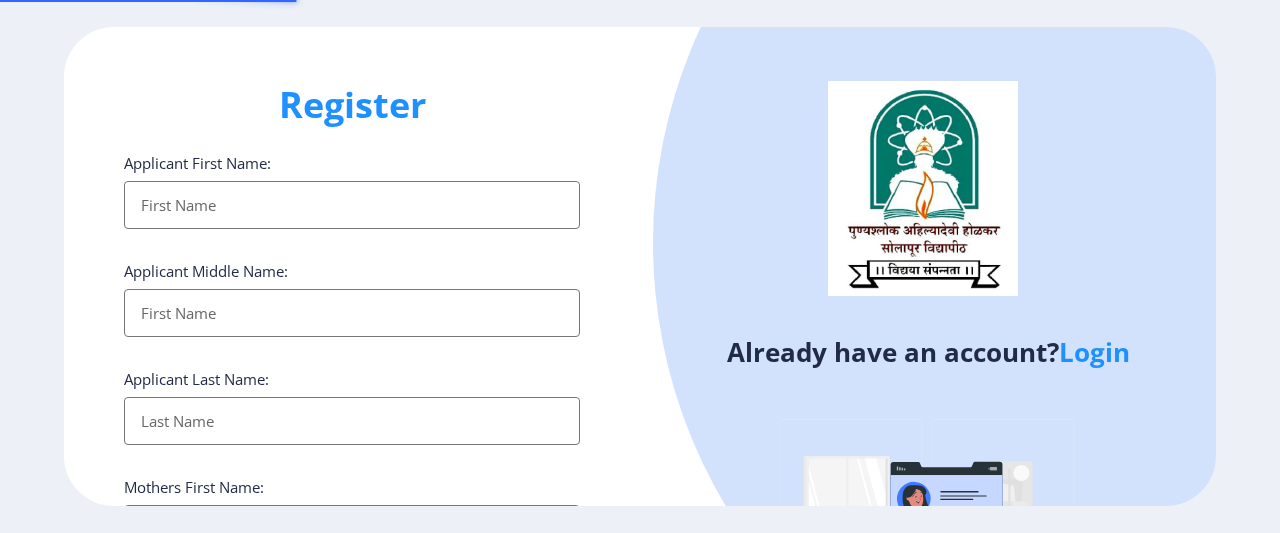 select 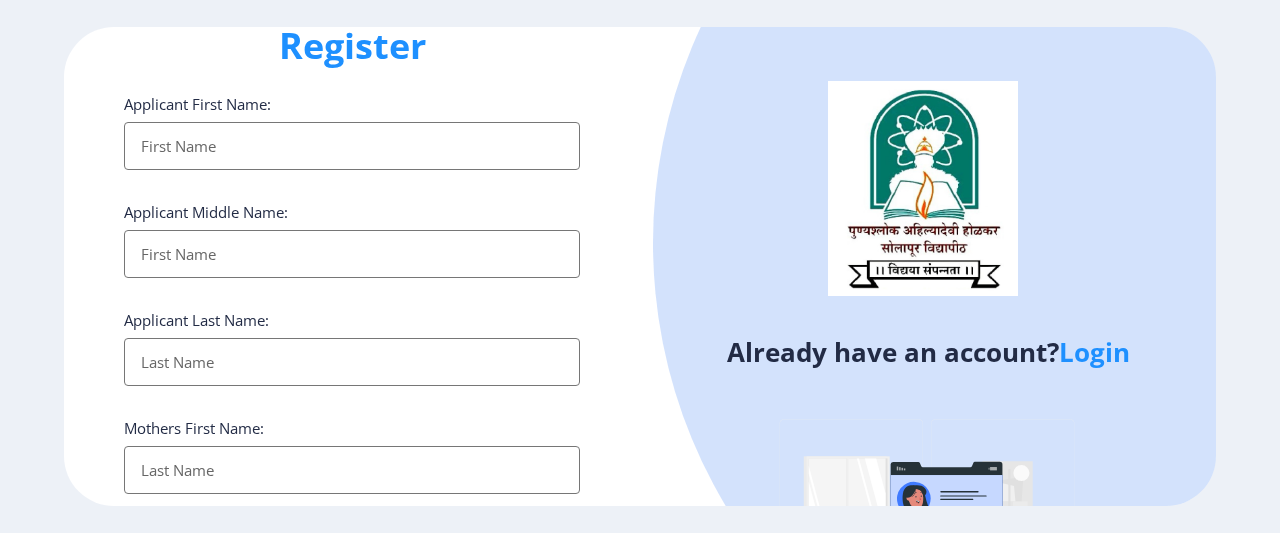 scroll, scrollTop: 0, scrollLeft: 0, axis: both 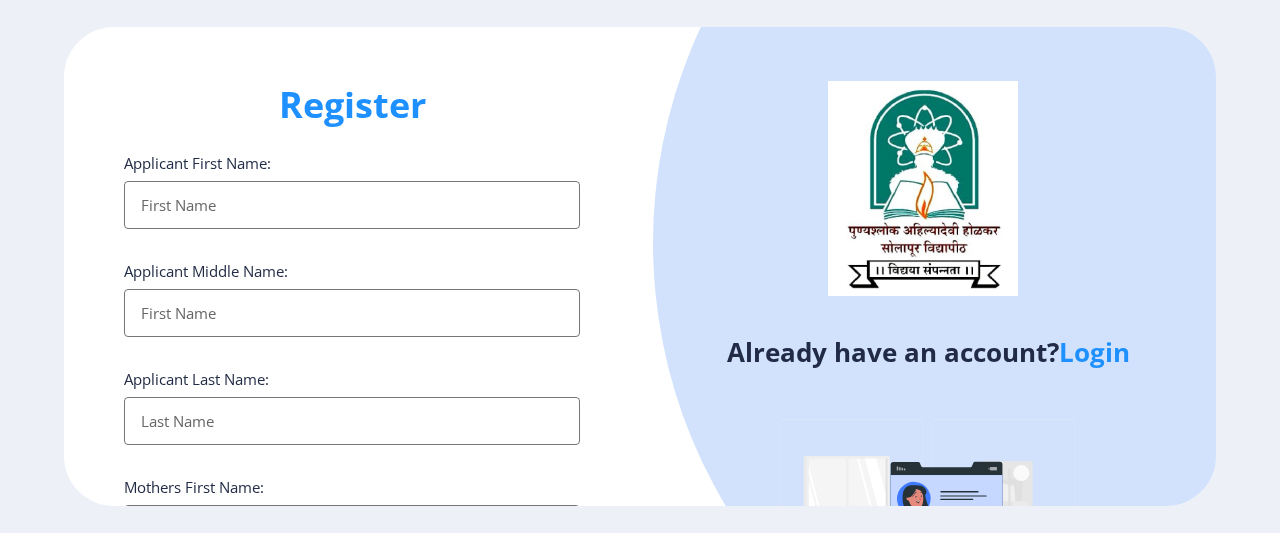 click on "Applicant First Name:" at bounding box center [352, 205] 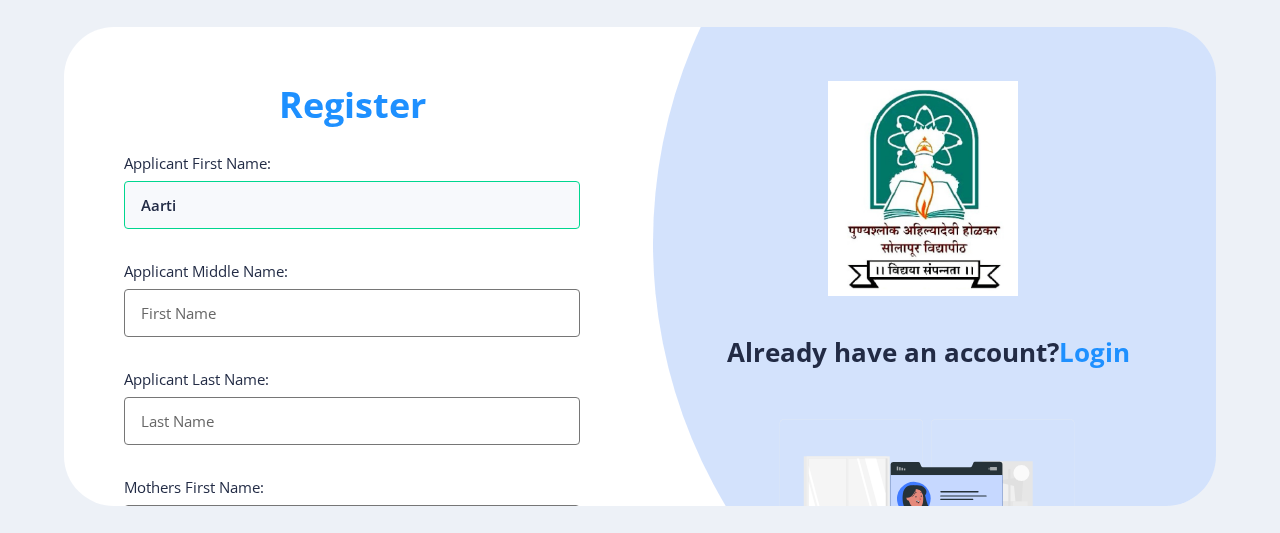 type on "Aarti" 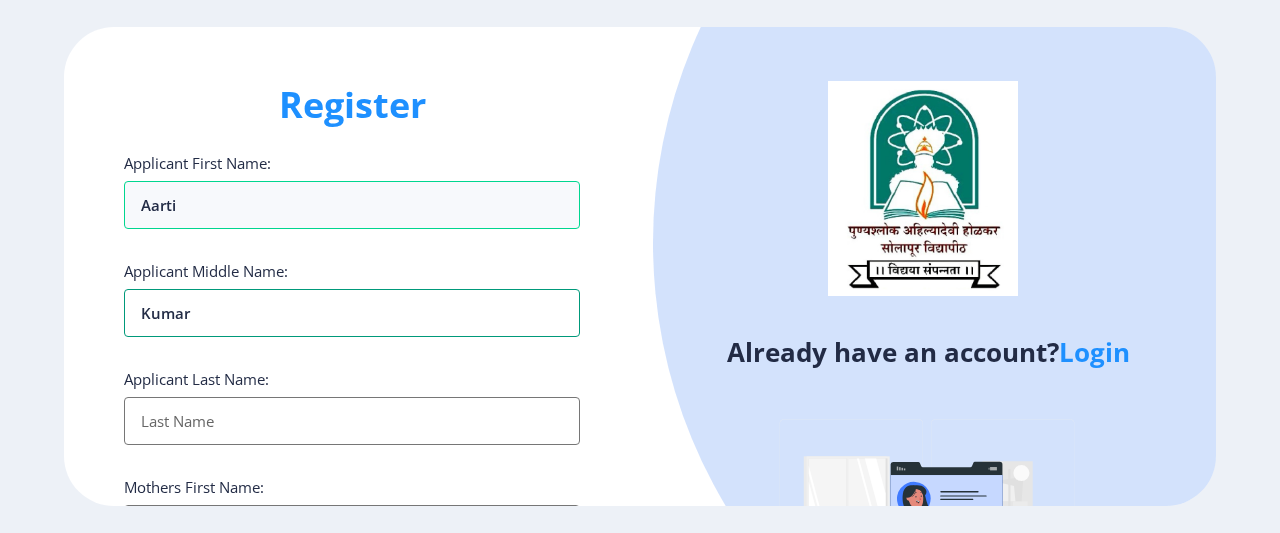 type on "kumar" 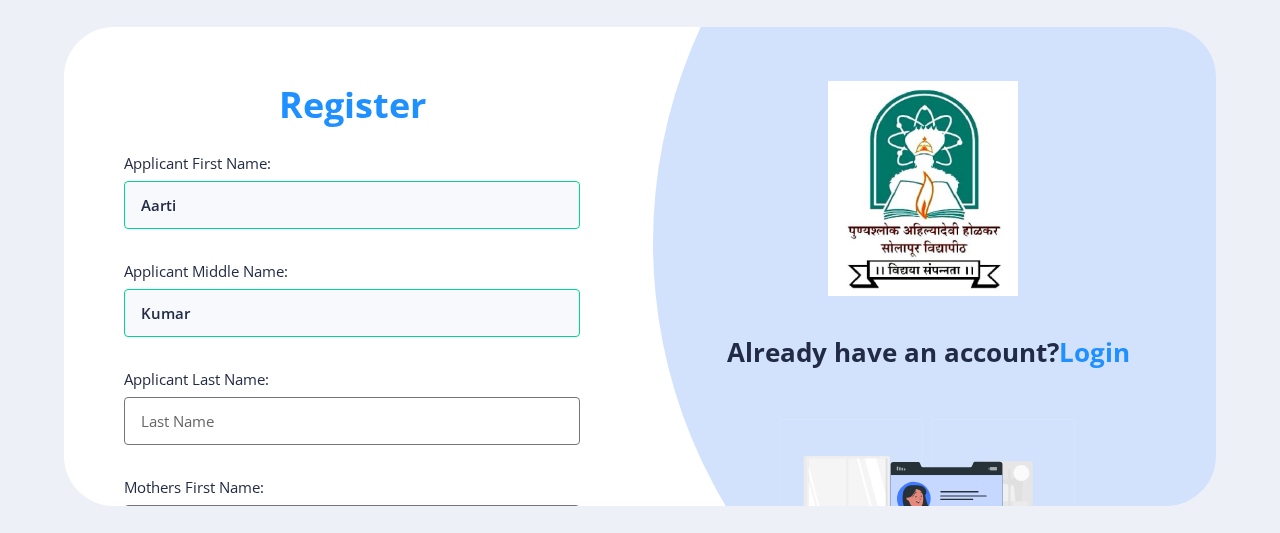 click on "Applicant First Name:" at bounding box center [352, 421] 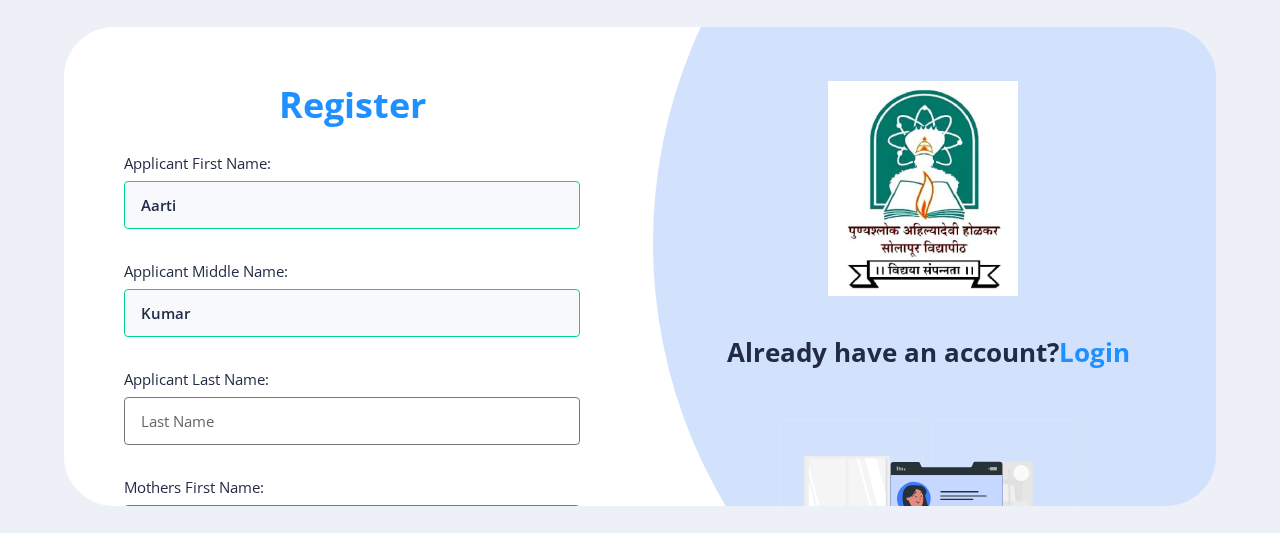 click on "Applicant First Name:" at bounding box center (352, 421) 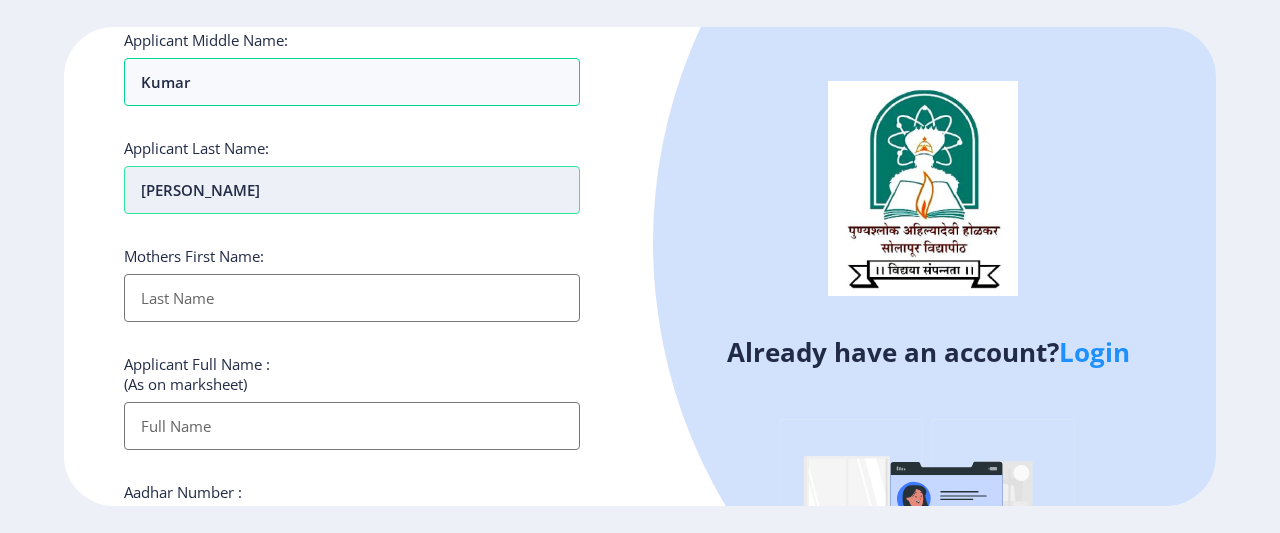 scroll, scrollTop: 232, scrollLeft: 0, axis: vertical 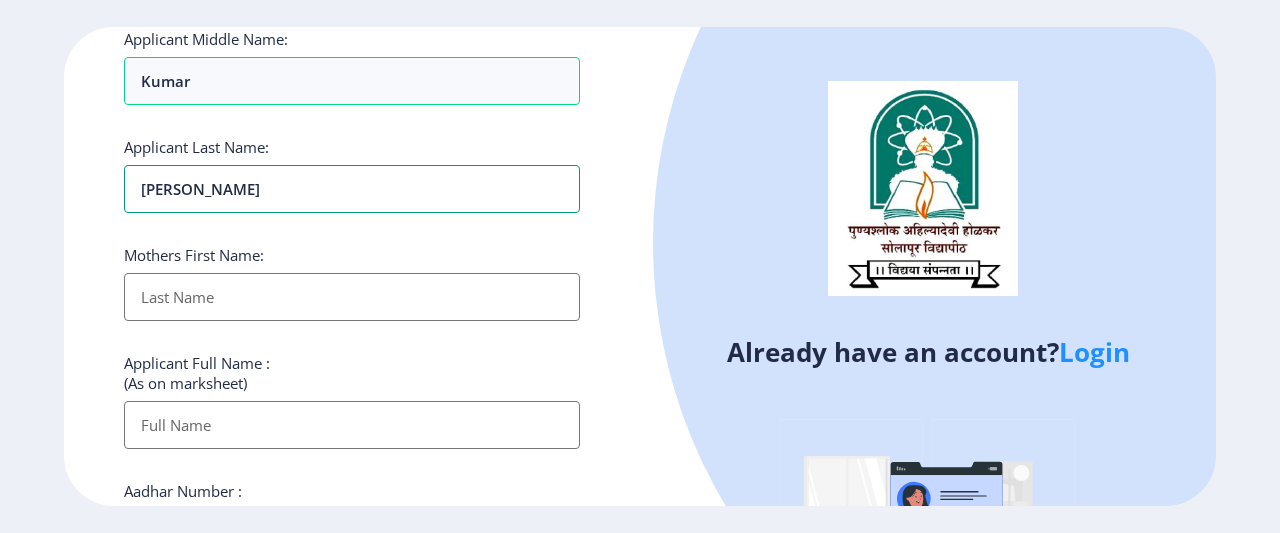 type on "[PERSON_NAME]" 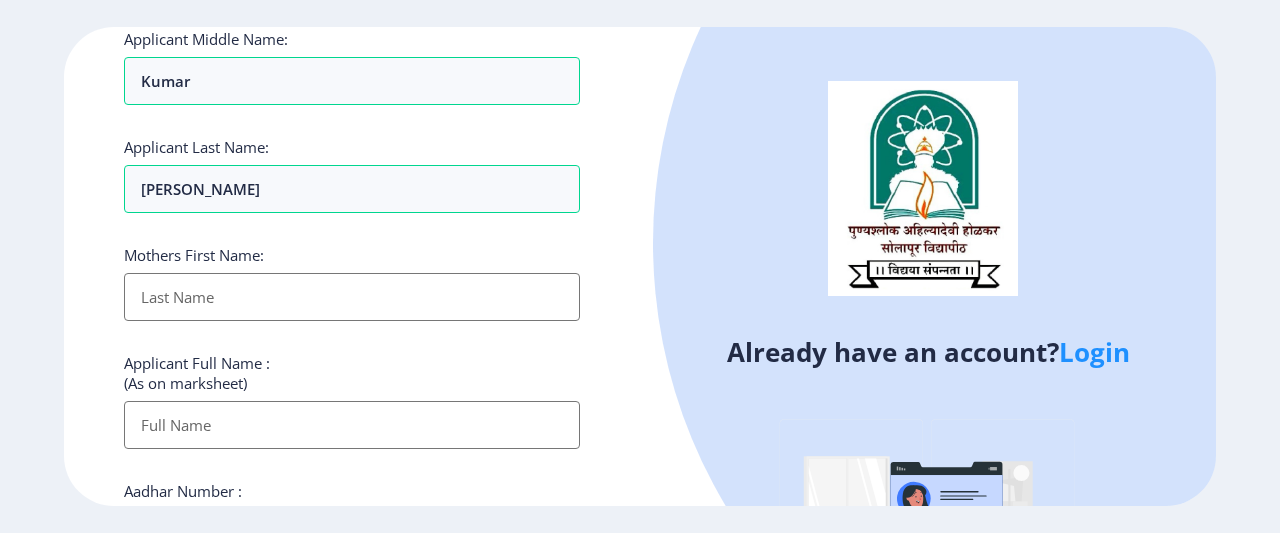 click on "Applicant First Name:" at bounding box center (352, 297) 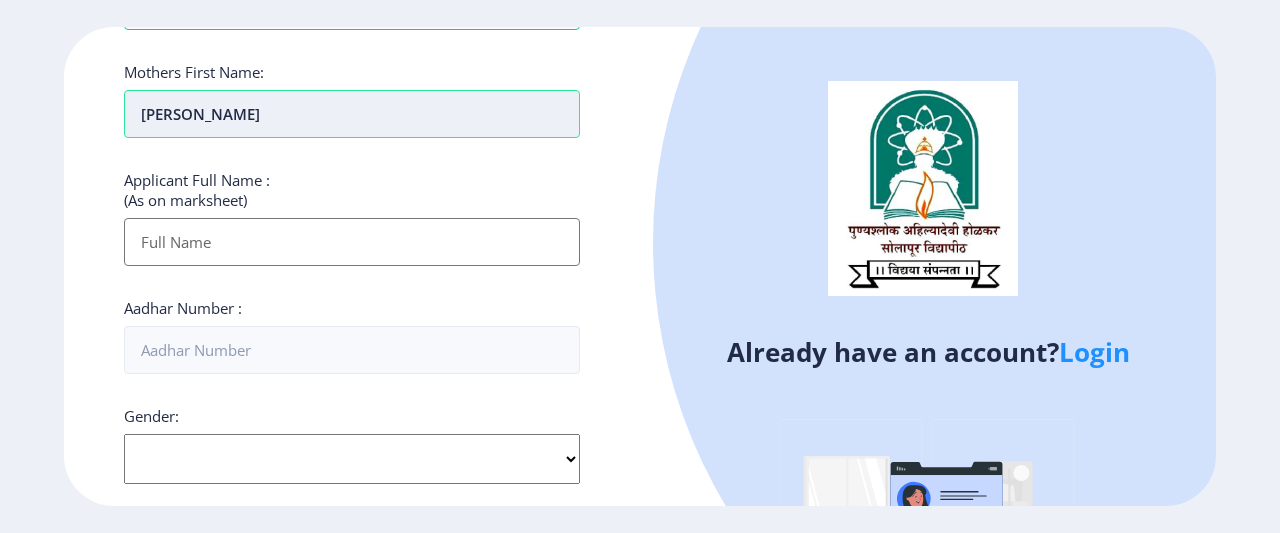 scroll, scrollTop: 416, scrollLeft: 0, axis: vertical 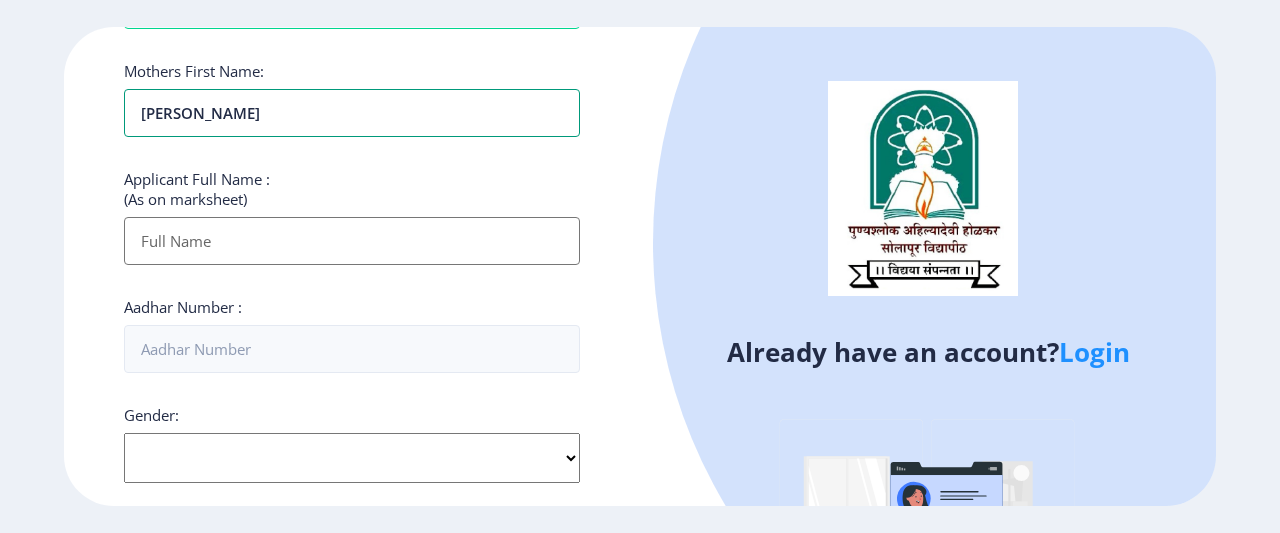type on "[PERSON_NAME]" 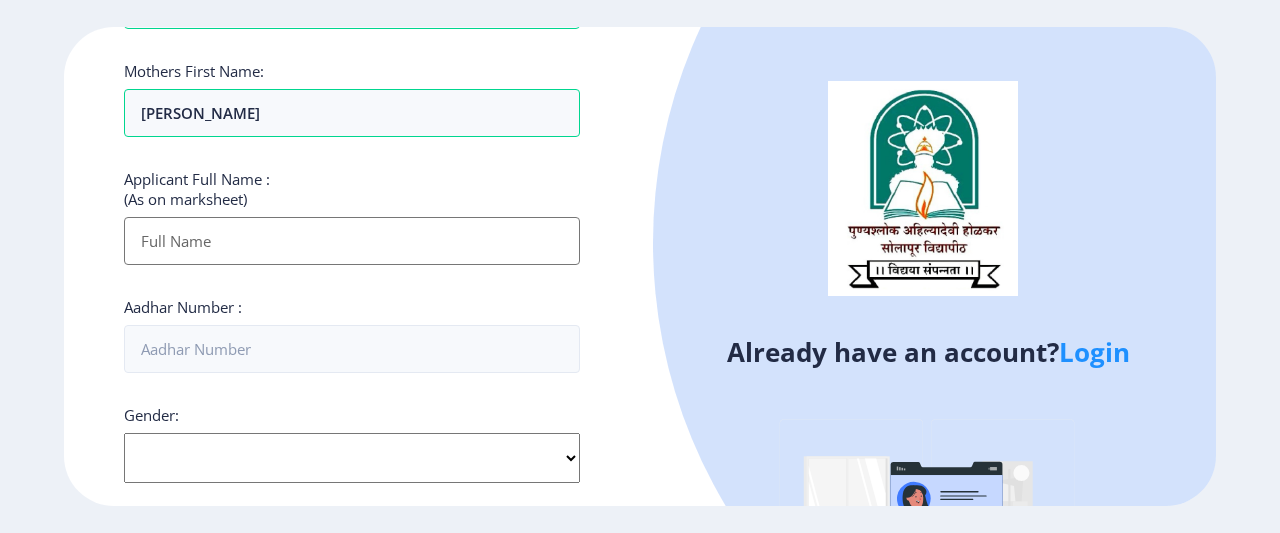 click on "Applicant First Name:" at bounding box center (352, 241) 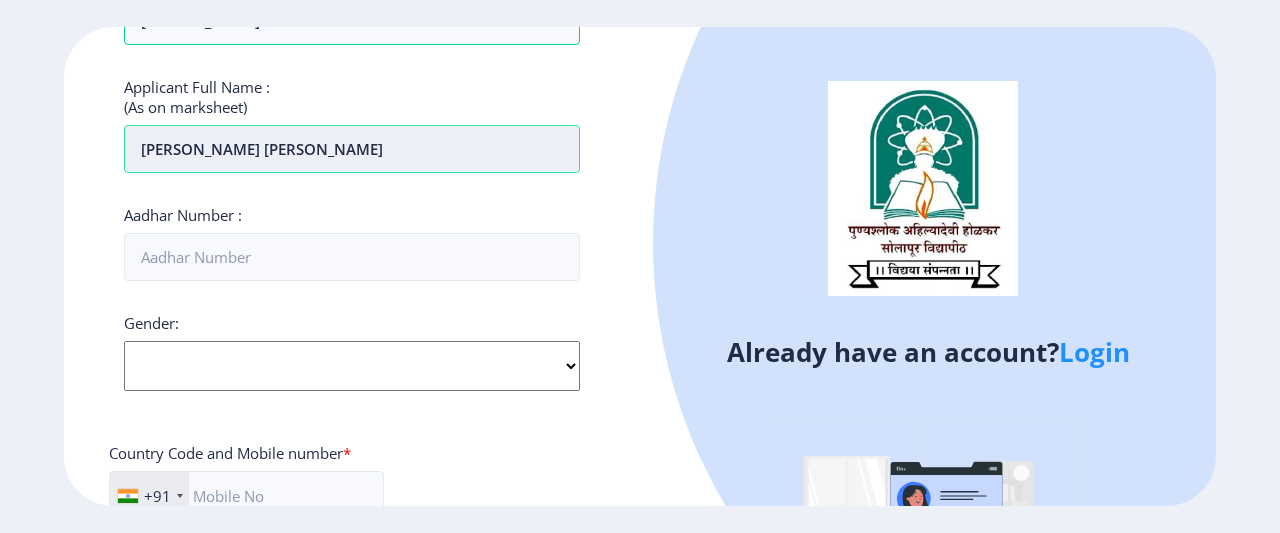 scroll, scrollTop: 523, scrollLeft: 0, axis: vertical 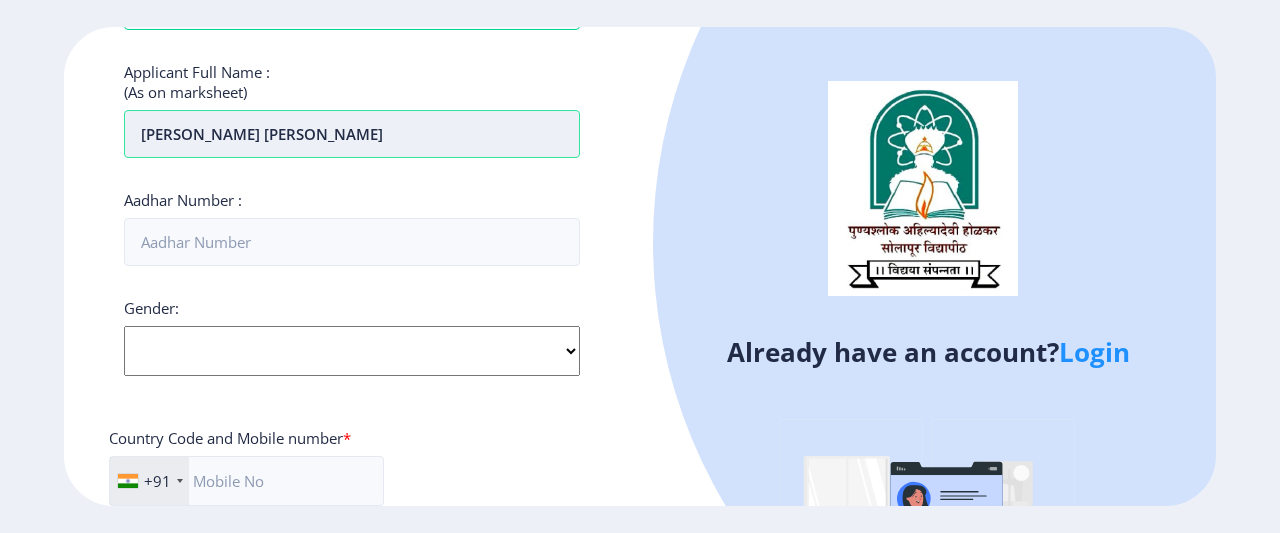 type on "[PERSON_NAME] [PERSON_NAME]" 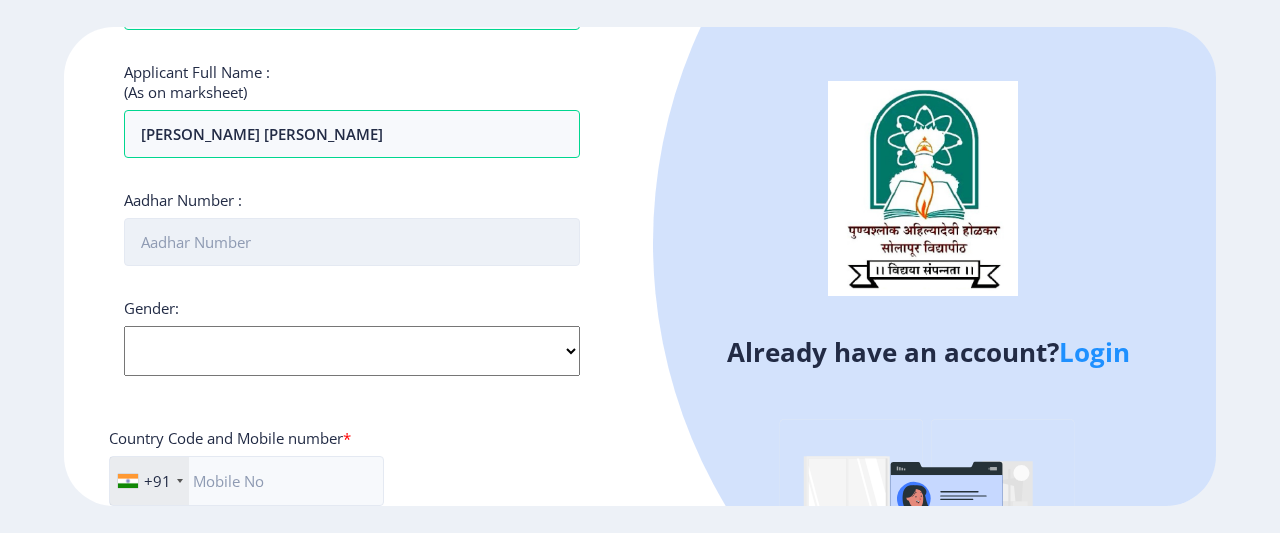 click on "Aadhar Number :" at bounding box center (352, 242) 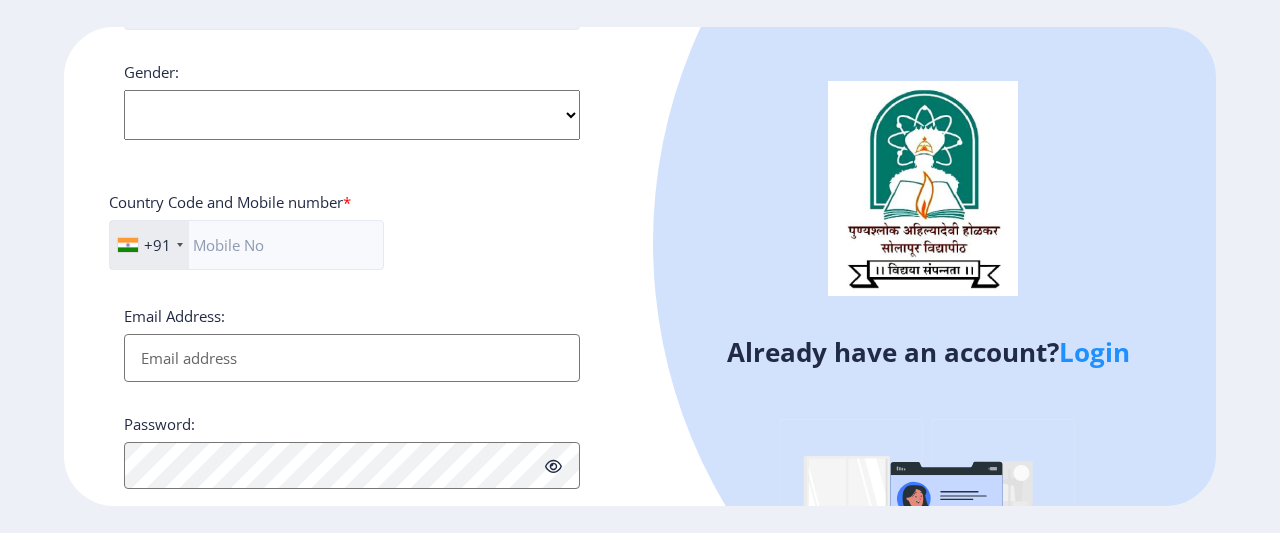 scroll, scrollTop: 761, scrollLeft: 0, axis: vertical 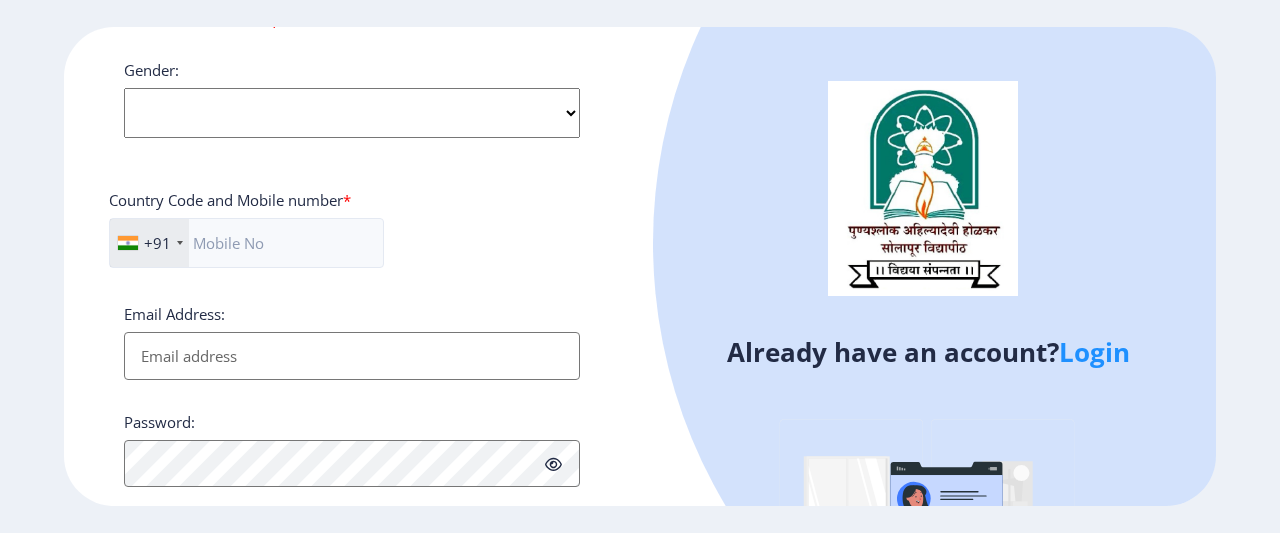 click on "Select Gender [DEMOGRAPHIC_DATA] [DEMOGRAPHIC_DATA] Other" 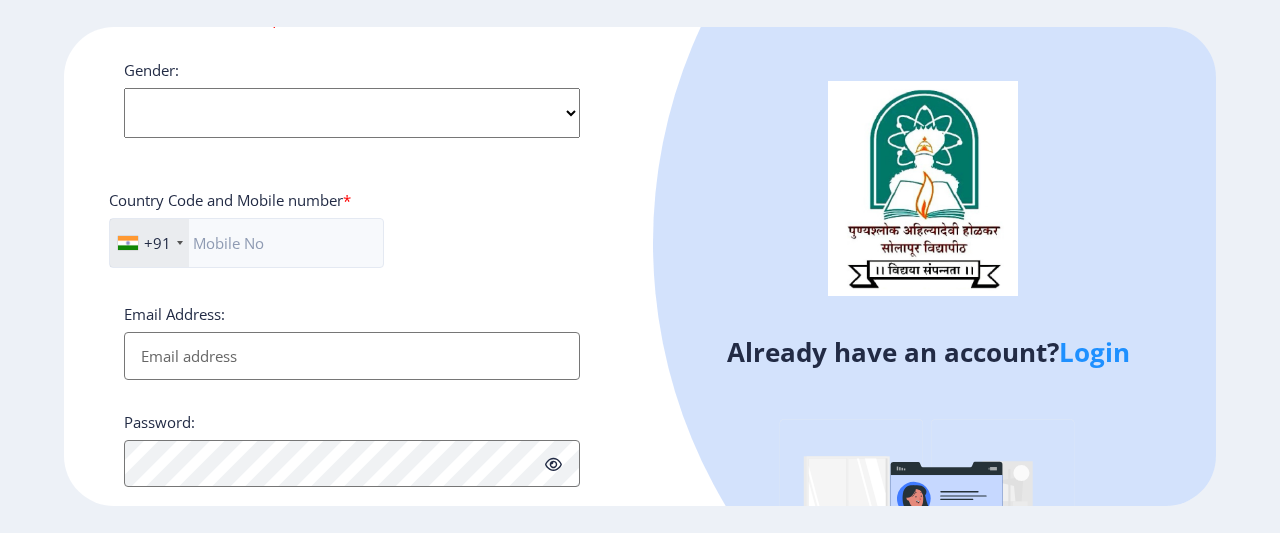 select on "[DEMOGRAPHIC_DATA]" 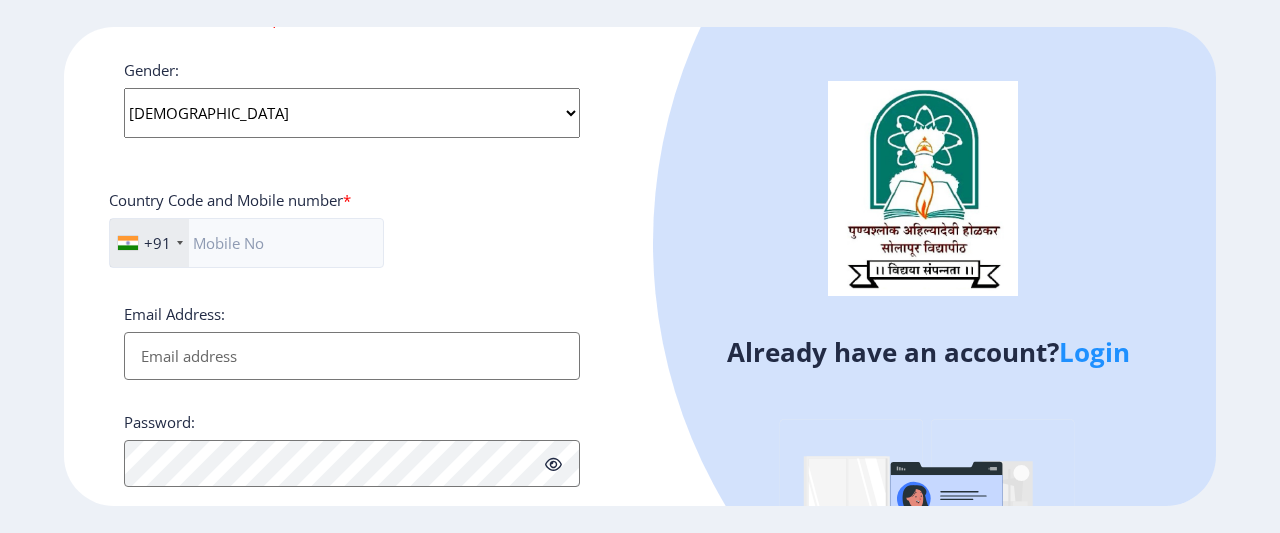 click on "Select Gender [DEMOGRAPHIC_DATA] [DEMOGRAPHIC_DATA] Other" 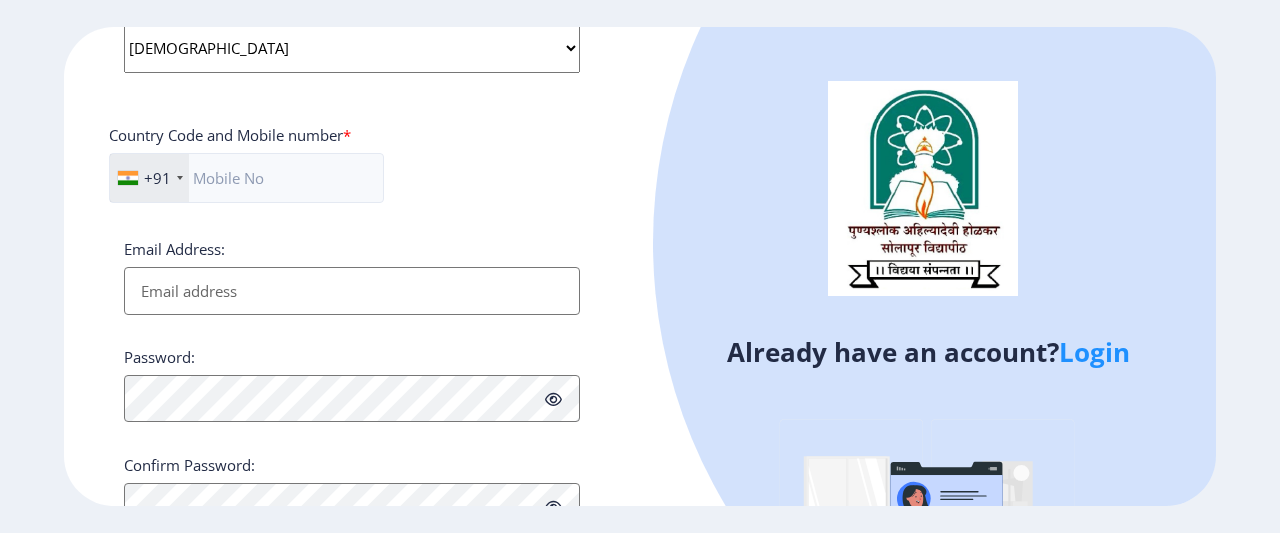 scroll, scrollTop: 867, scrollLeft: 0, axis: vertical 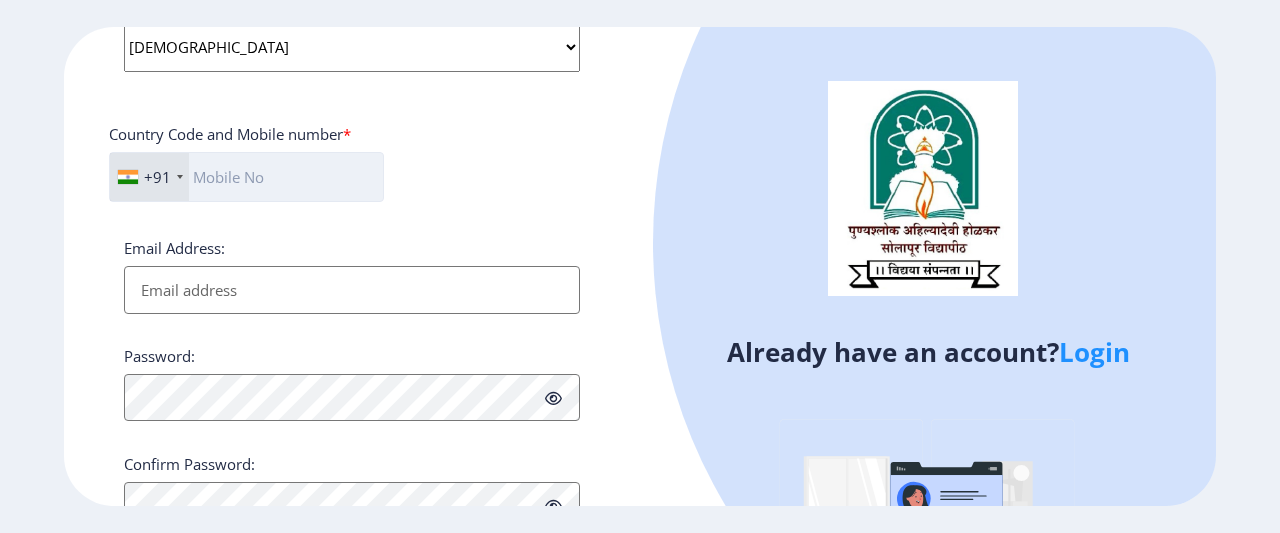 click 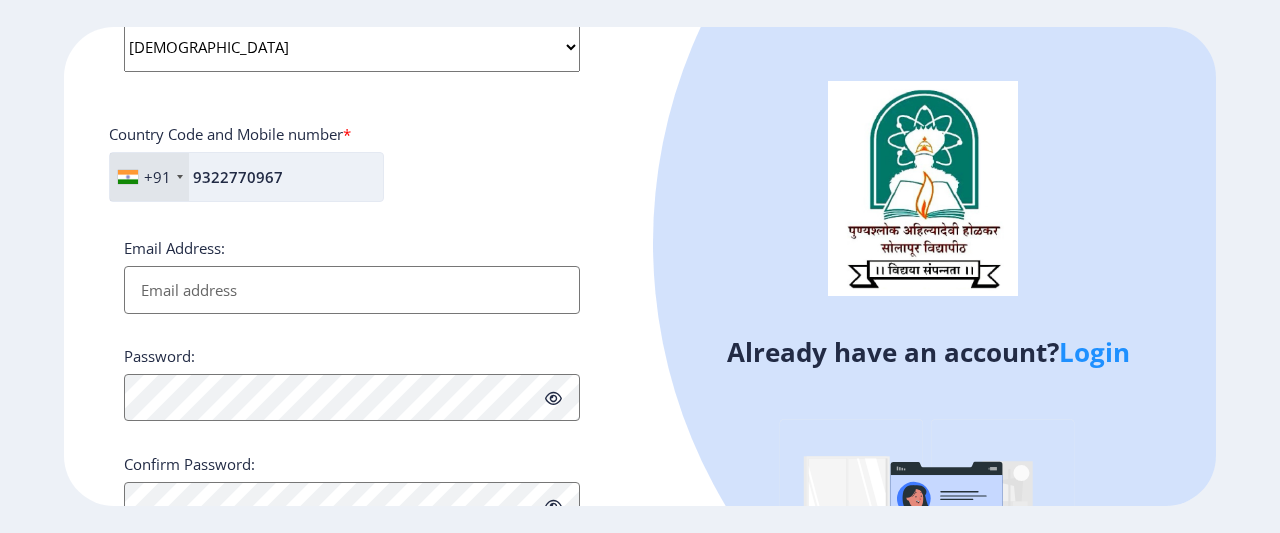 scroll, scrollTop: 947, scrollLeft: 0, axis: vertical 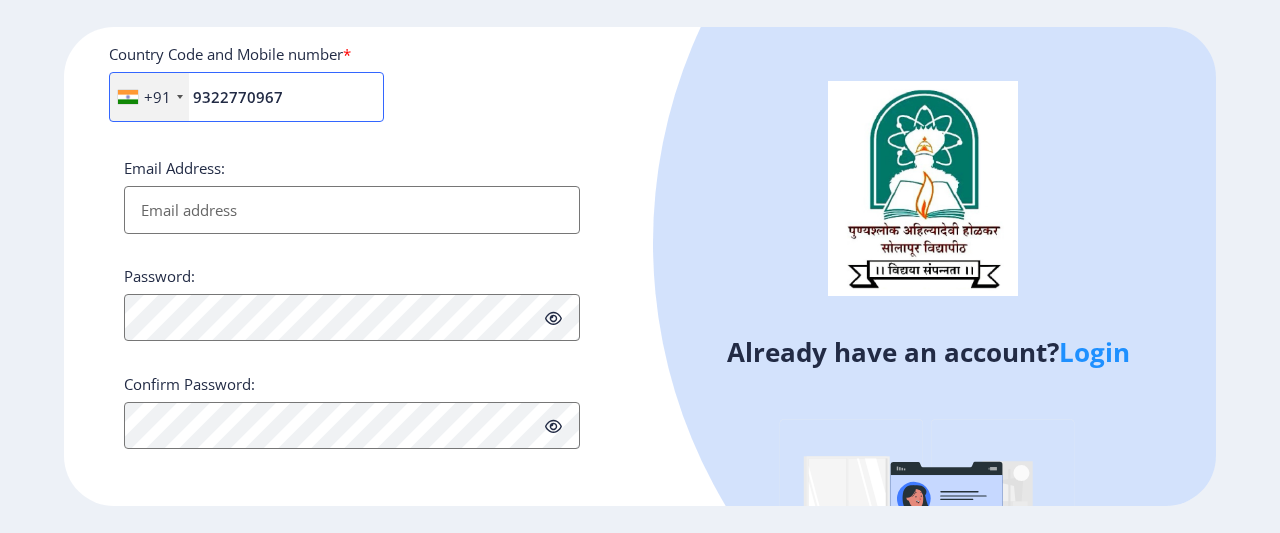 type on "9322770967" 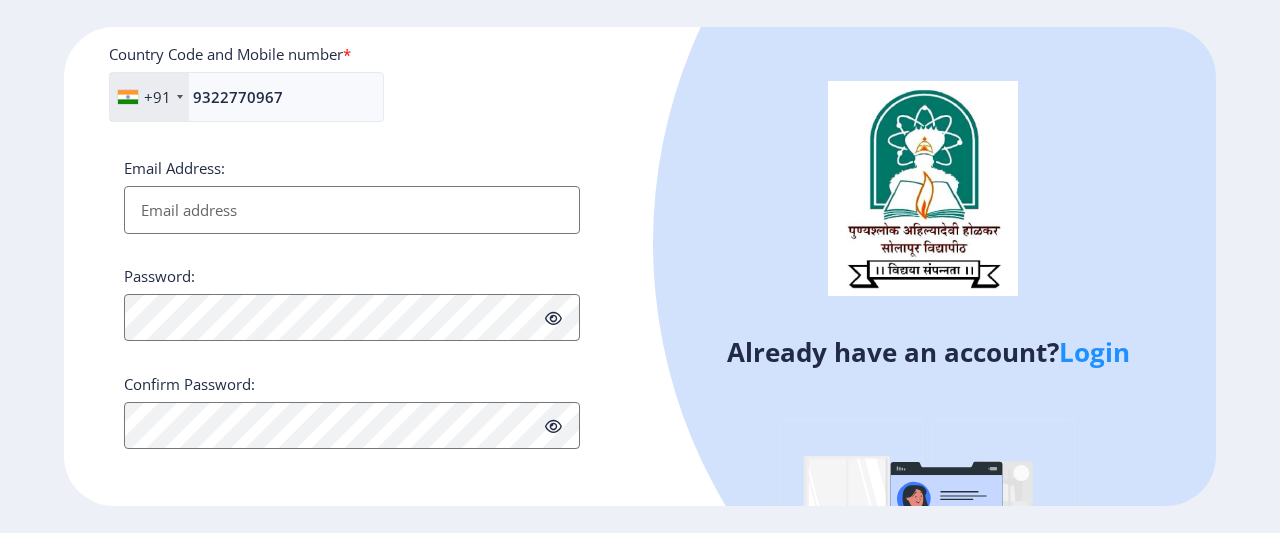 click on "Email Address:" at bounding box center [352, 210] 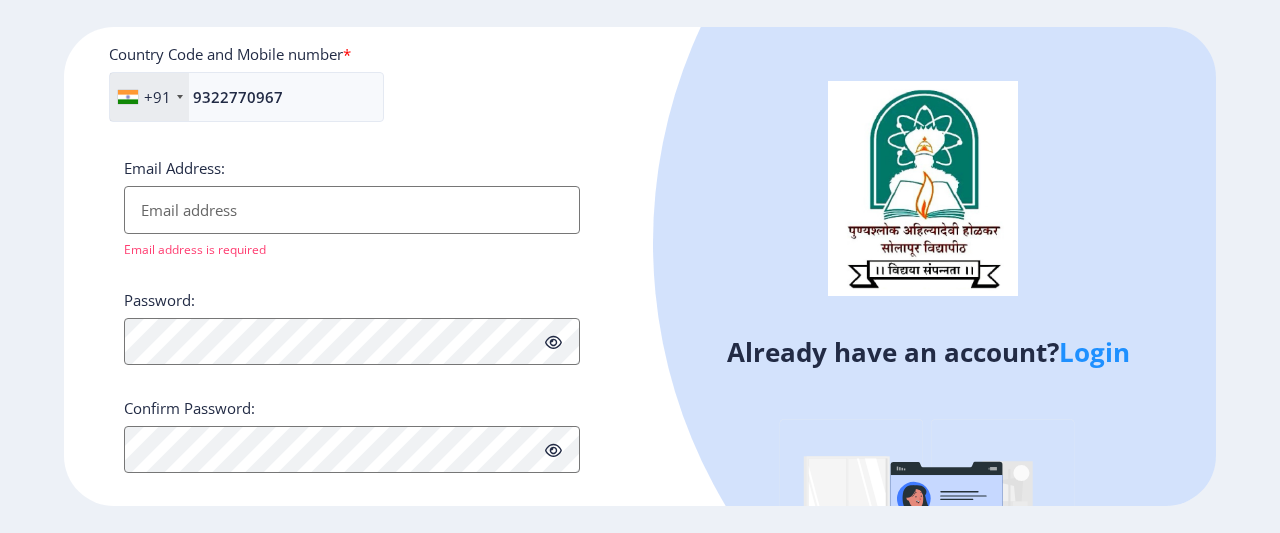 click on "Email Address:" at bounding box center (352, 210) 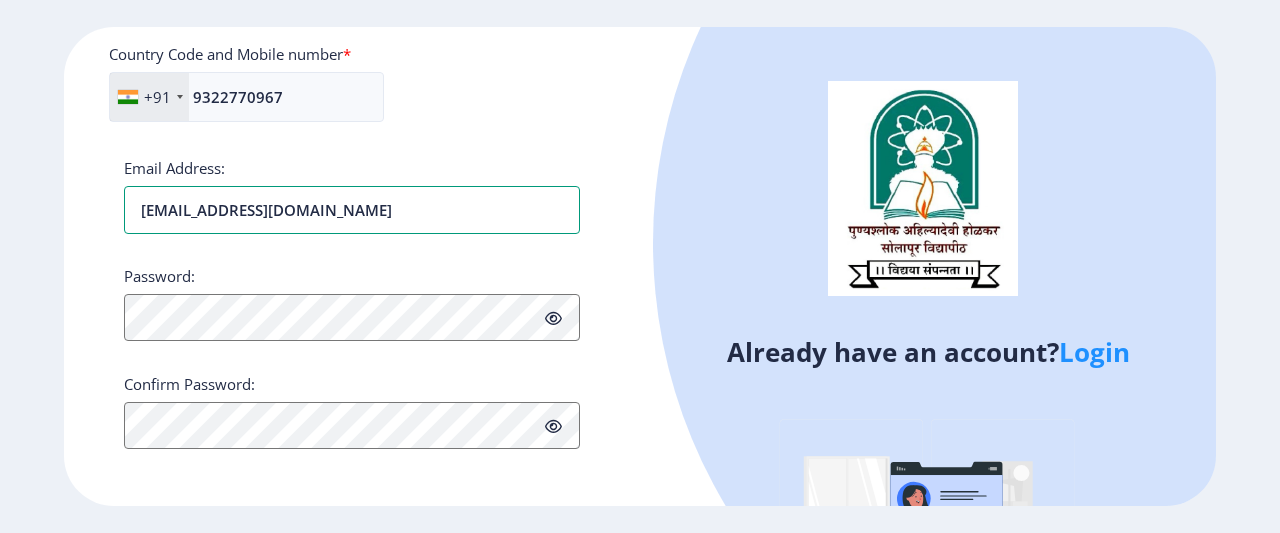 type on "[EMAIL_ADDRESS][DOMAIN_NAME]" 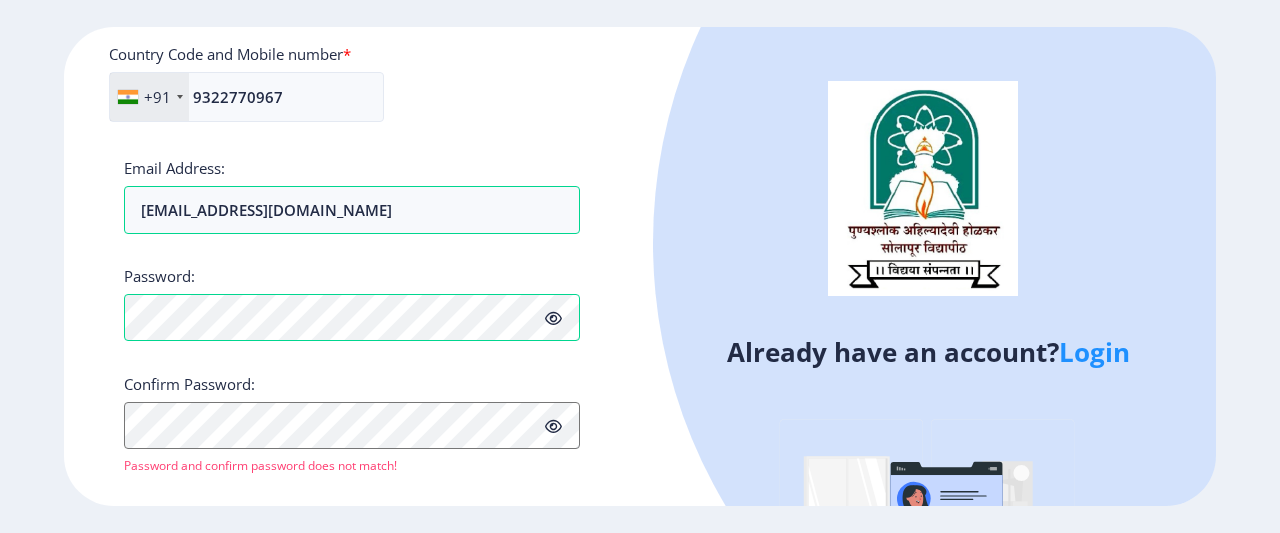 click 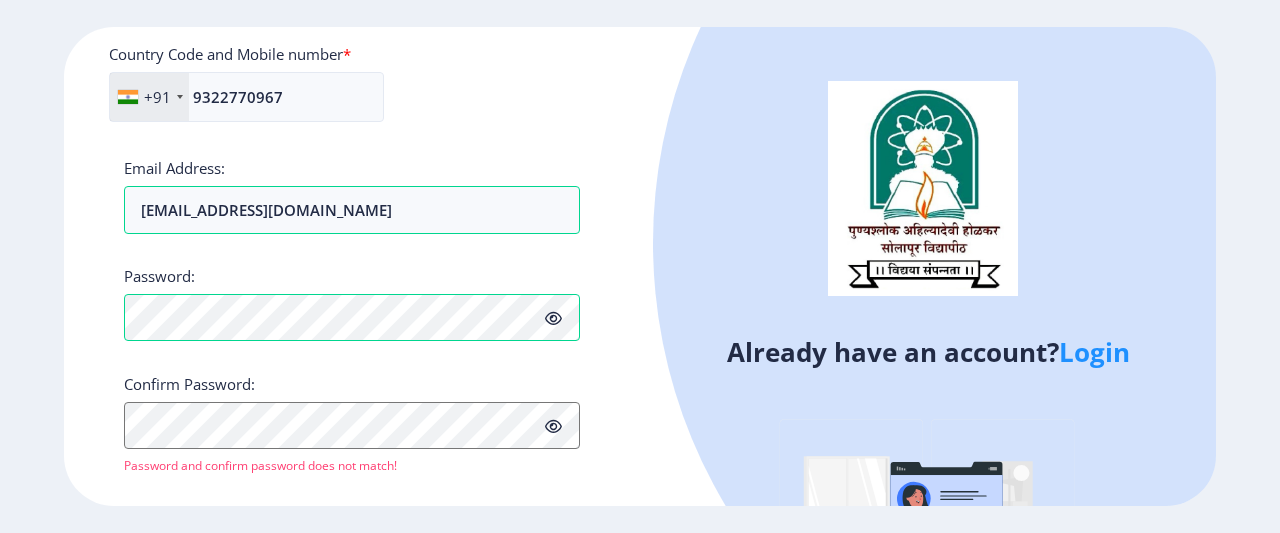 scroll, scrollTop: 971, scrollLeft: 0, axis: vertical 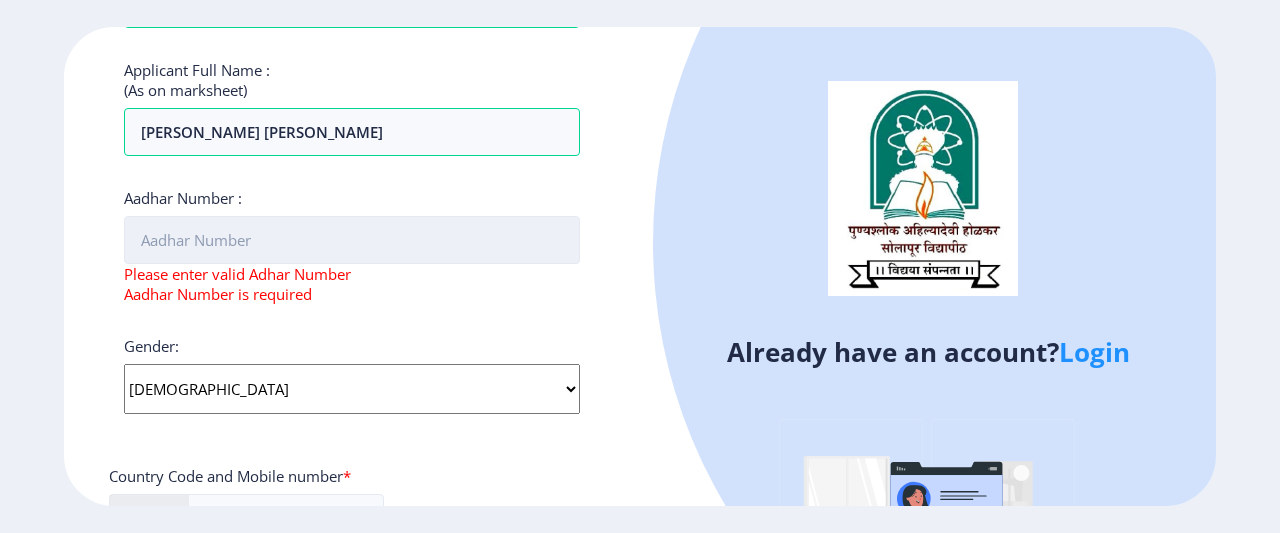click on "Aadhar Number :" at bounding box center (352, 240) 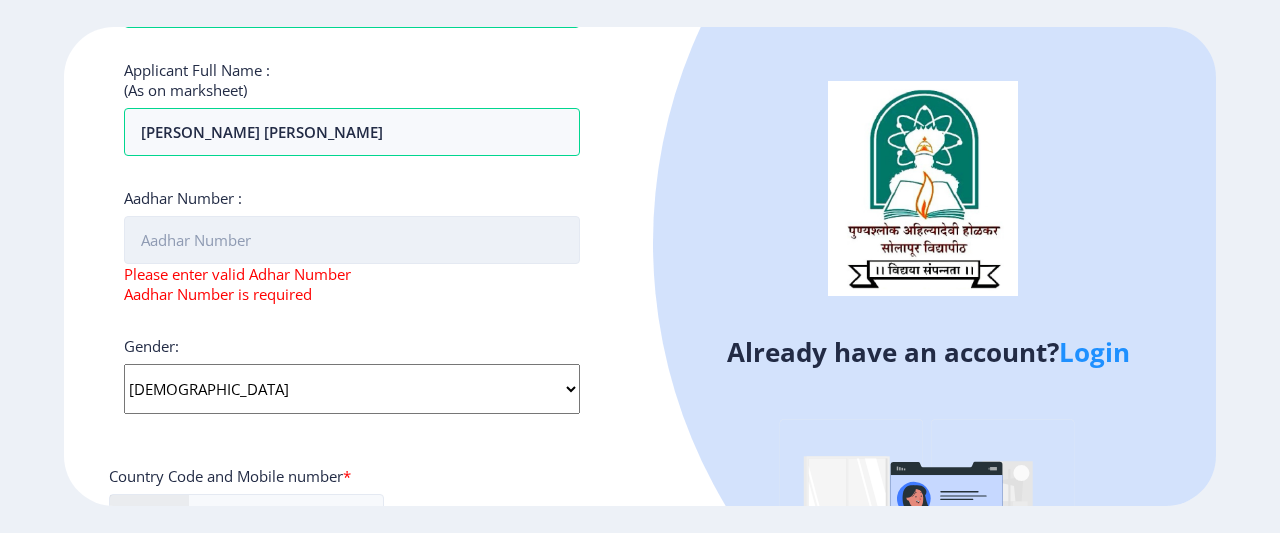 click on "Aadhar Number :" at bounding box center [352, 240] 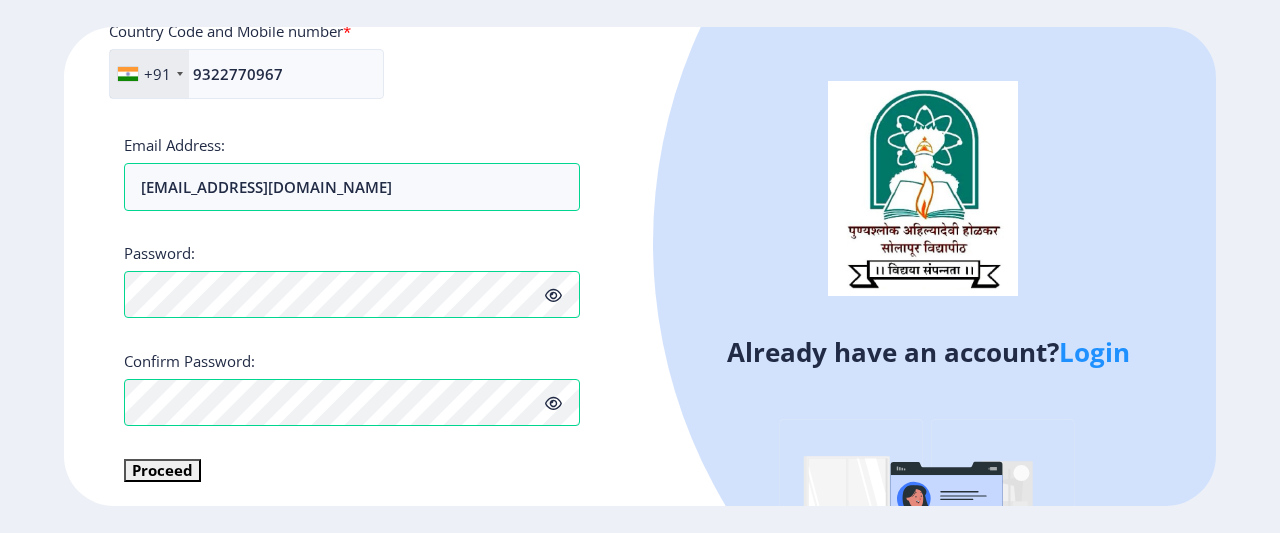 scroll, scrollTop: 930, scrollLeft: 0, axis: vertical 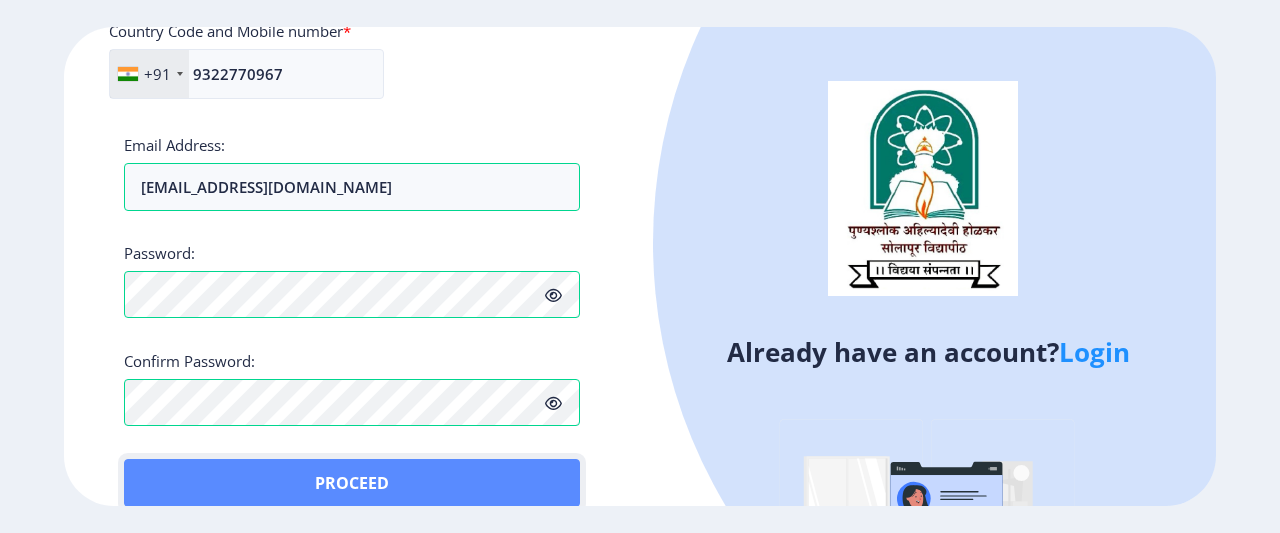 click on "Proceed" 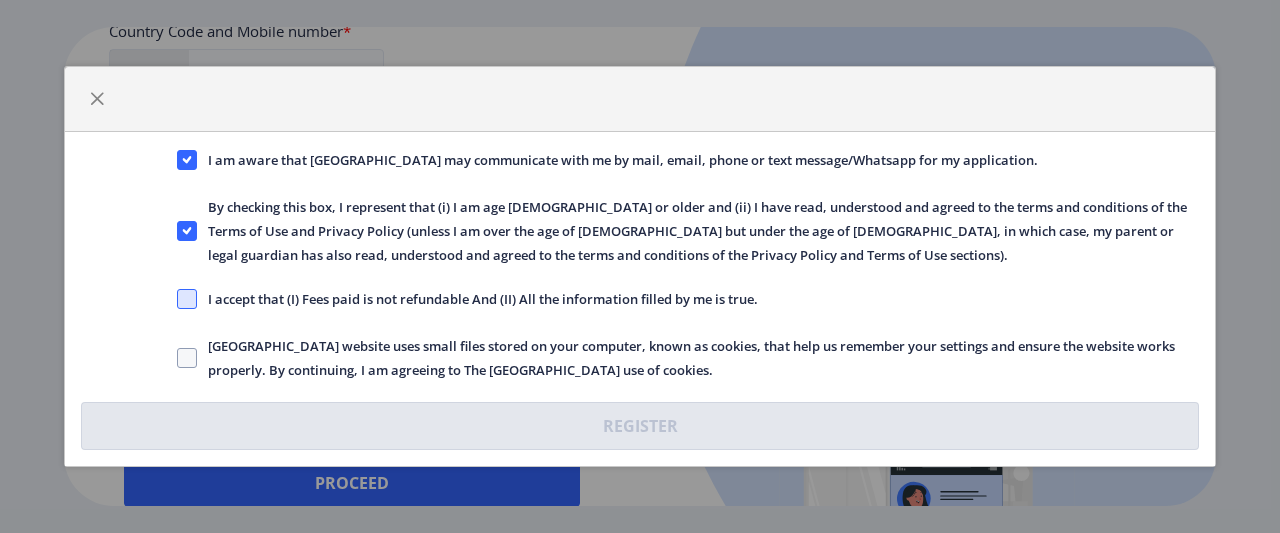 click 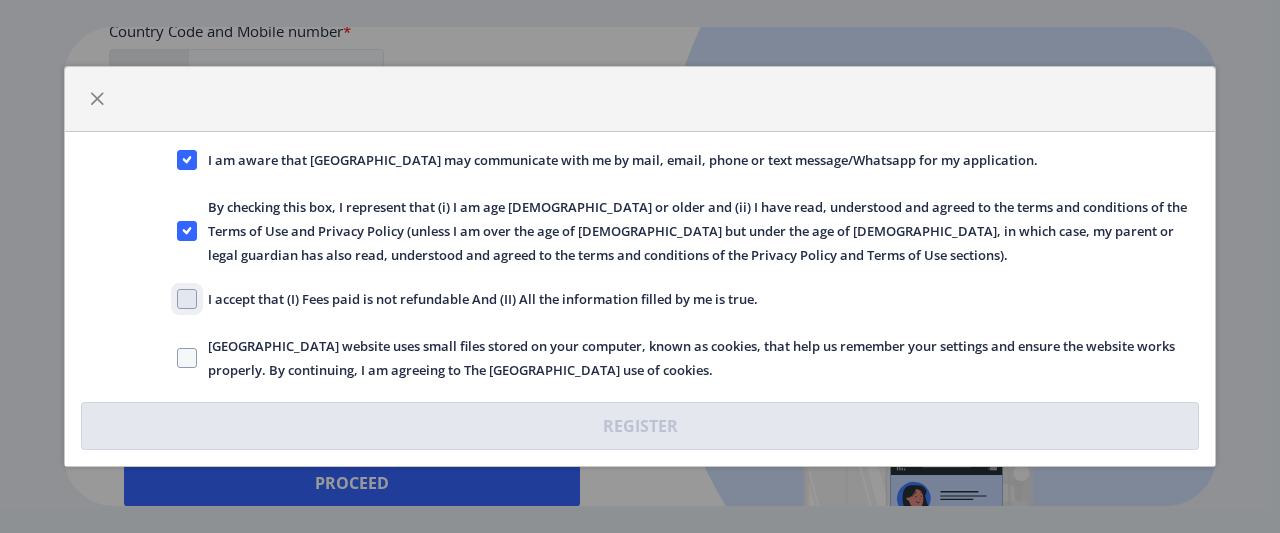 click on "I accept that (I) Fees paid is not refundable And (II) All the information filled by me is true." 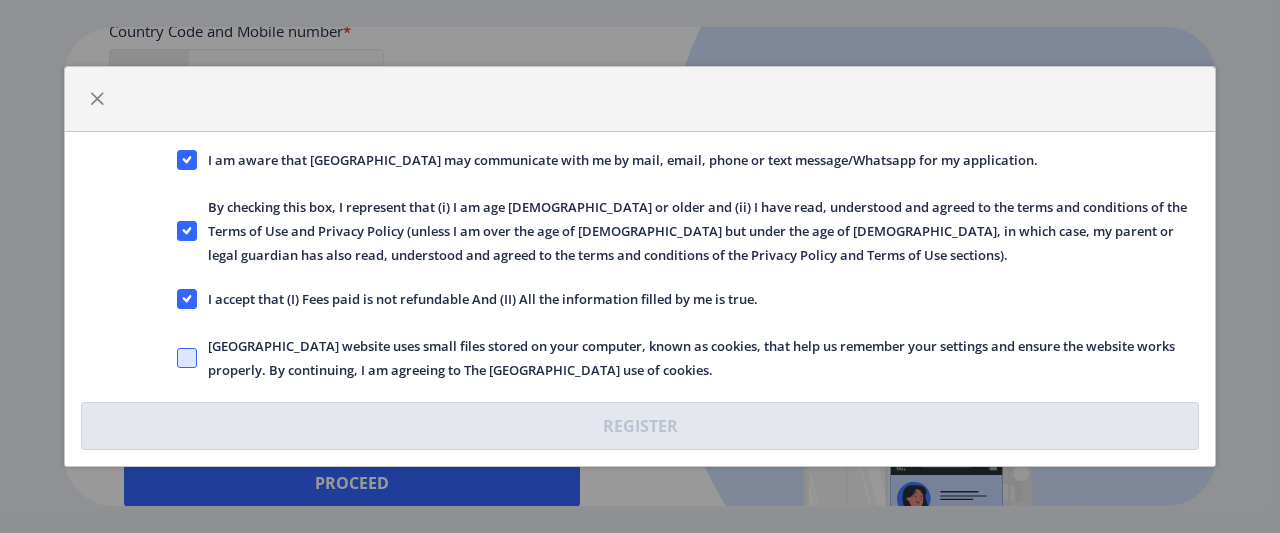click 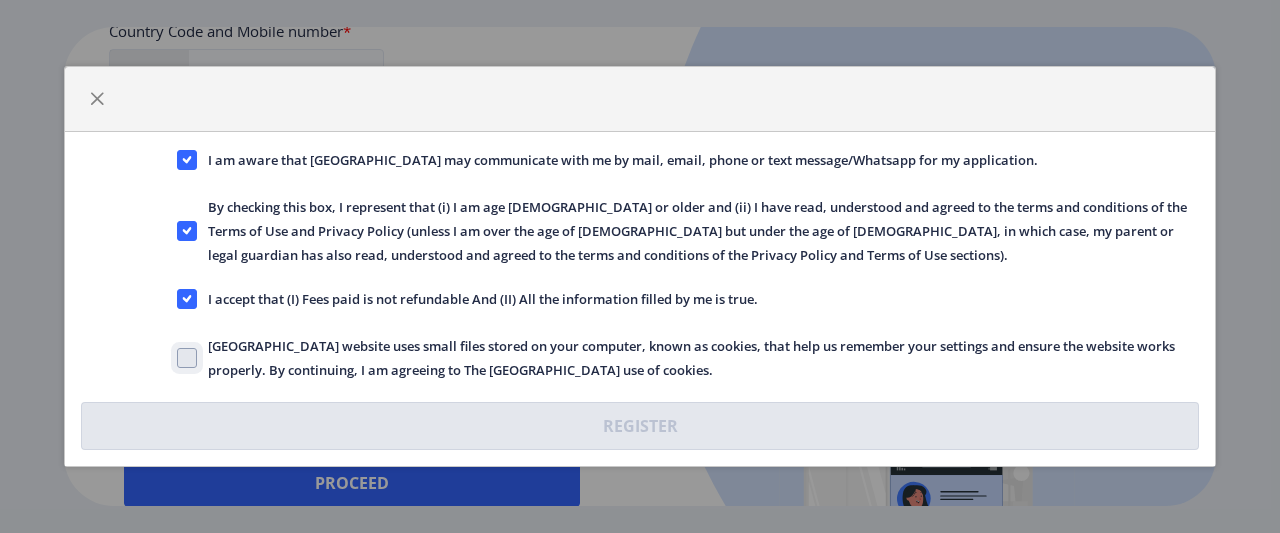 click on "[GEOGRAPHIC_DATA] website uses small files stored on your computer, known as cookies, that help us remember your settings and ensure the website works properly. By continuing, I am agreeing to The [GEOGRAPHIC_DATA] use of cookies." 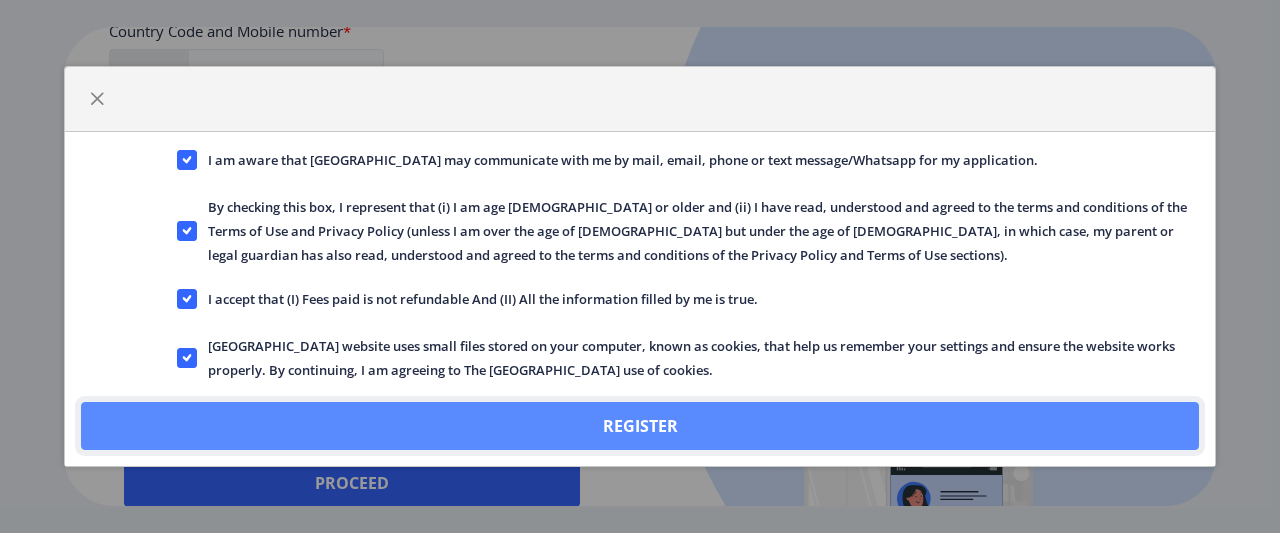 click on "Register" 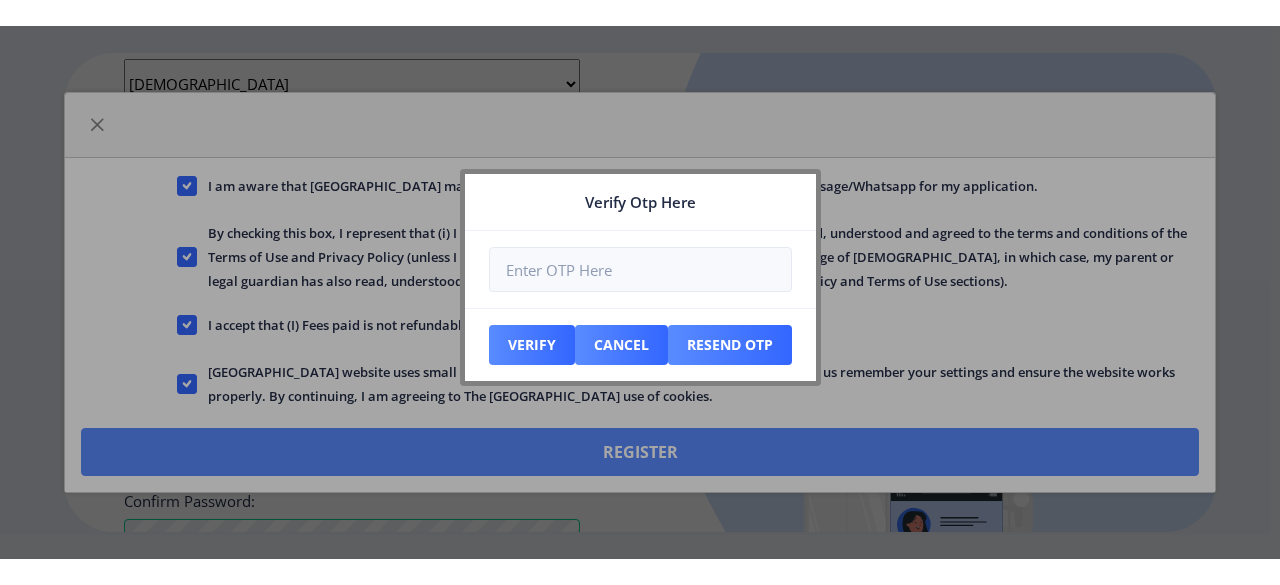 scroll, scrollTop: 1044, scrollLeft: 0, axis: vertical 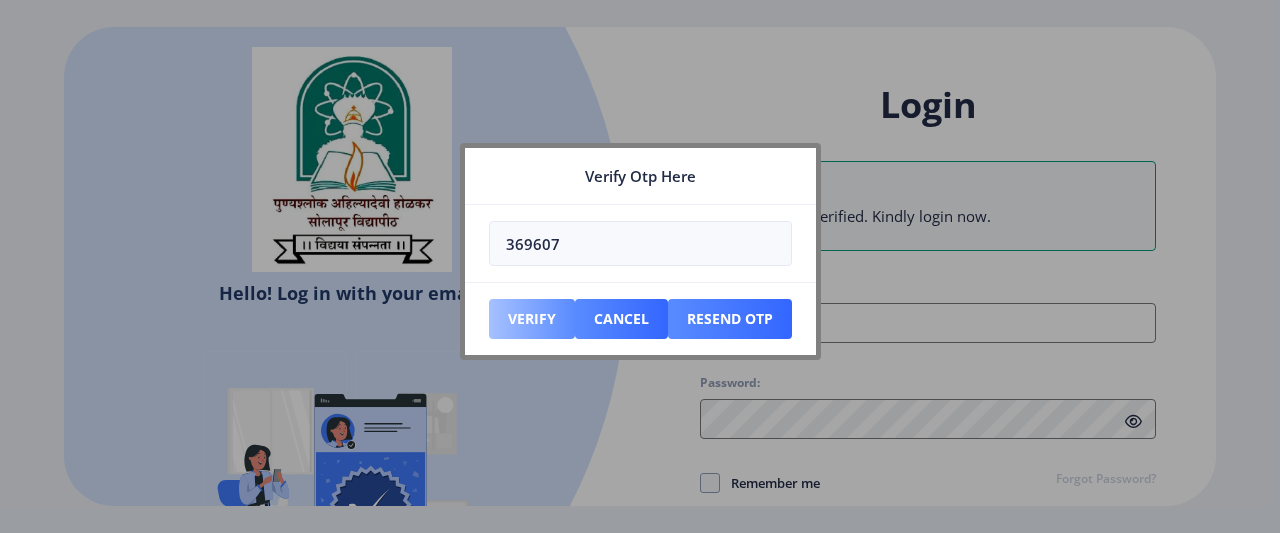 type on "369607" 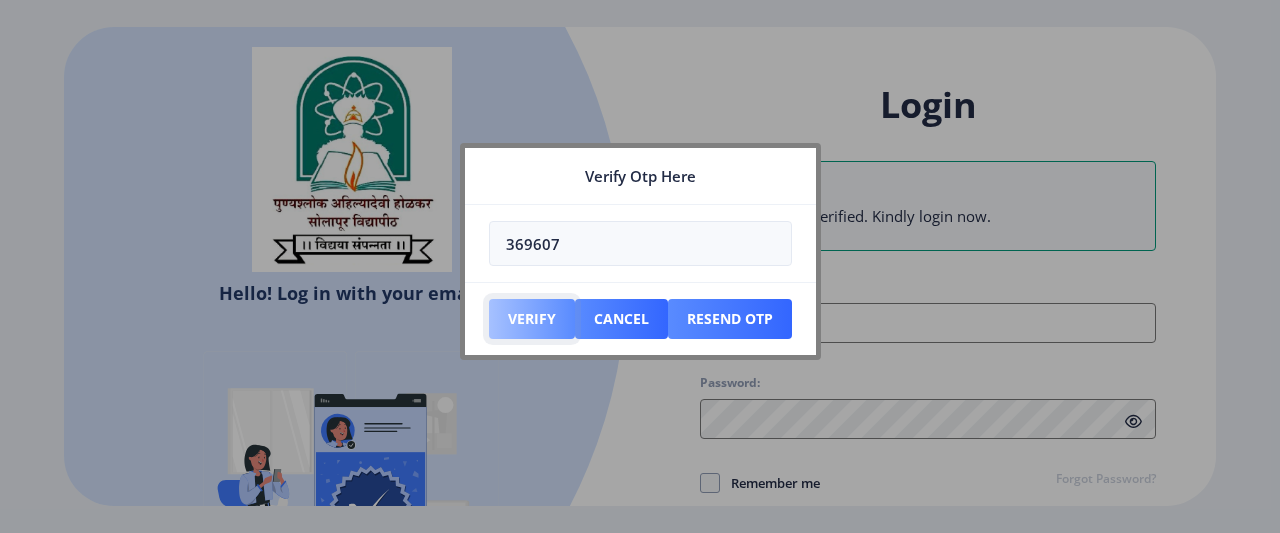 click on "Verify" at bounding box center [532, 319] 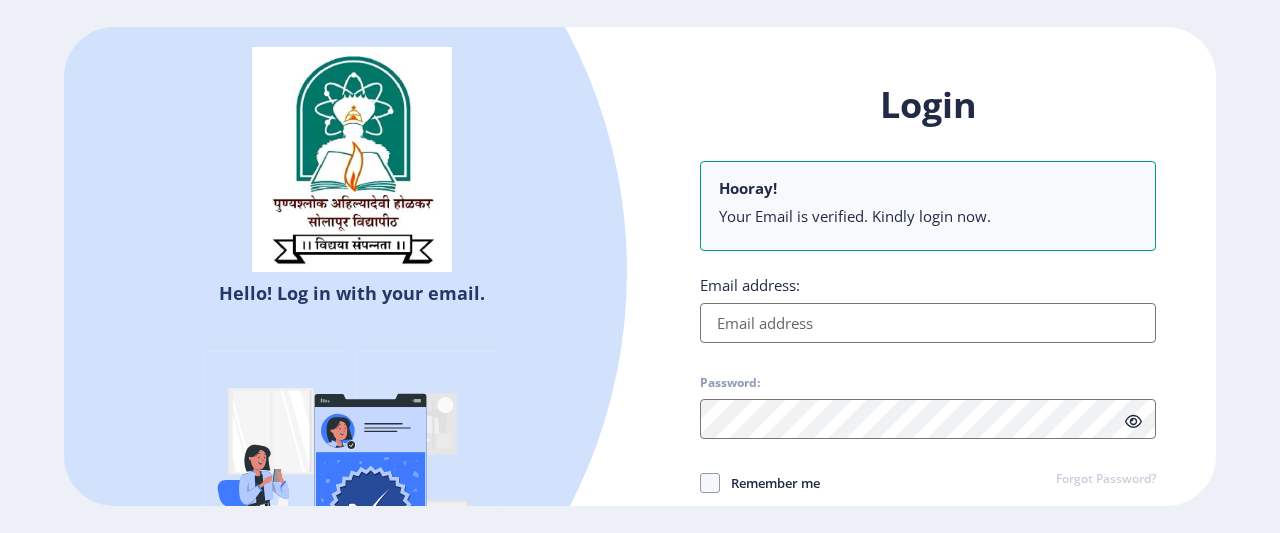 click on "Email address:" at bounding box center [928, 323] 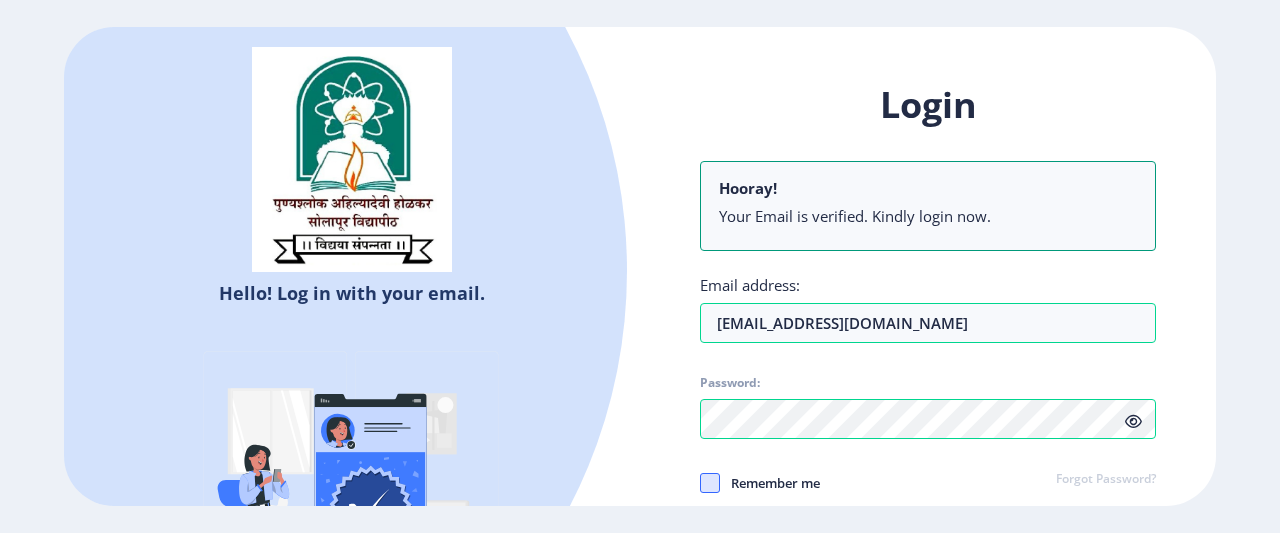 click 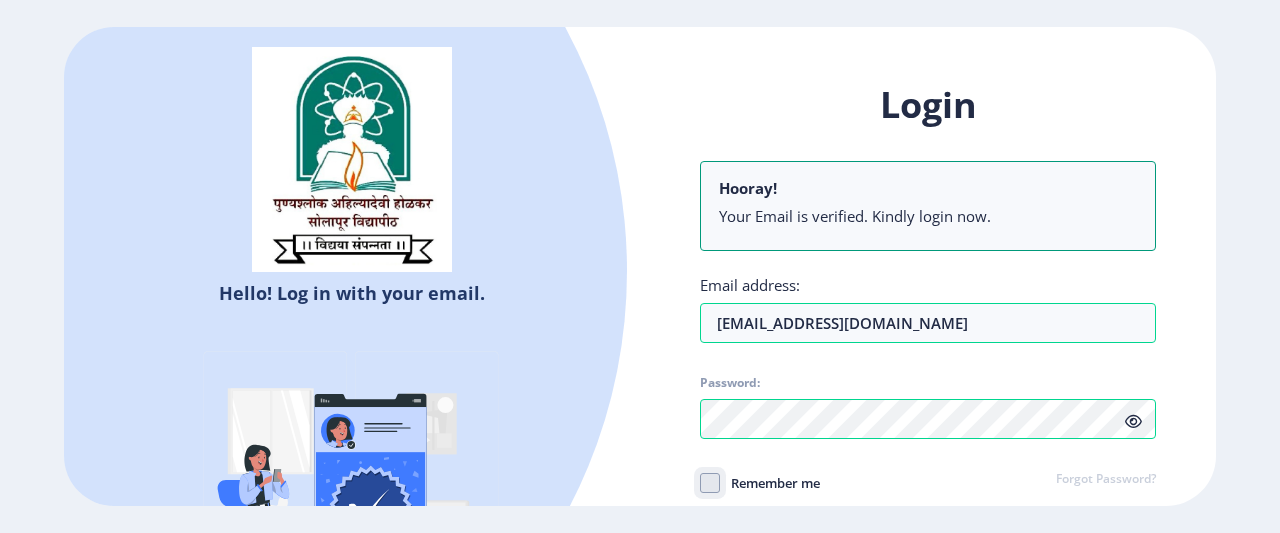click on "Remember me" 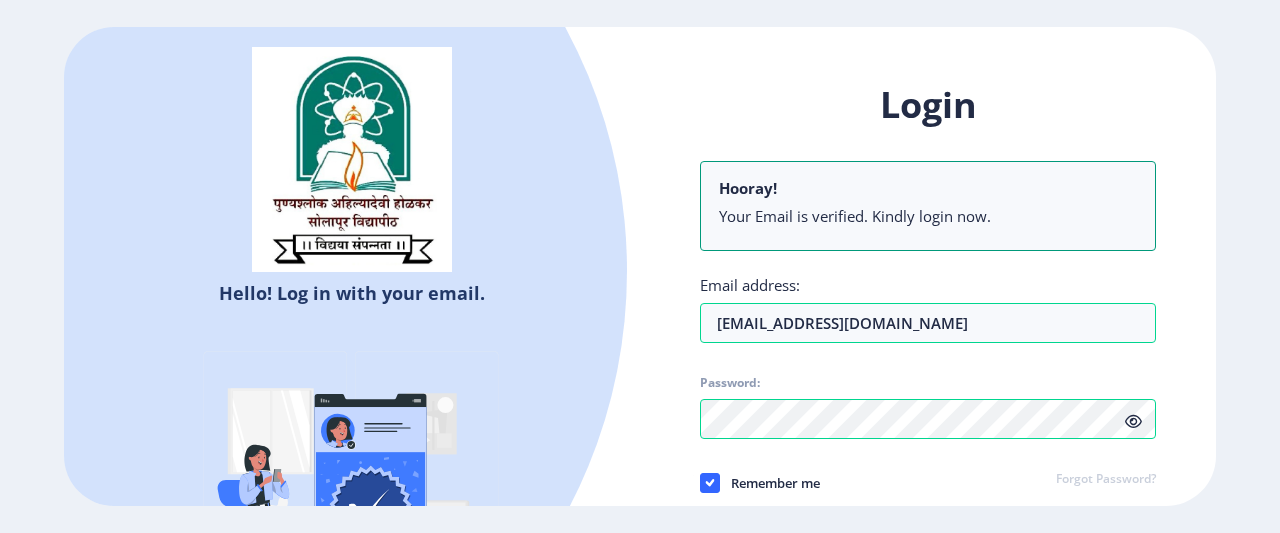click on "Your Email is verified. Kindly login now." 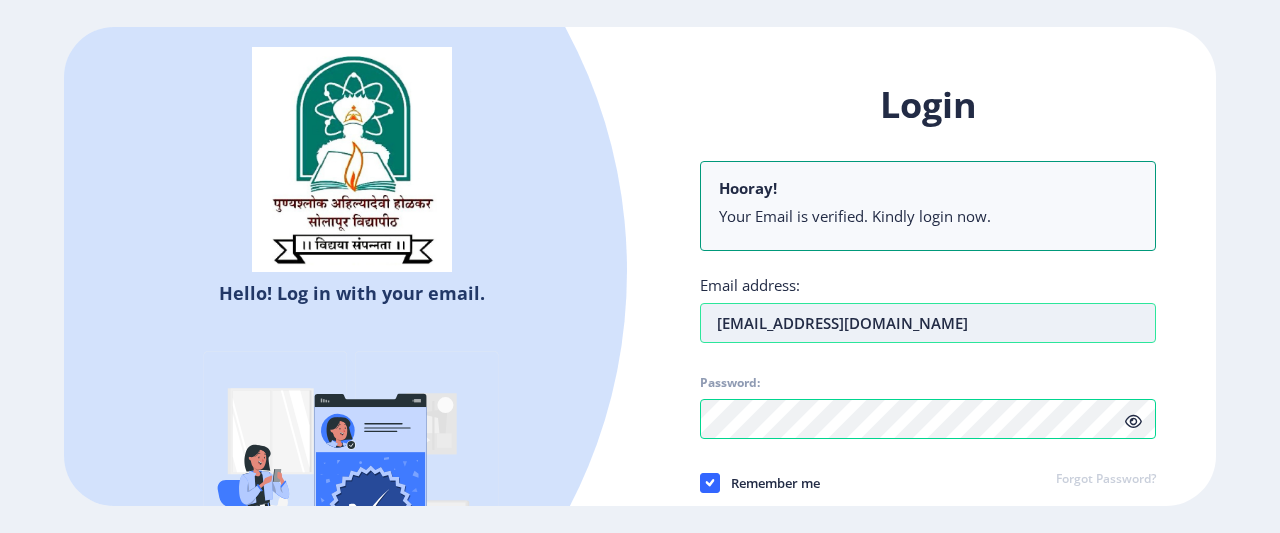 click on "[EMAIL_ADDRESS][DOMAIN_NAME]" at bounding box center (928, 323) 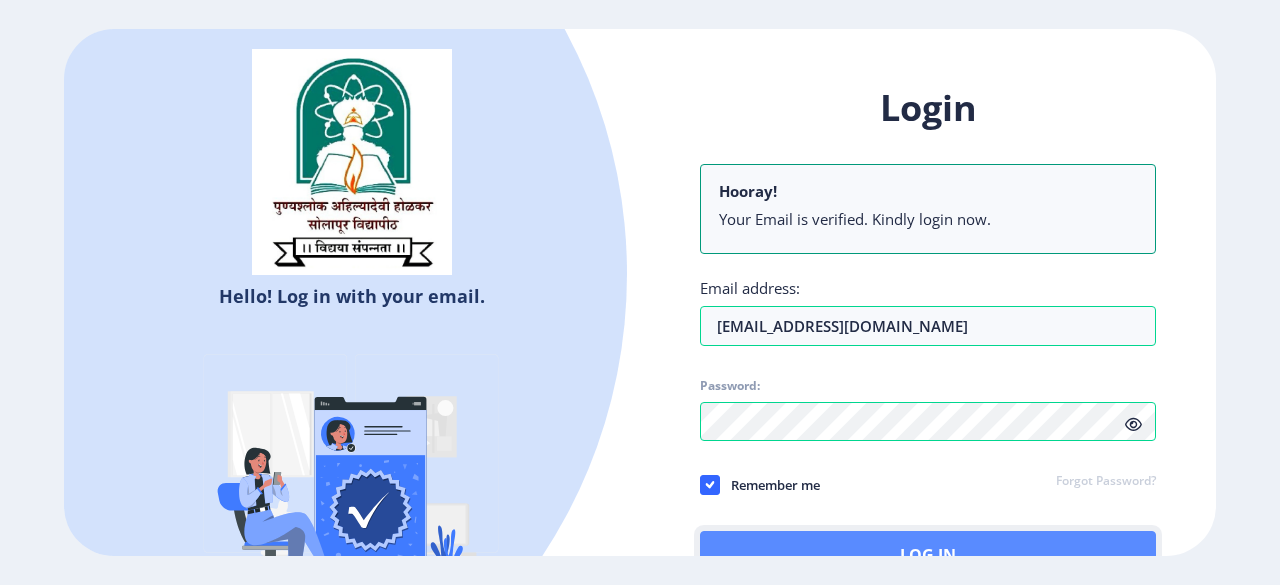 click on "Log In" 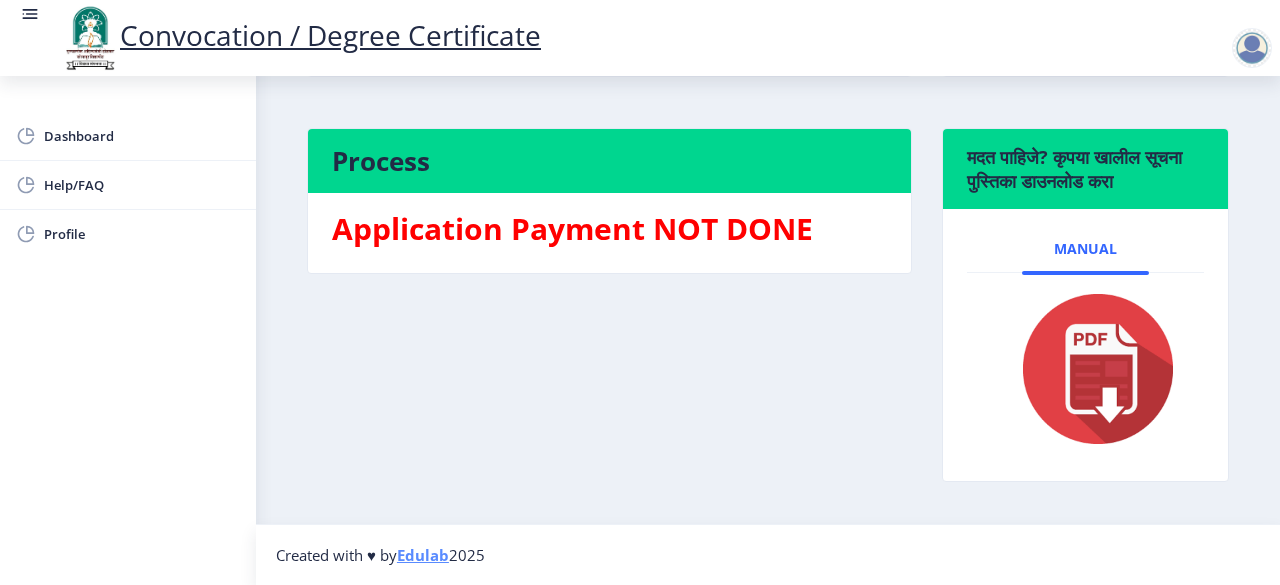 scroll, scrollTop: 0, scrollLeft: 0, axis: both 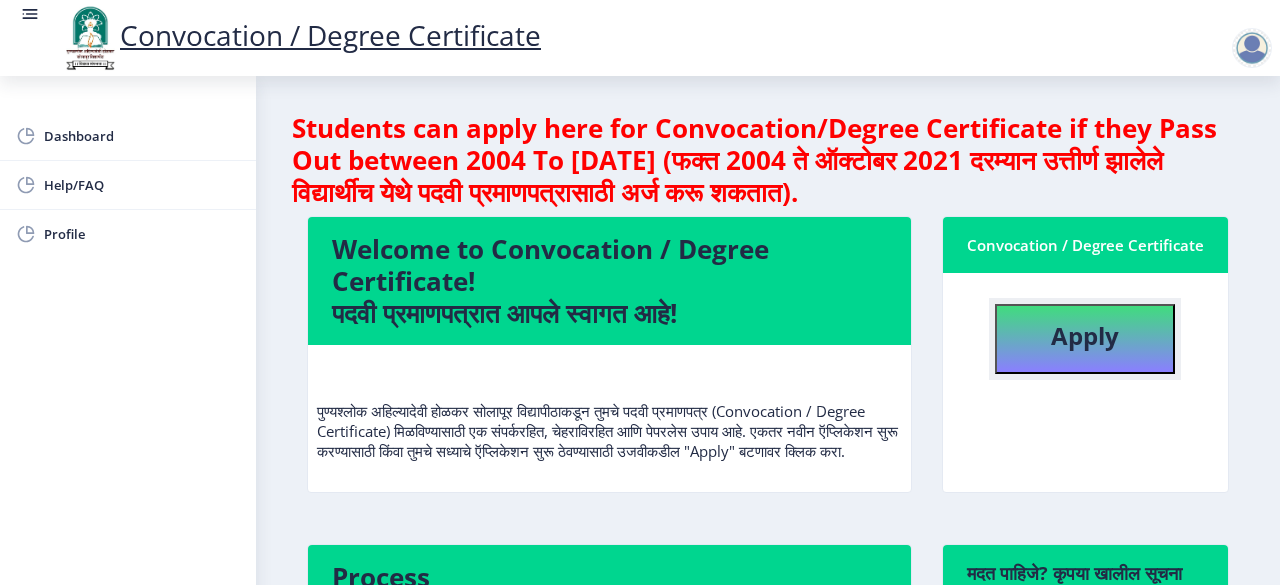 click on "Apply" 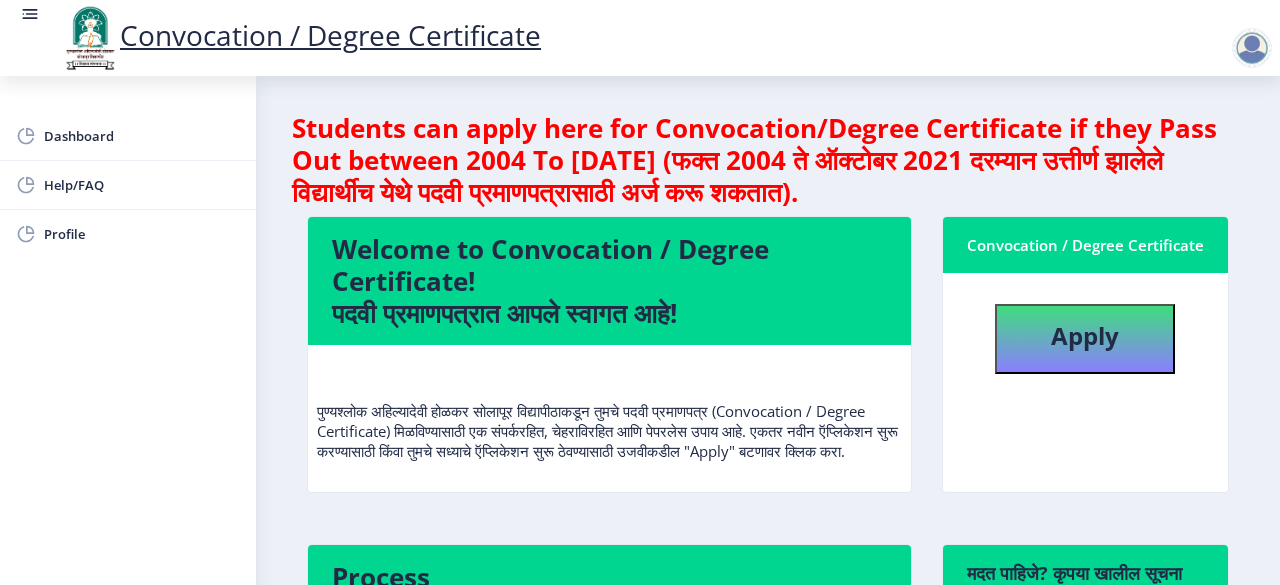 select 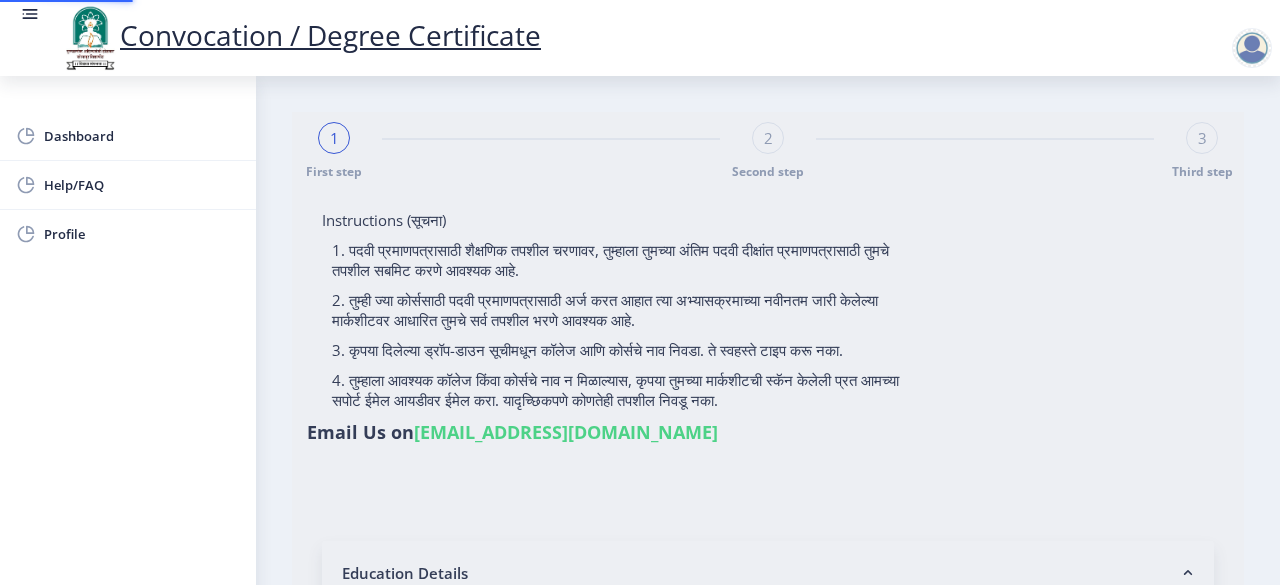 type on "[PERSON_NAME] [PERSON_NAME]" 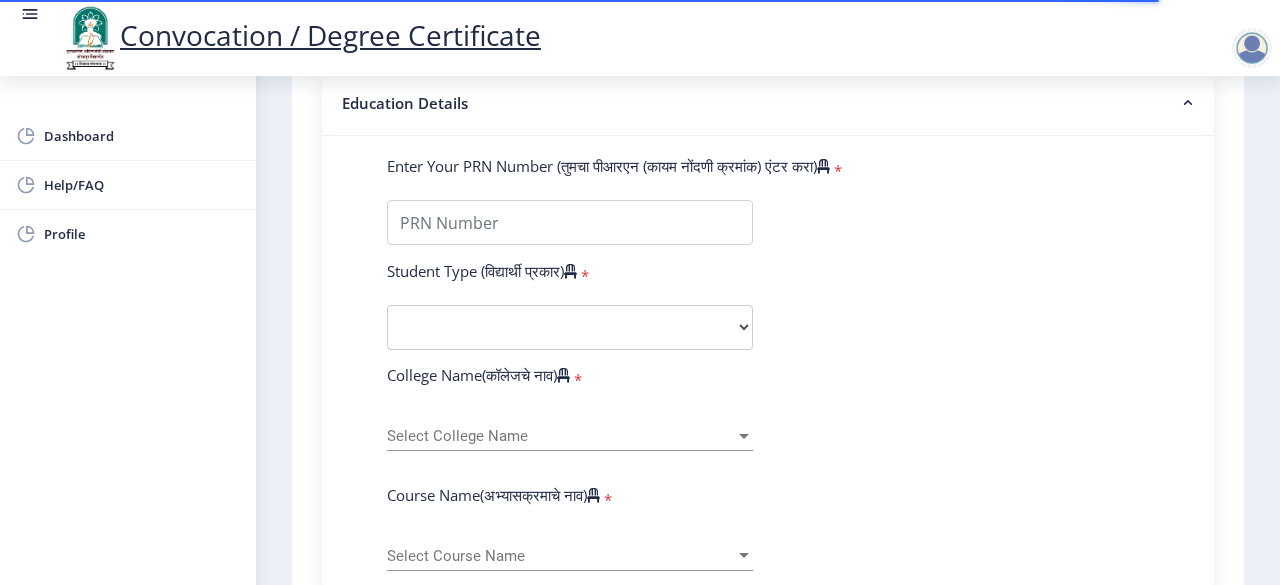 scroll, scrollTop: 471, scrollLeft: 0, axis: vertical 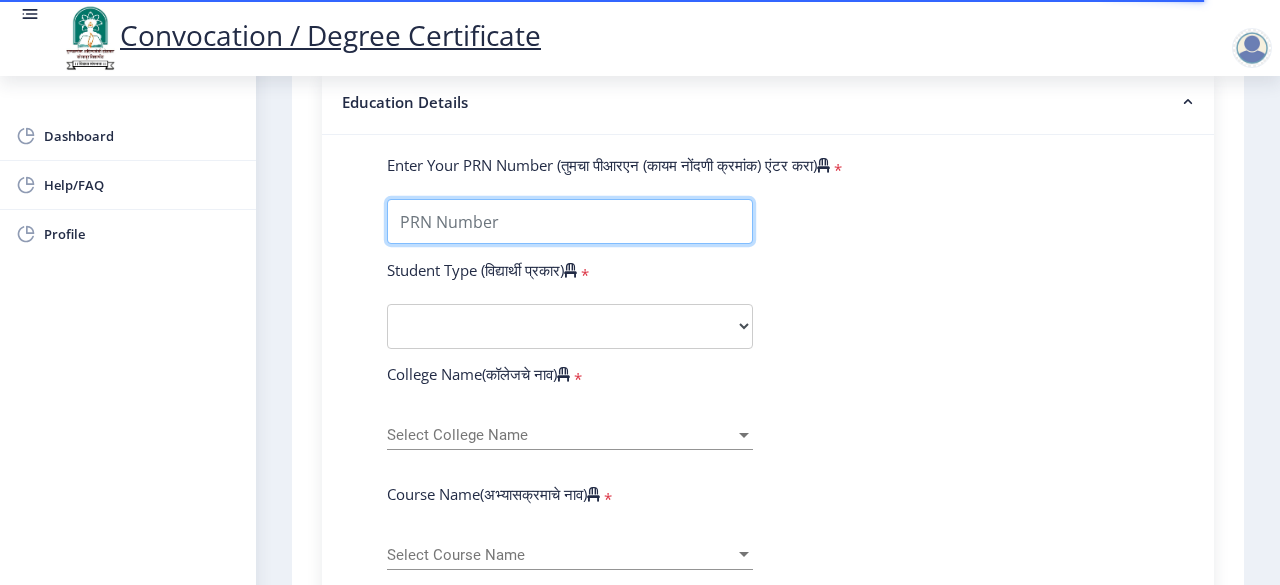 click on "Enter Your PRN Number (तुमचा पीआरएन (कायम नोंदणी क्रमांक) एंटर करा)" at bounding box center (570, 221) 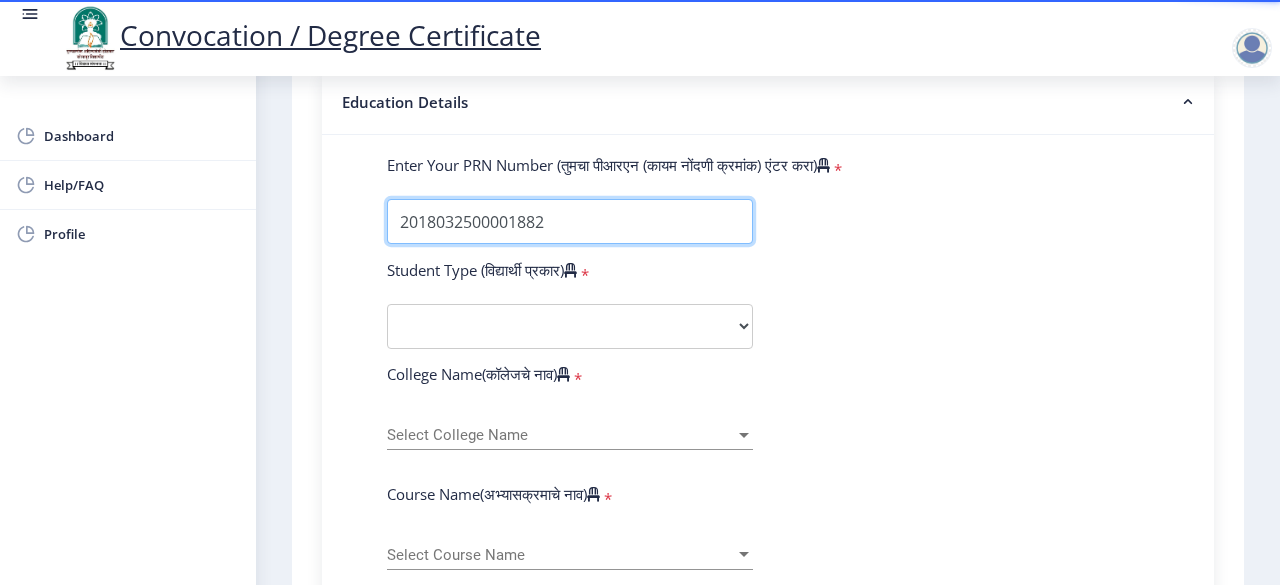 type on "2018032500001882" 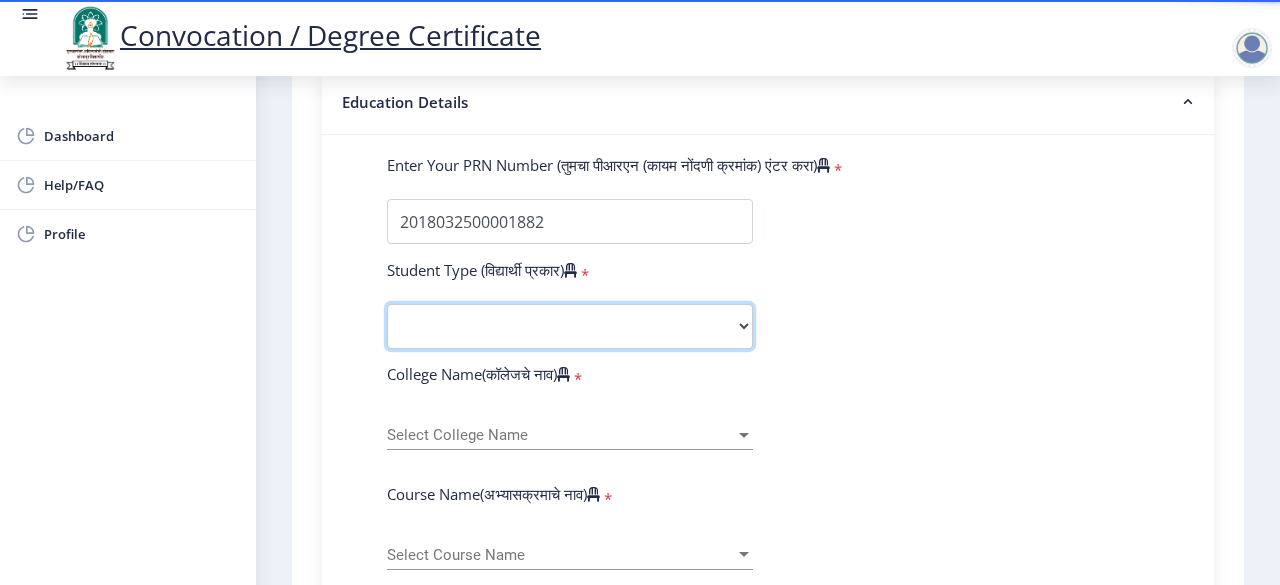 click on "Select Student Type Regular External" at bounding box center [570, 326] 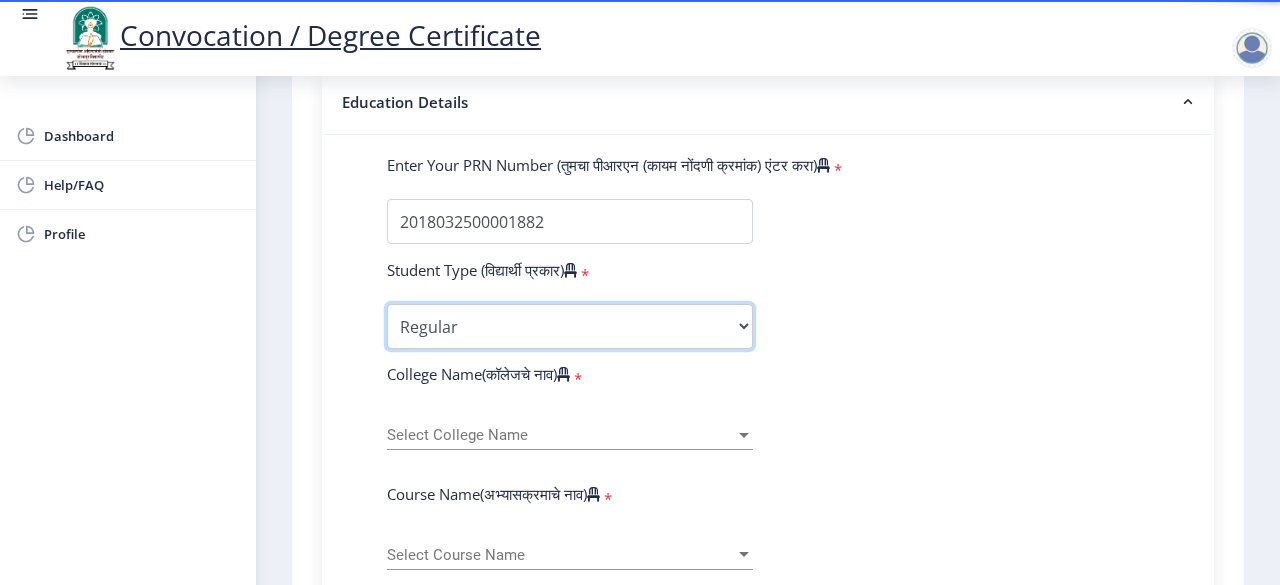 click on "Select Student Type Regular External" at bounding box center (570, 326) 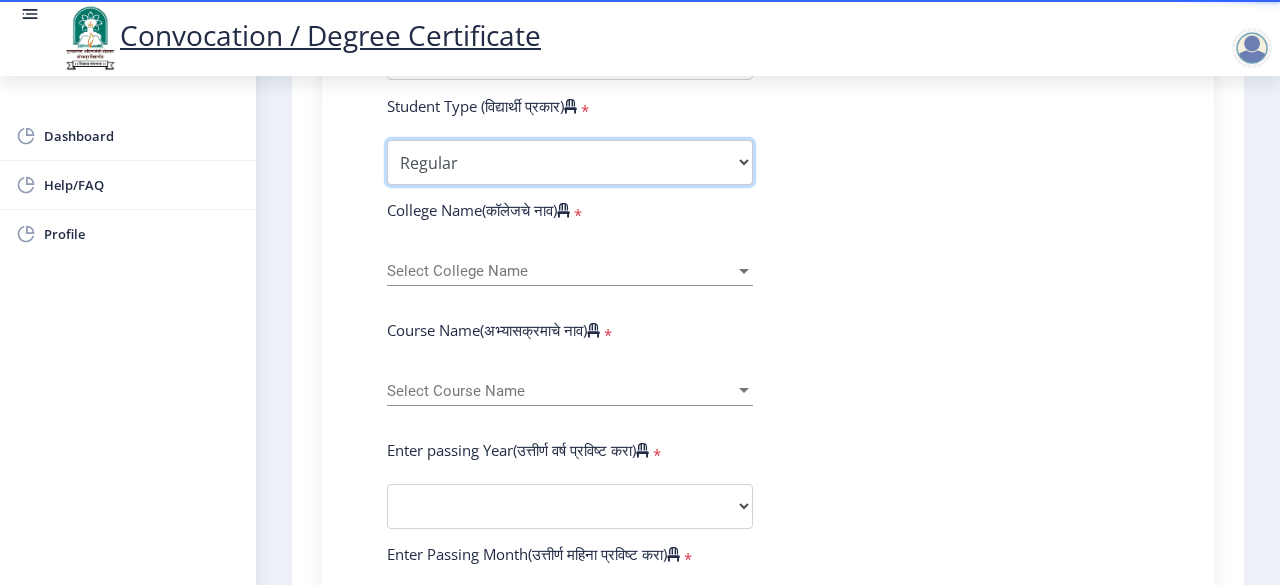 scroll, scrollTop: 636, scrollLeft: 0, axis: vertical 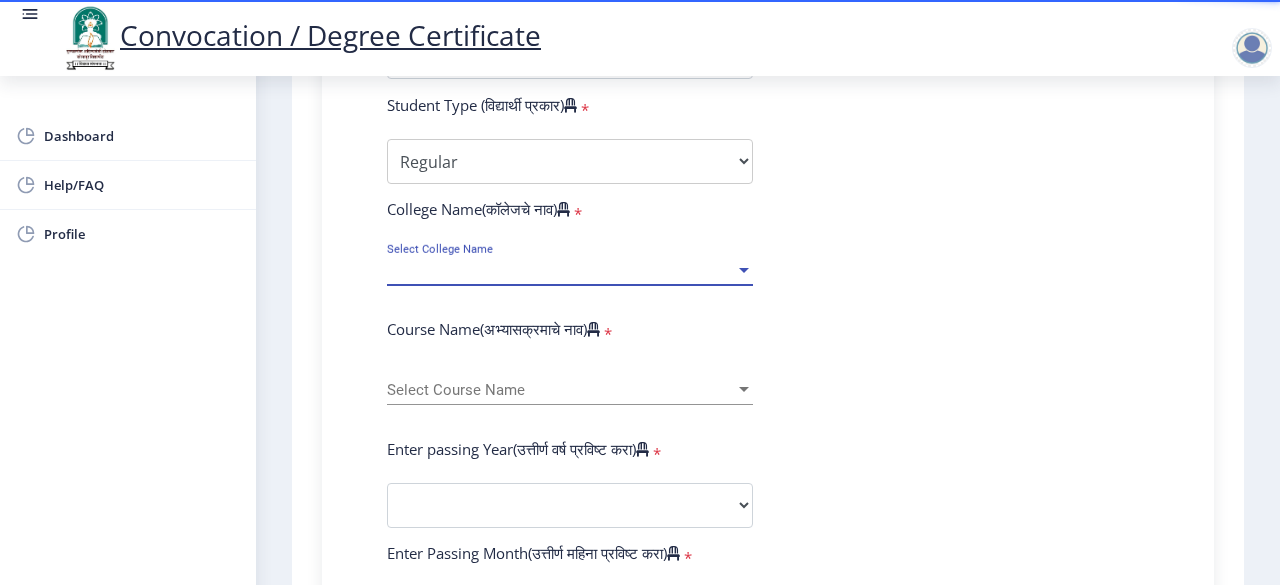 click at bounding box center [744, 270] 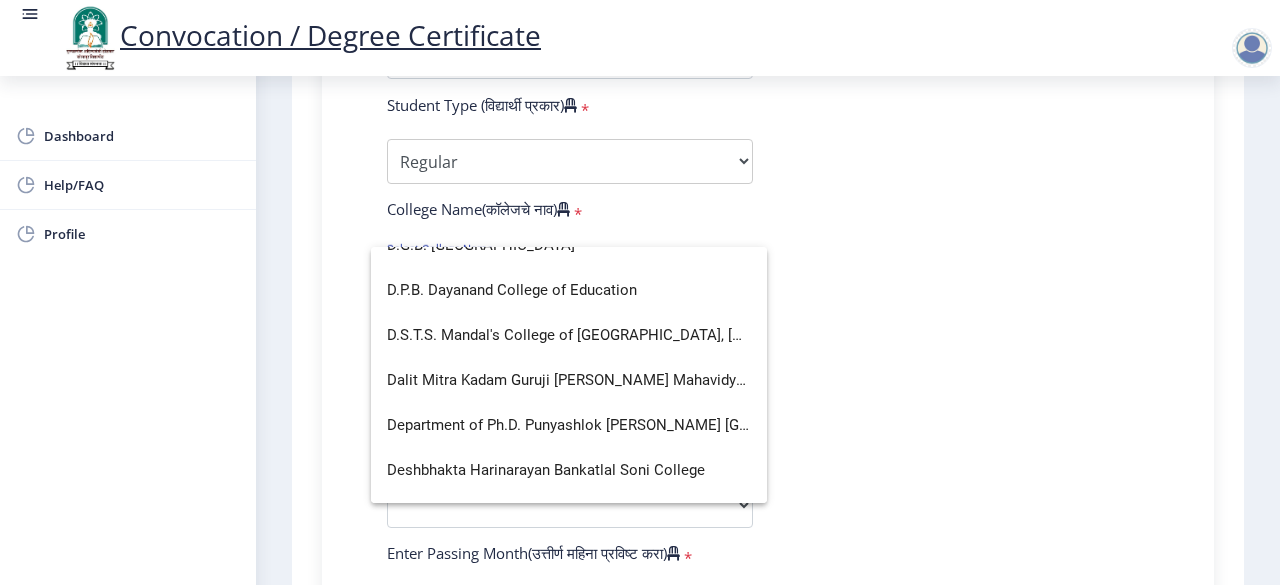 scroll, scrollTop: 1106, scrollLeft: 0, axis: vertical 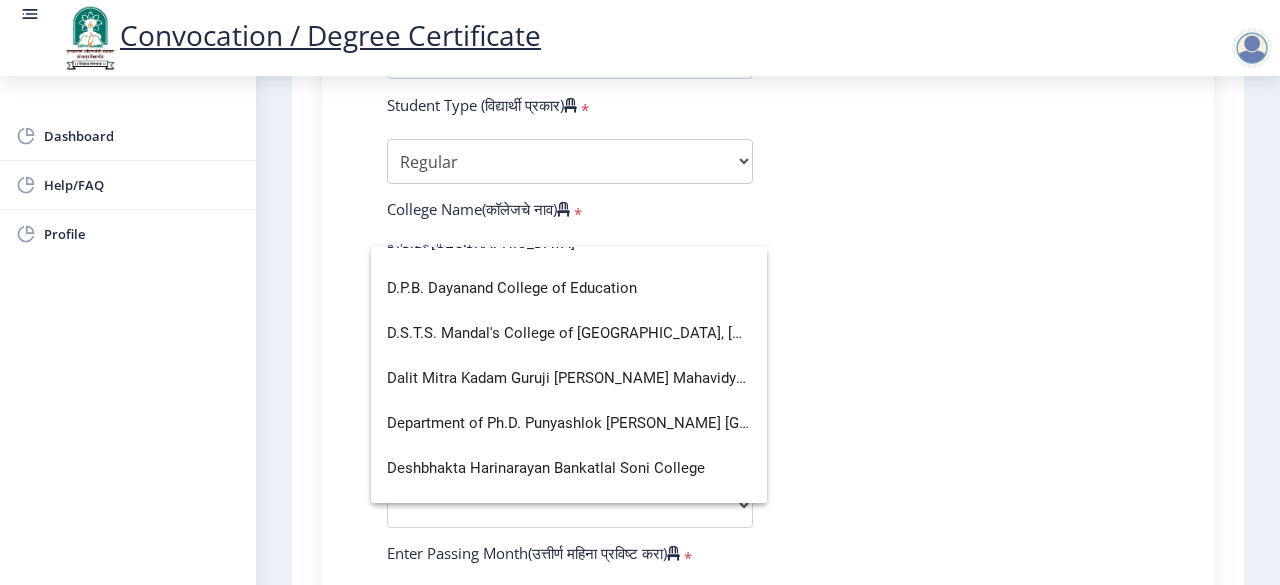 click 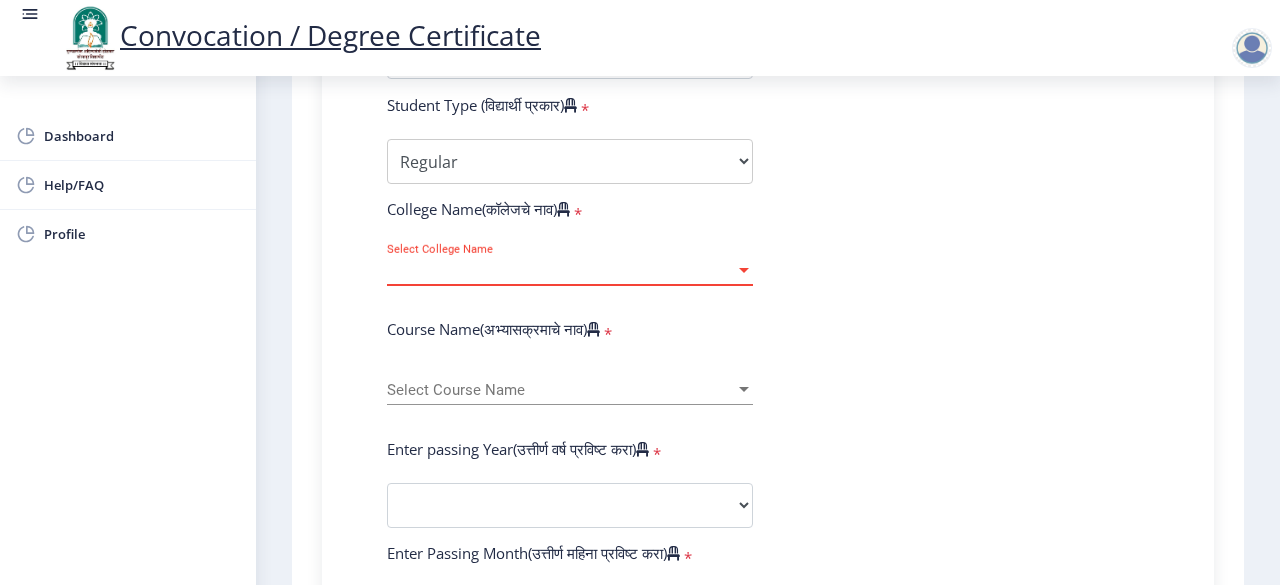 click on "Select College Name" at bounding box center [561, 270] 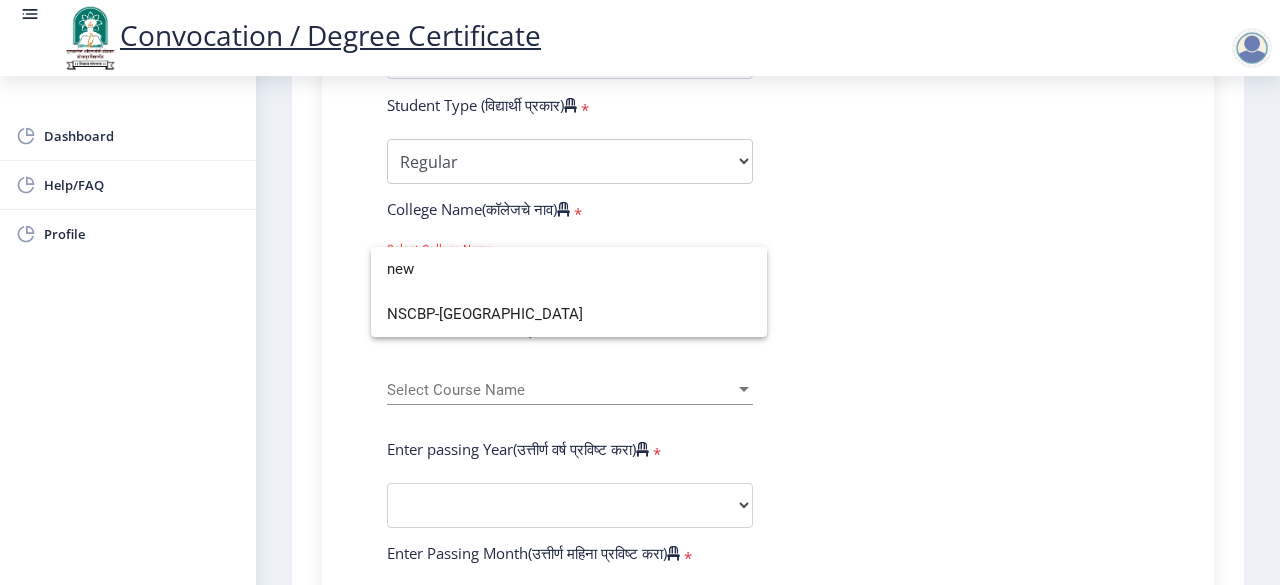 scroll, scrollTop: 0, scrollLeft: 0, axis: both 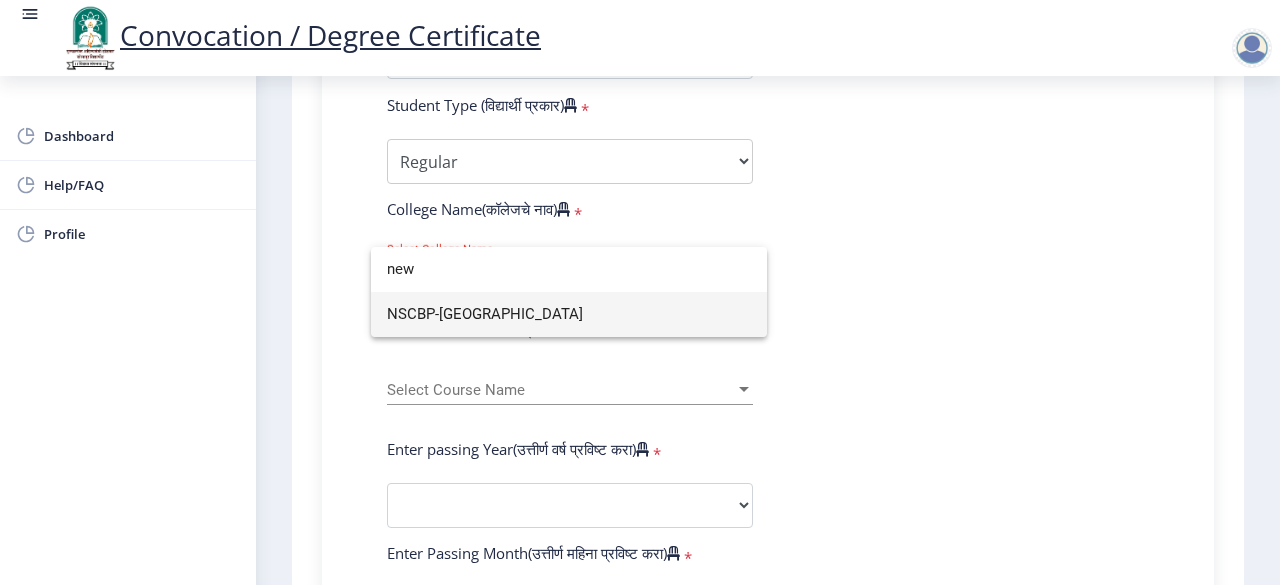 type on "new" 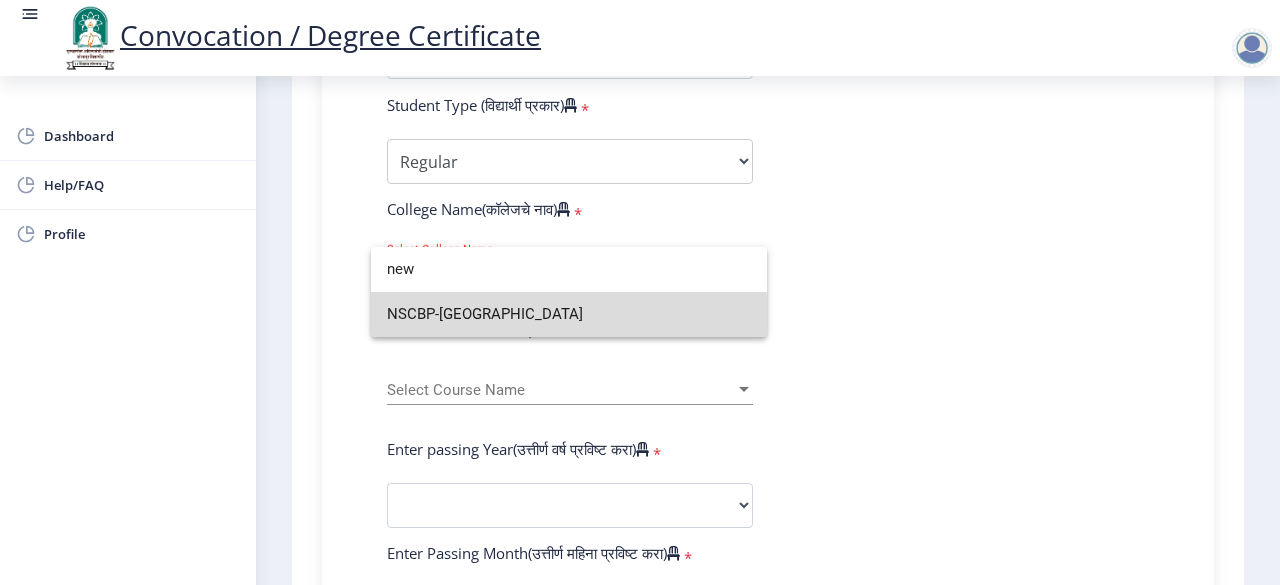 click on "NSCBP-[GEOGRAPHIC_DATA]" at bounding box center (569, 314) 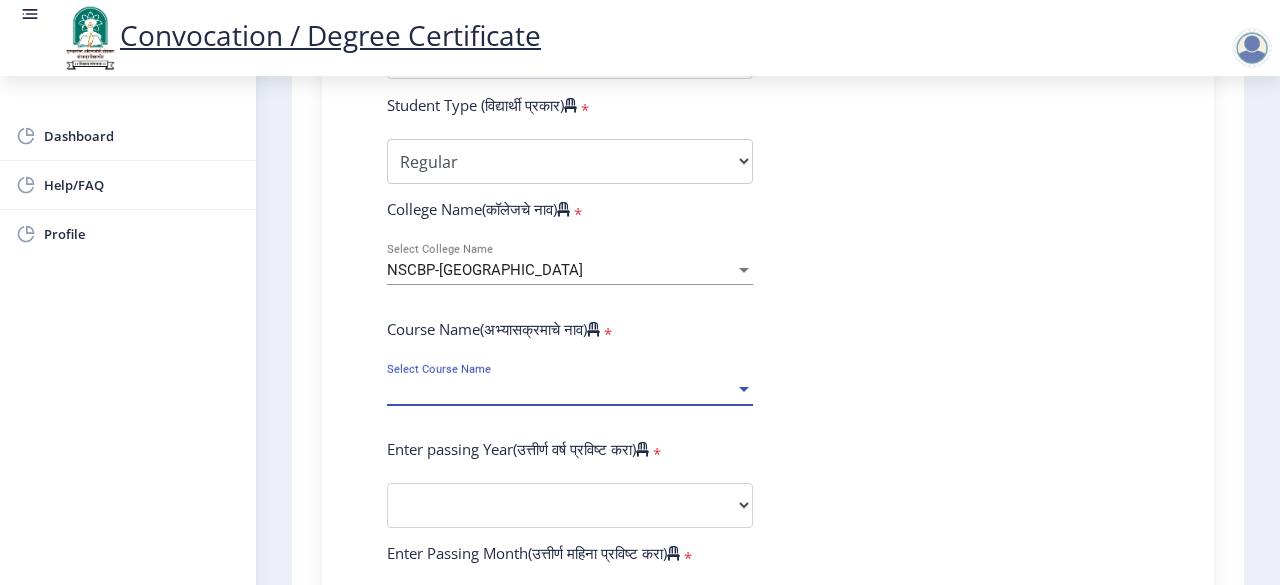 click at bounding box center (744, 390) 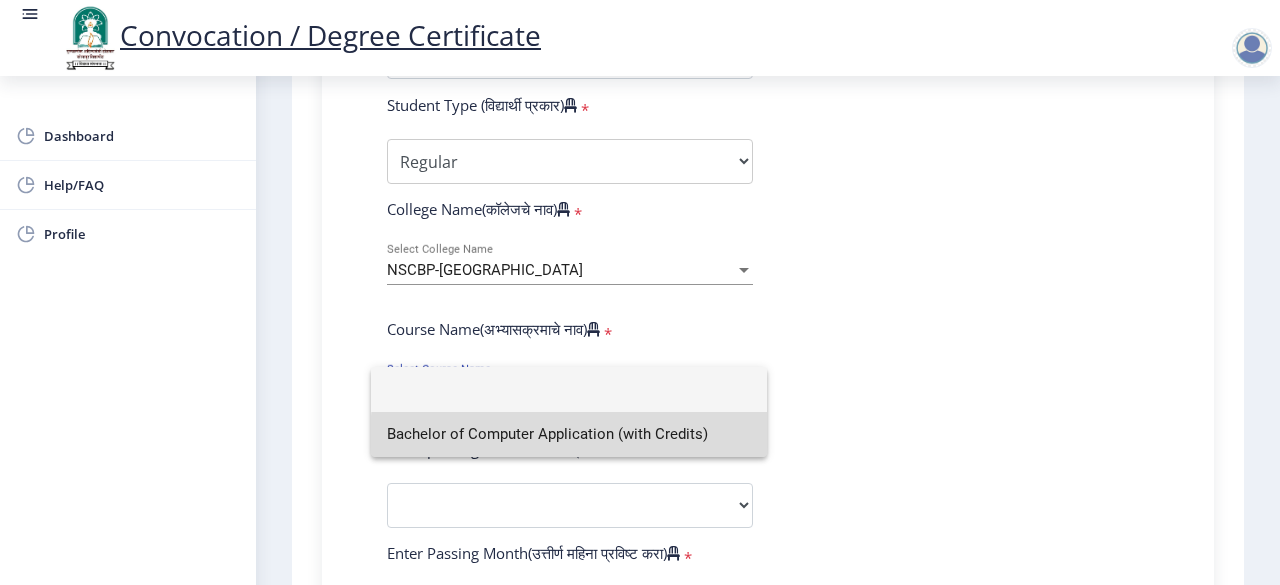 click on "Bachelor of Computer Application (with Credits)" at bounding box center (569, 434) 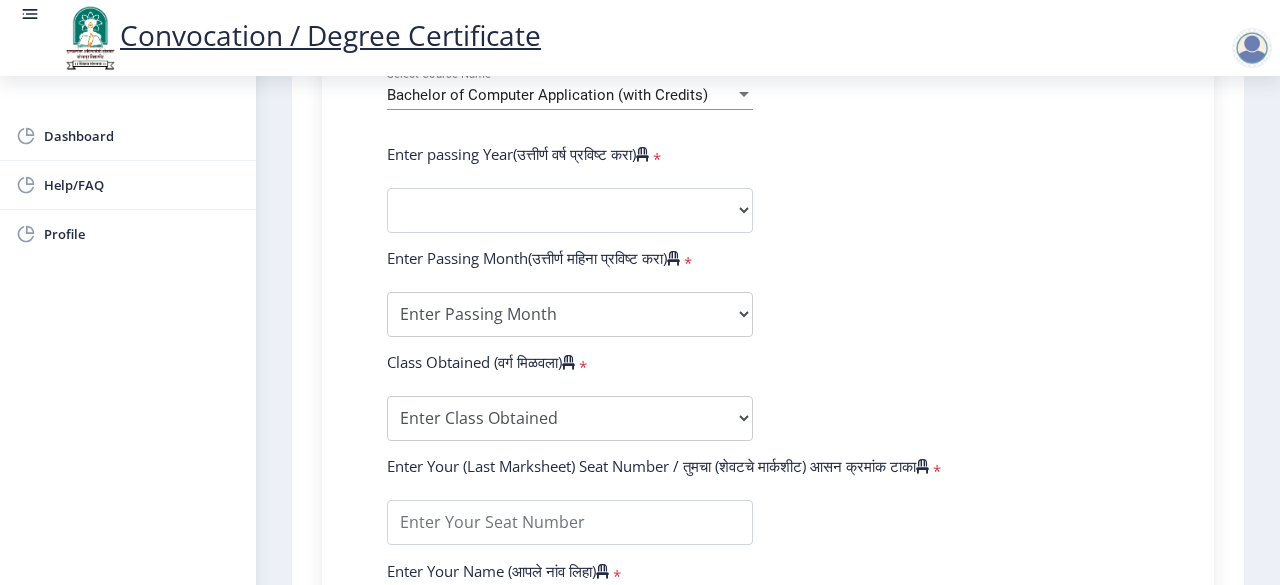scroll, scrollTop: 932, scrollLeft: 0, axis: vertical 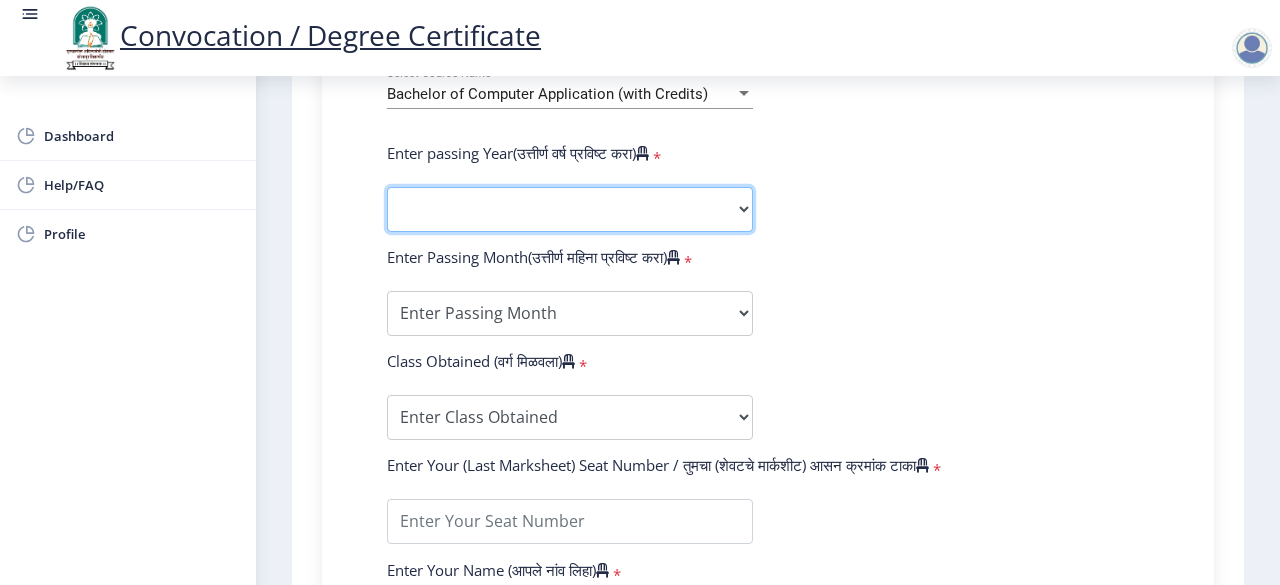 click on "2025   2024   2023   2022   2021   2020   2019   2018   2017   2016   2015   2014   2013   2012   2011   2010   2009   2008   2007   2006   2005   2004   2003   2002   2001   2000   1999   1998   1997   1996   1995   1994   1993   1992   1991   1990   1989   1988   1987   1986   1985   1984   1983   1982   1981   1980   1979   1978   1977   1976" 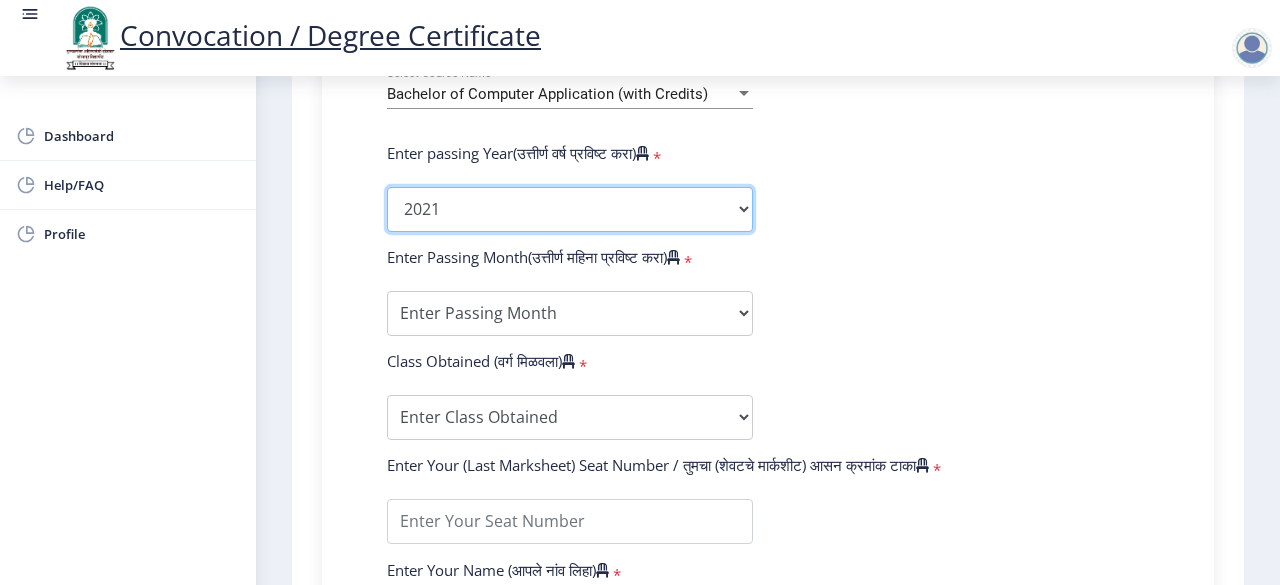 click on "2025   2024   2023   2022   2021   2020   2019   2018   2017   2016   2015   2014   2013   2012   2011   2010   2009   2008   2007   2006   2005   2004   2003   2002   2001   2000   1999   1998   1997   1996   1995   1994   1993   1992   1991   1990   1989   1988   1987   1986   1985   1984   1983   1982   1981   1980   1979   1978   1977   1976" 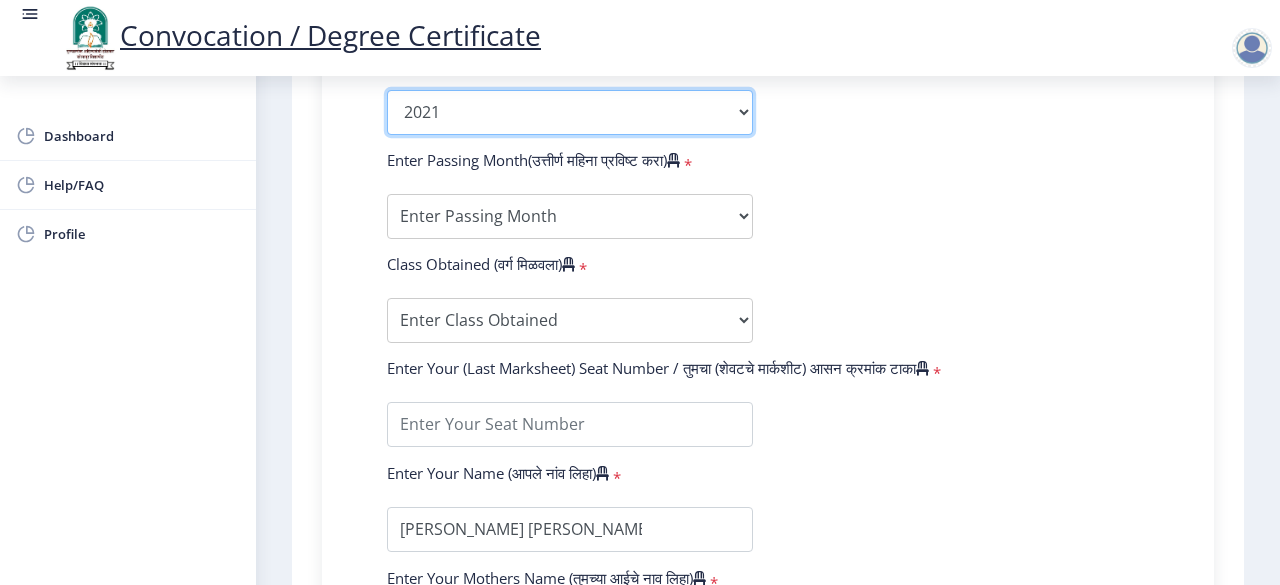 scroll, scrollTop: 1030, scrollLeft: 0, axis: vertical 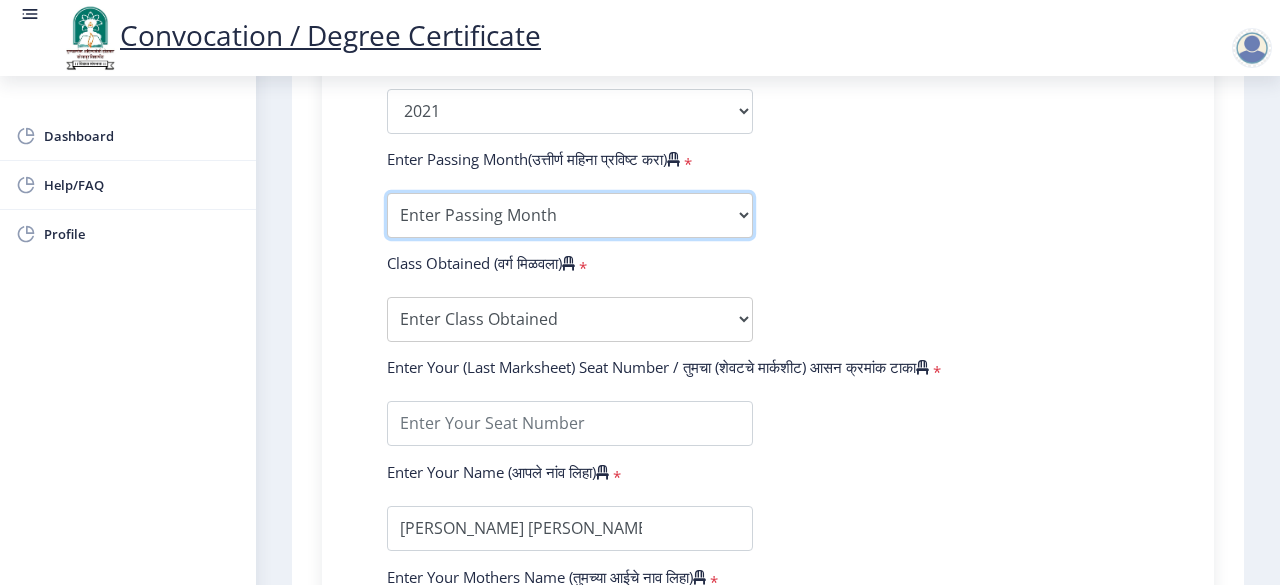click on "Enter Passing Month March April May October November December" at bounding box center (570, 215) 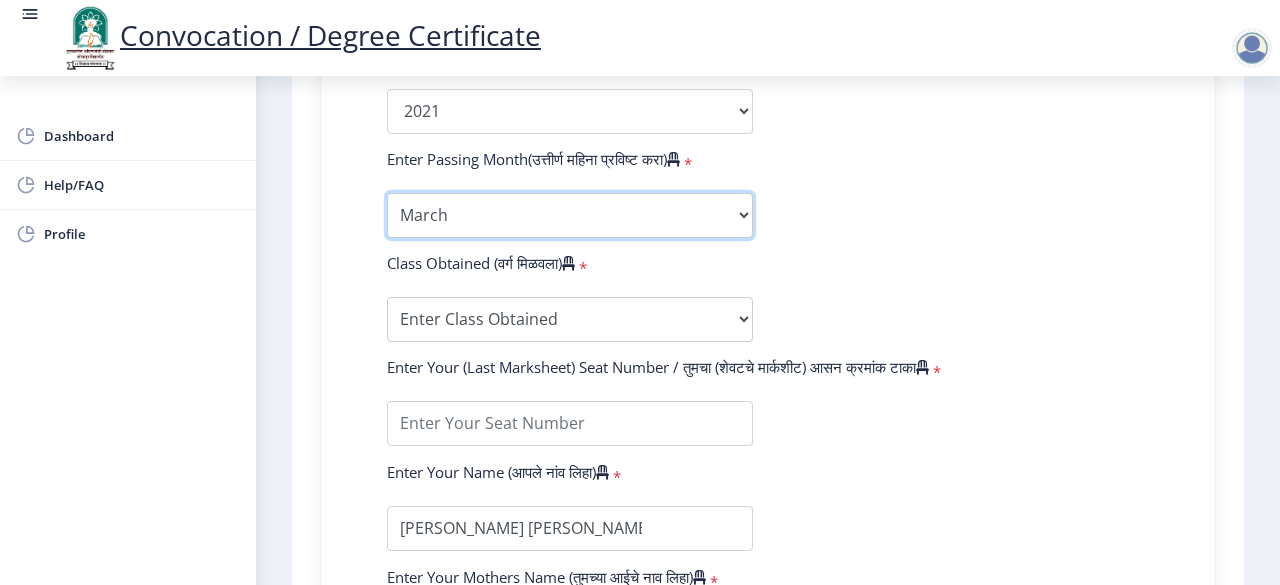click on "Enter Passing Month March April May October November December" at bounding box center [570, 215] 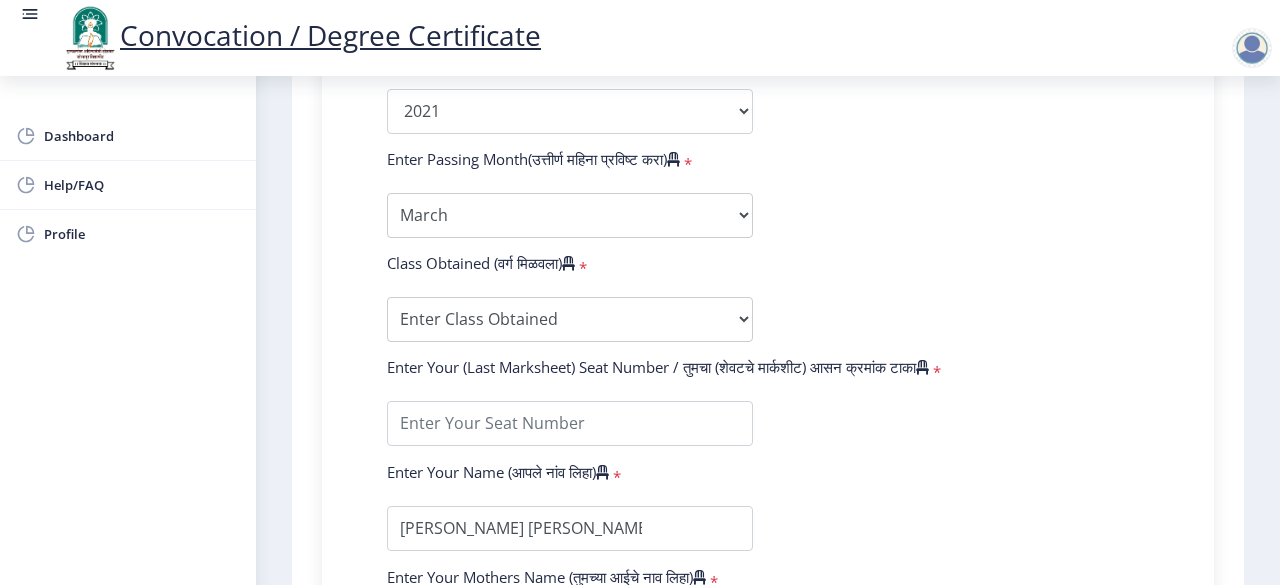 click on "Class Obtained (वर्ग मिळवला)" 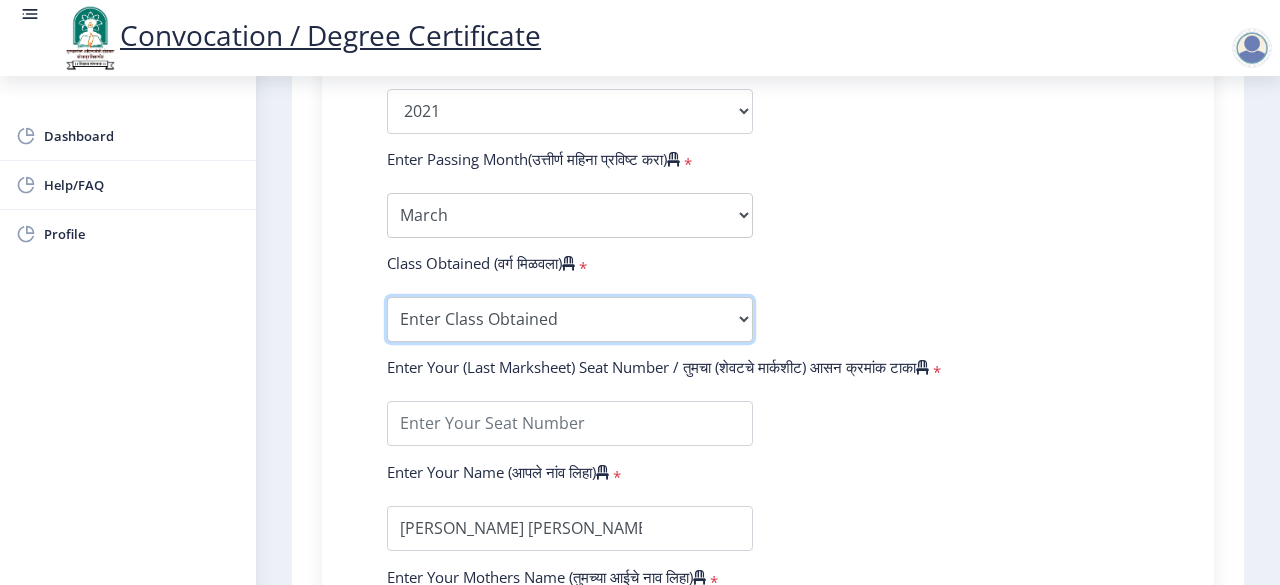 click on "Enter Class Obtained FIRST CLASS WITH DISTINCTION FIRST CLASS HIGHER SECOND CLASS SECOND CLASS PASS CLASS Grade O Grade A+ Grade A Grade B+ Grade B Grade C+ Grade C Grade D Grade E" at bounding box center [570, 319] 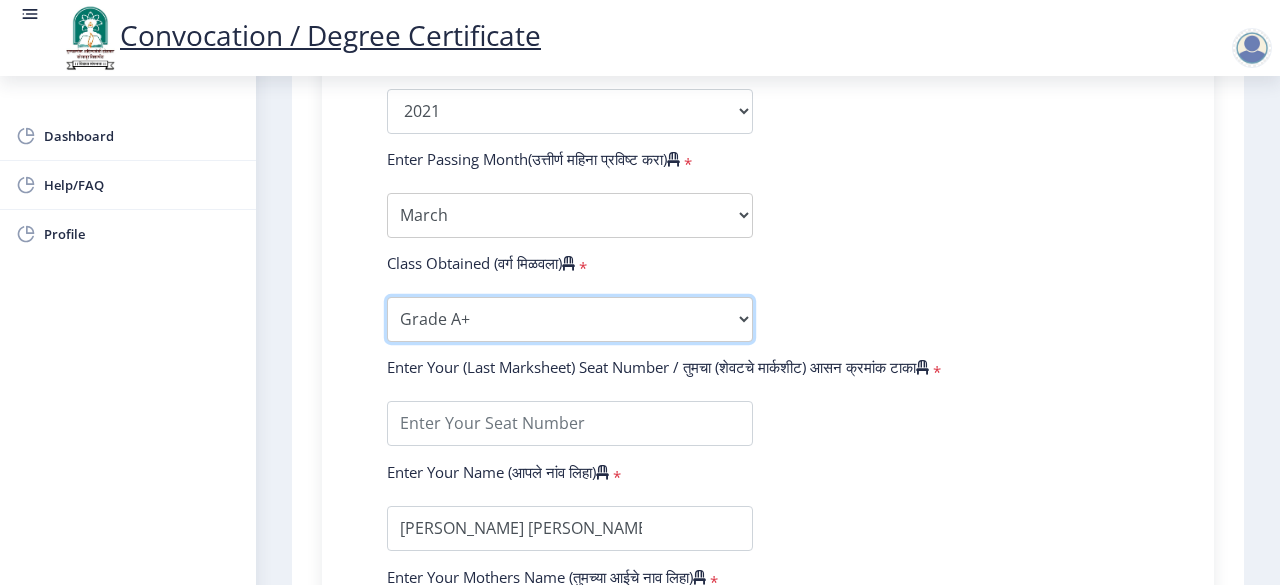 click on "Enter Class Obtained FIRST CLASS WITH DISTINCTION FIRST CLASS HIGHER SECOND CLASS SECOND CLASS PASS CLASS Grade O Grade A+ Grade A Grade B+ Grade B Grade C+ Grade C Grade D Grade E" at bounding box center (570, 319) 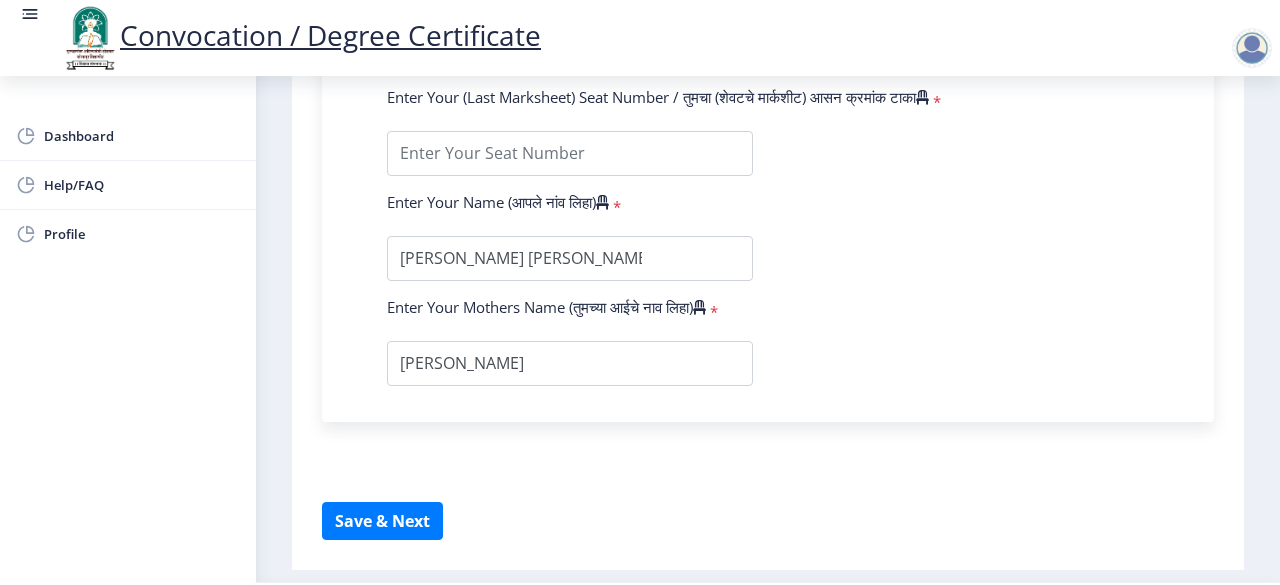 scroll, scrollTop: 1301, scrollLeft: 0, axis: vertical 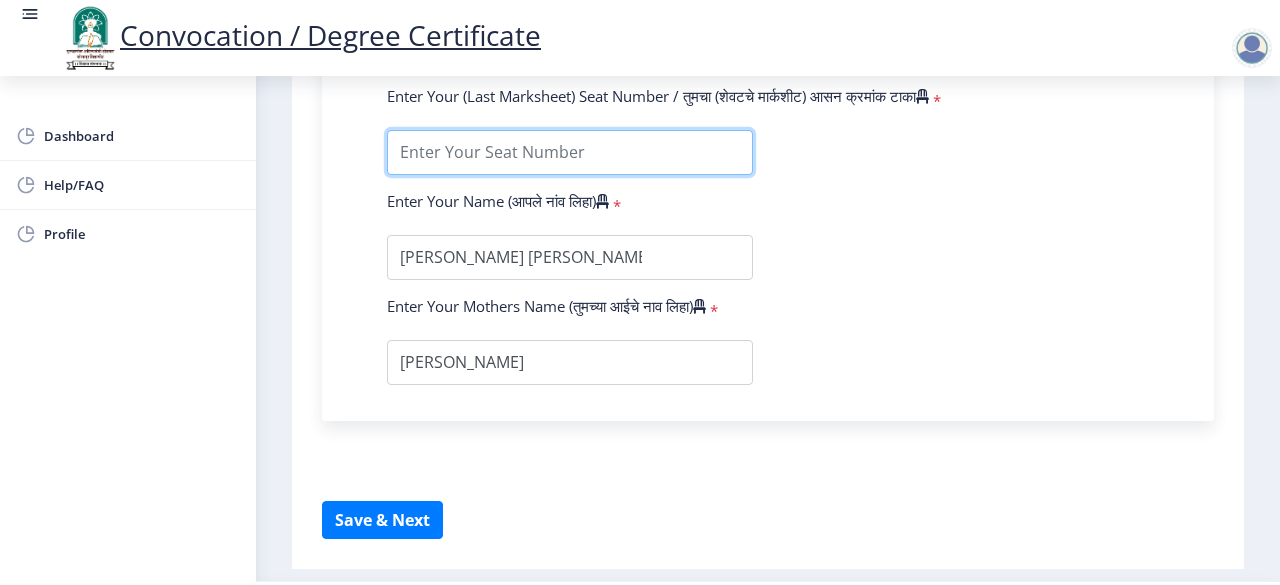 click at bounding box center (570, 152) 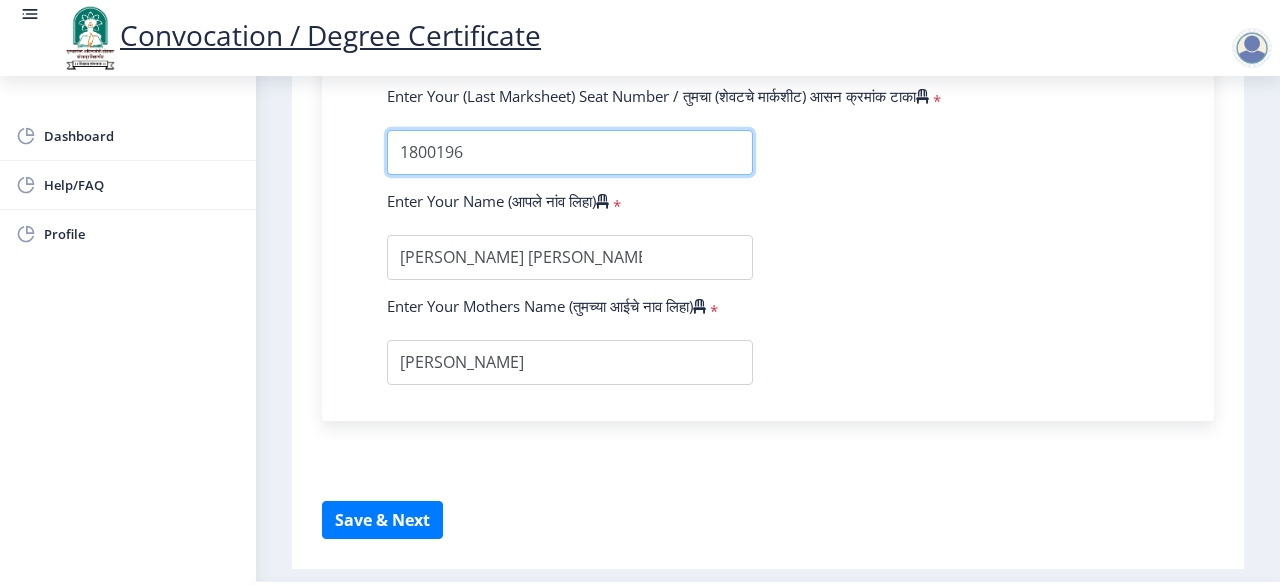 click at bounding box center (570, 152) 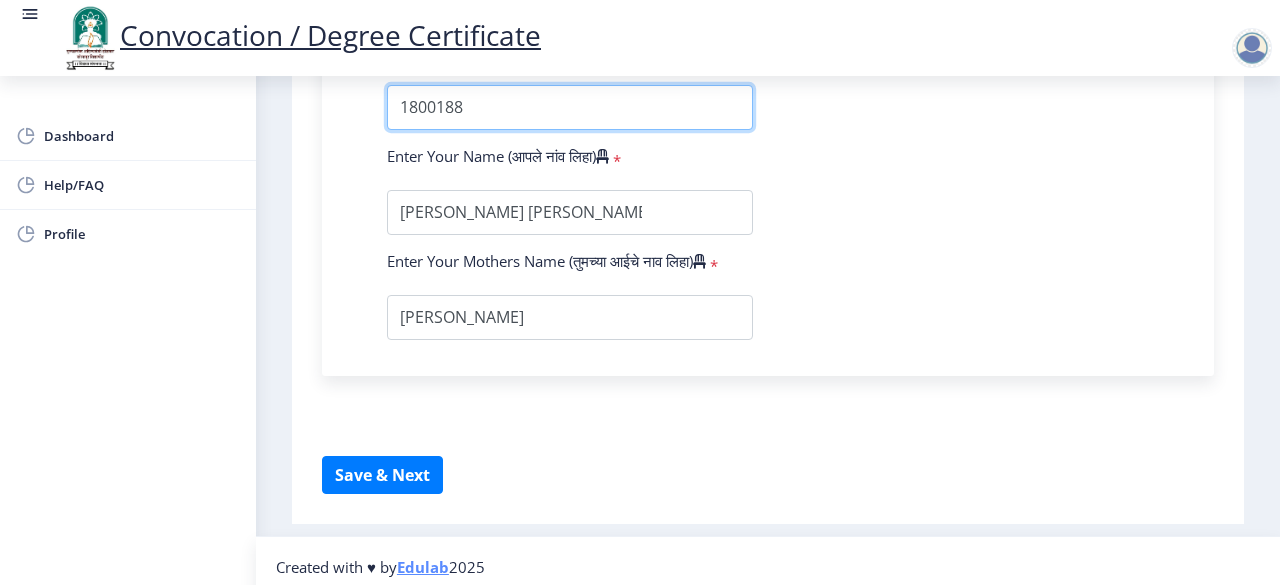 scroll, scrollTop: 1355, scrollLeft: 0, axis: vertical 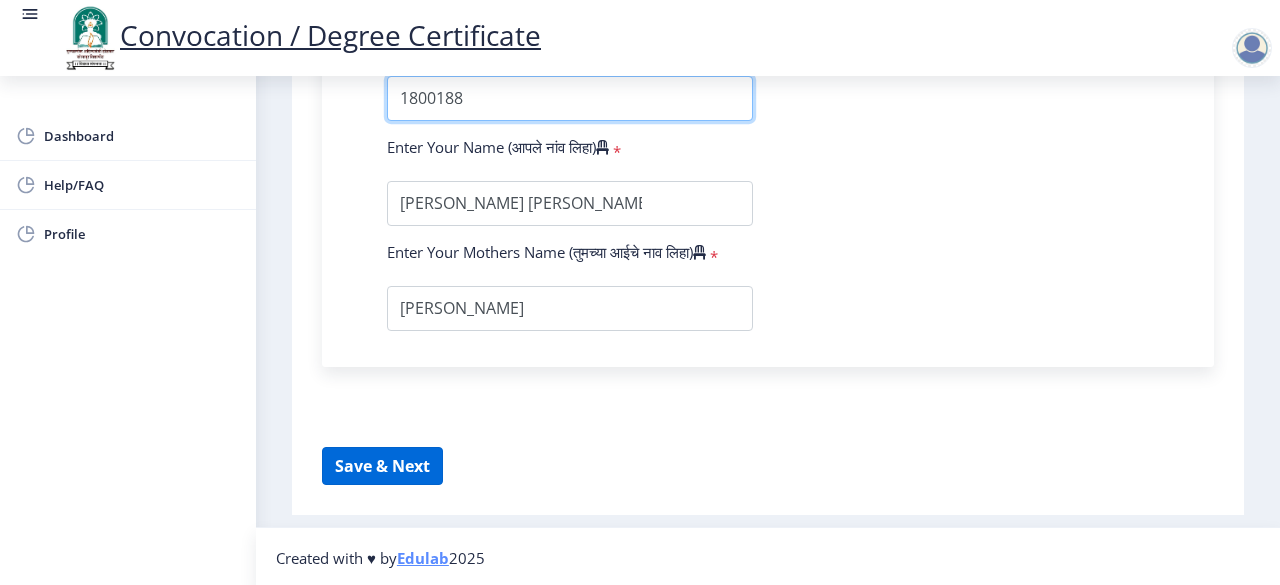 type on "1800188" 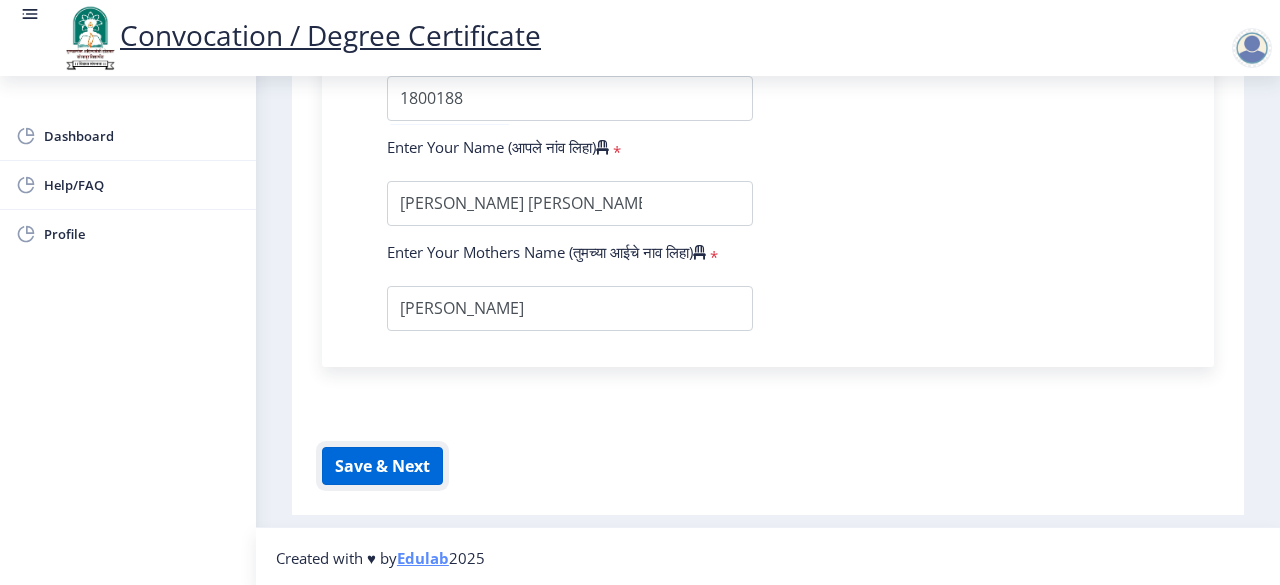 click on "Save & Next" 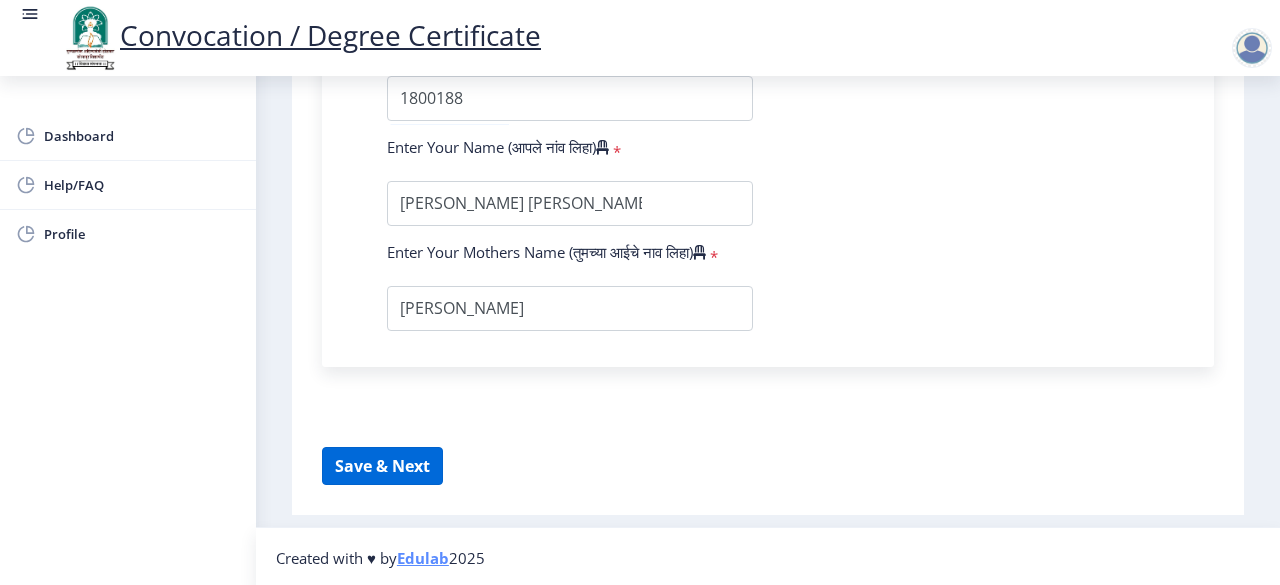 select 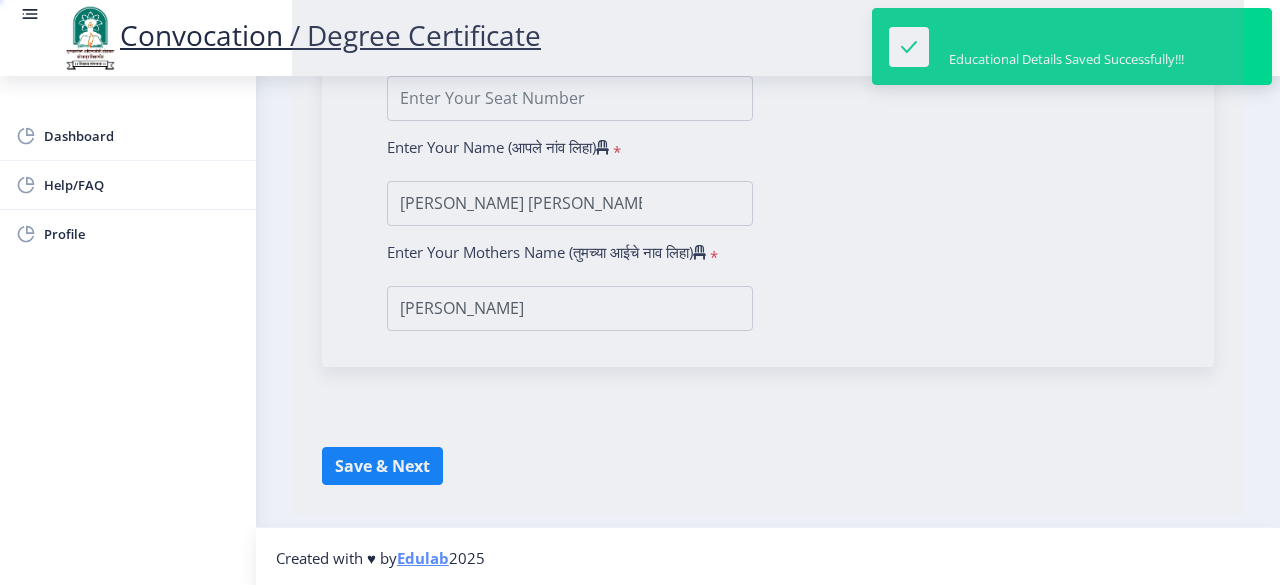type on "2018032500001882" 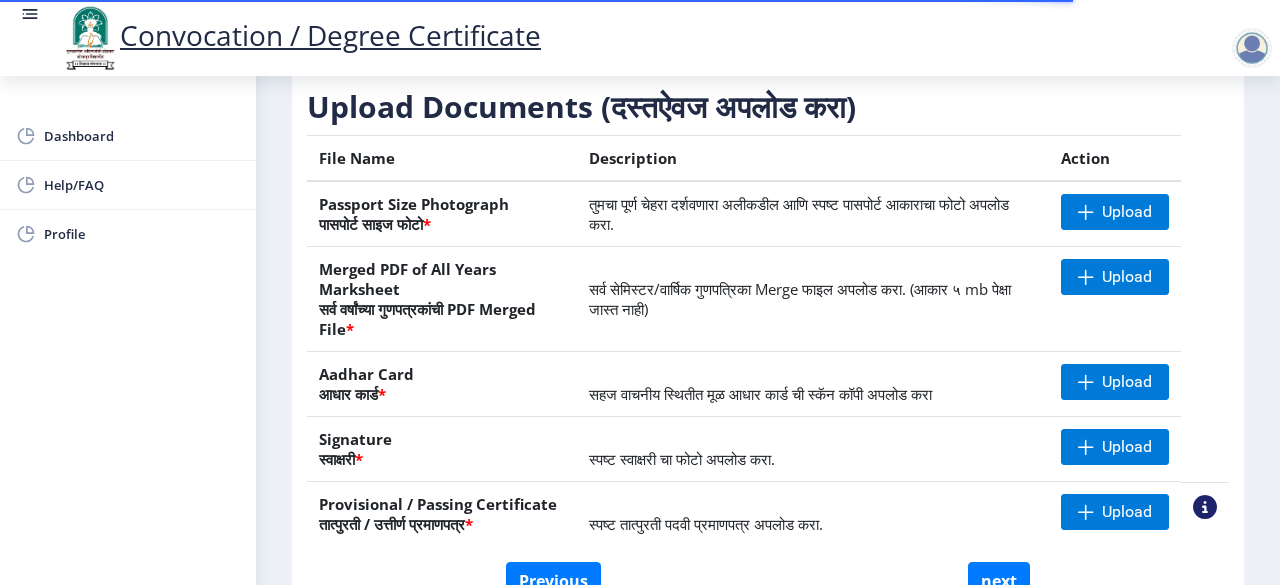 scroll, scrollTop: 313, scrollLeft: 0, axis: vertical 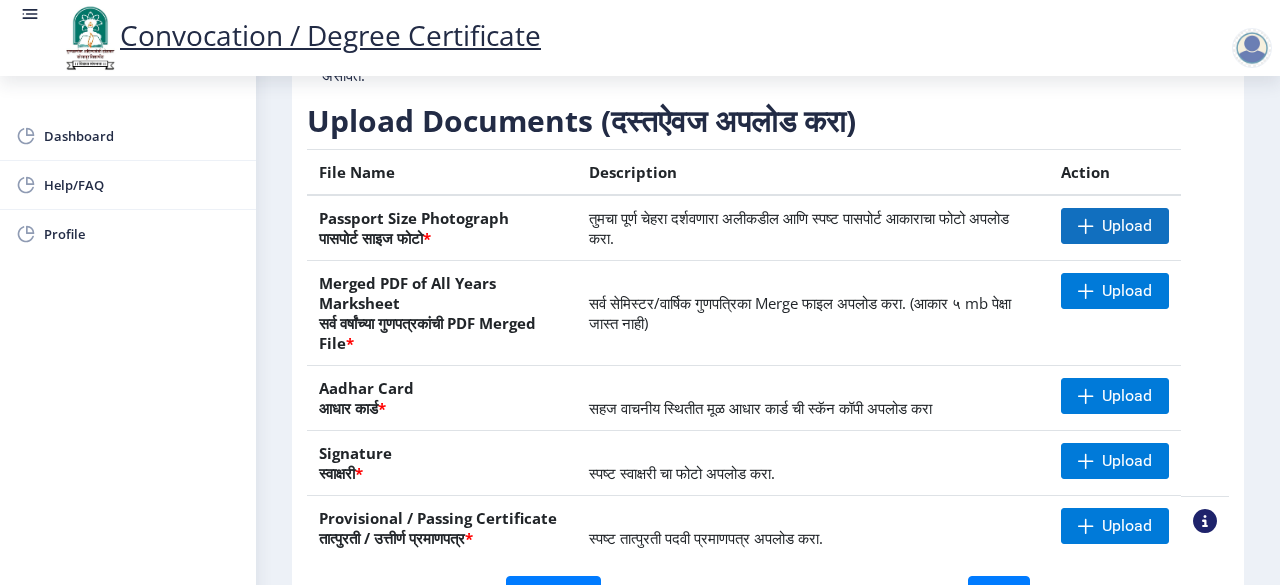 drag, startPoint x: 1104, startPoint y: 244, endPoint x: 1112, endPoint y: 215, distance: 30.083218 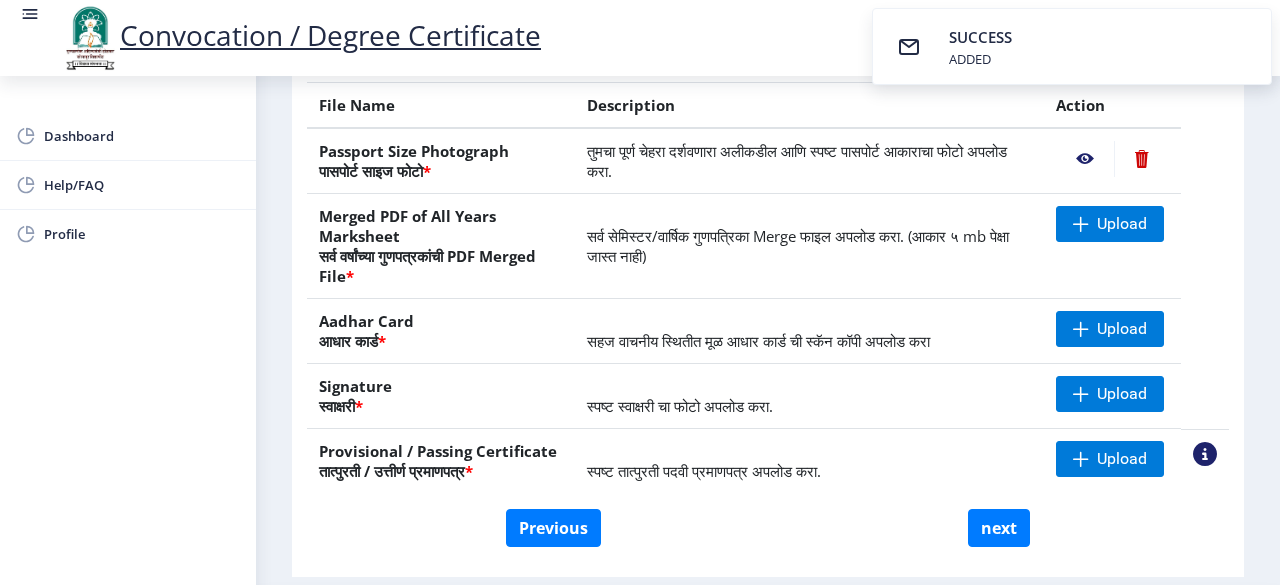 scroll, scrollTop: 381, scrollLeft: 0, axis: vertical 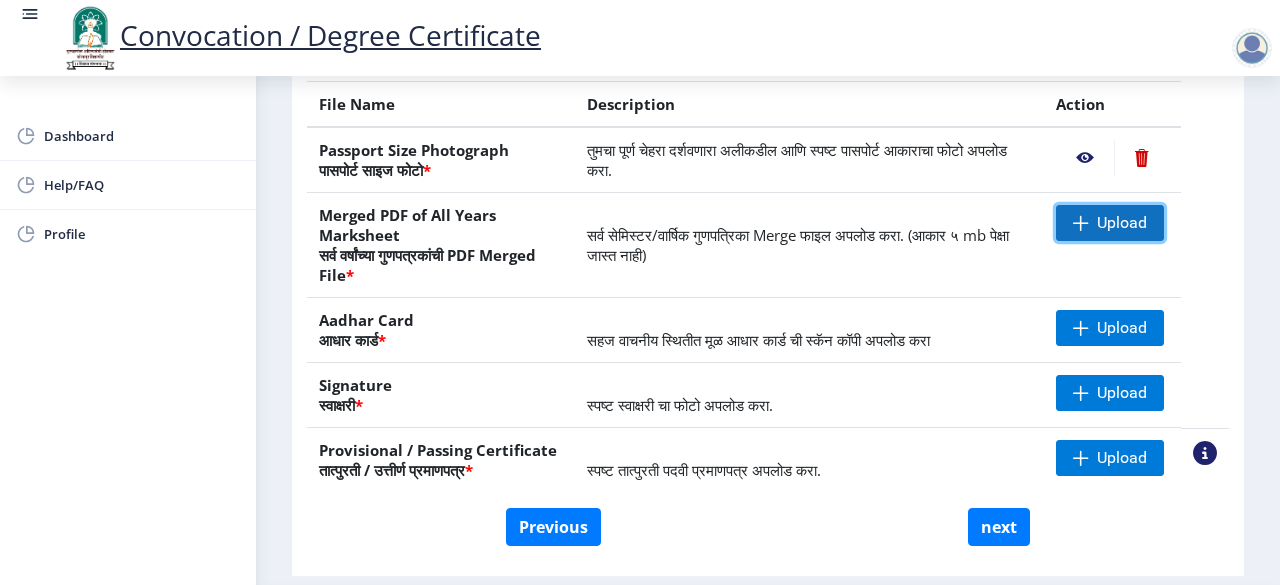 click on "Upload" 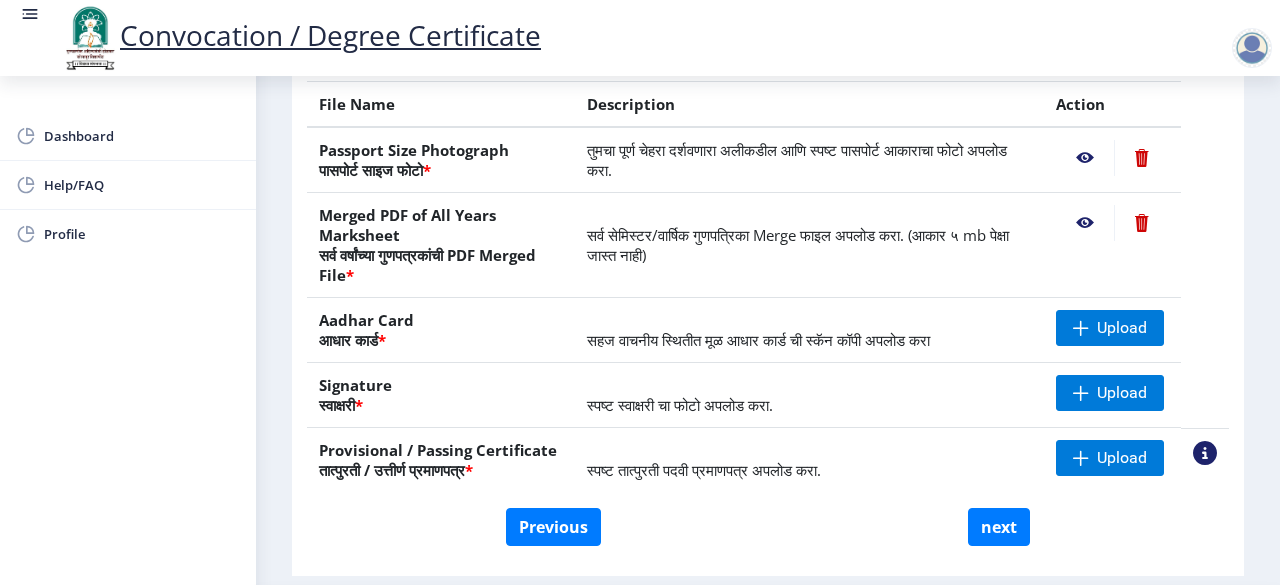 scroll, scrollTop: 442, scrollLeft: 0, axis: vertical 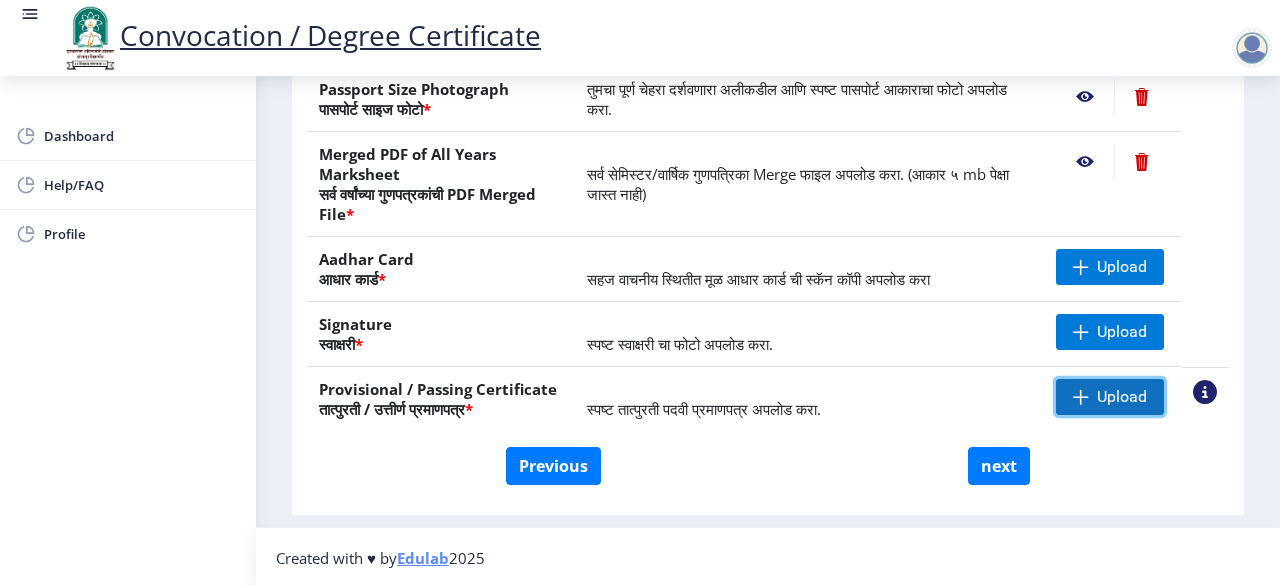 click on "Upload" 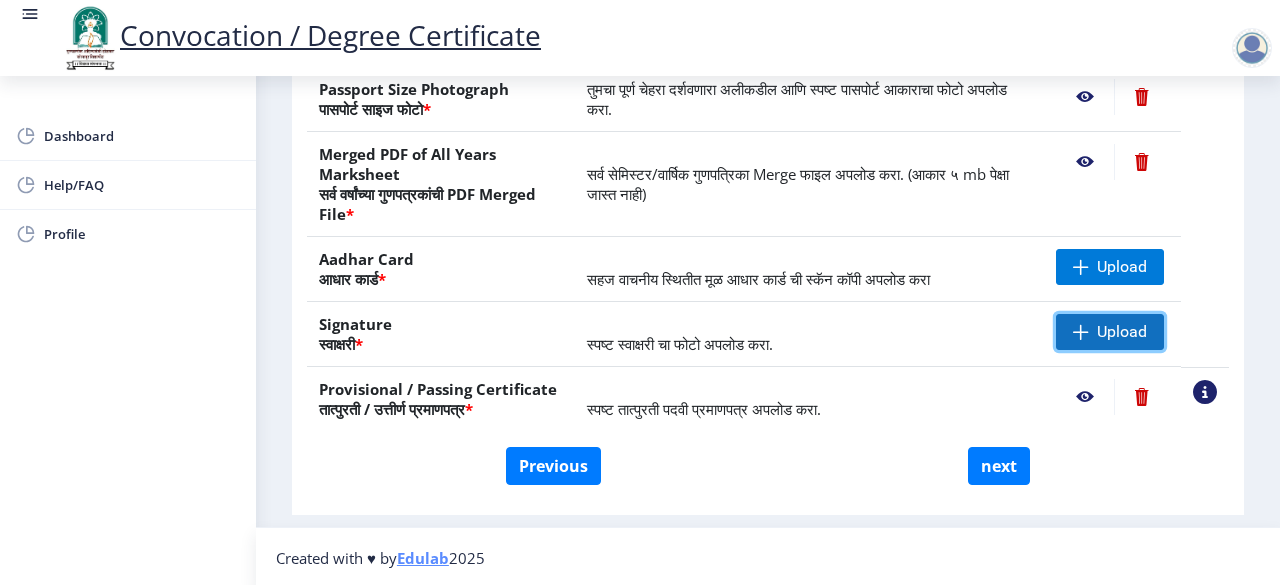 click on "Upload" 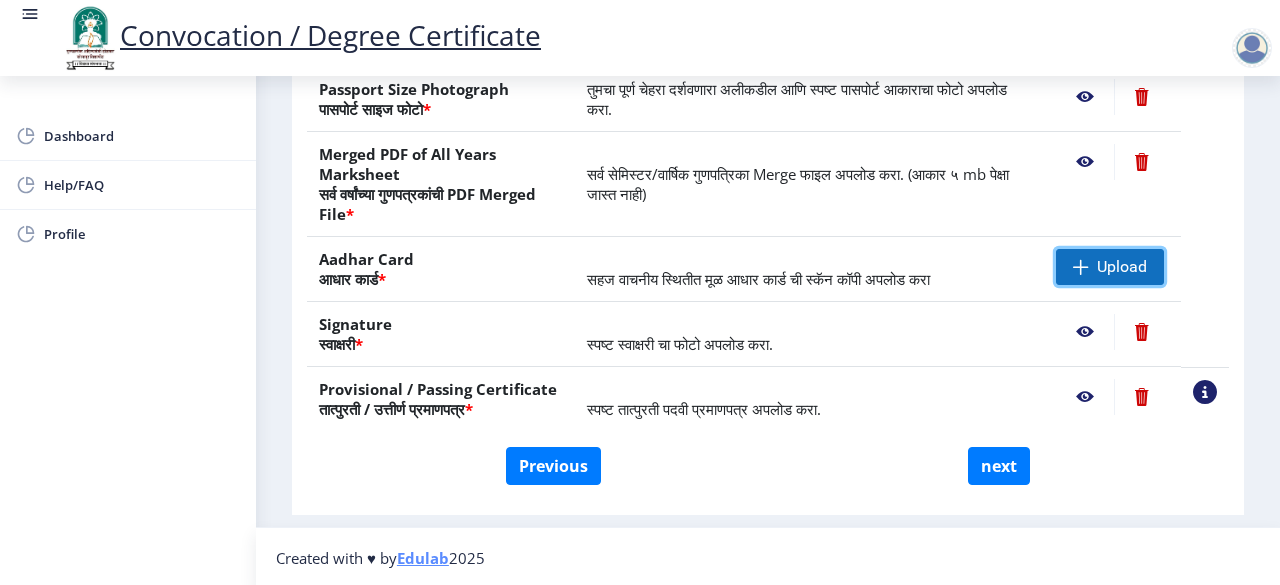 click 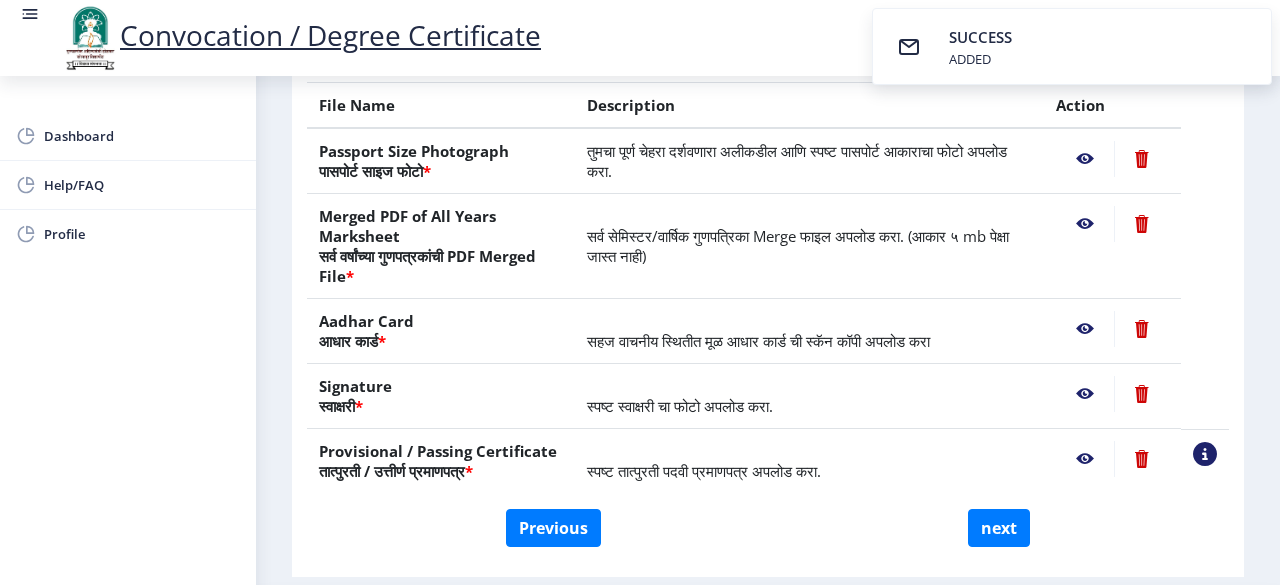 scroll, scrollTop: 442, scrollLeft: 0, axis: vertical 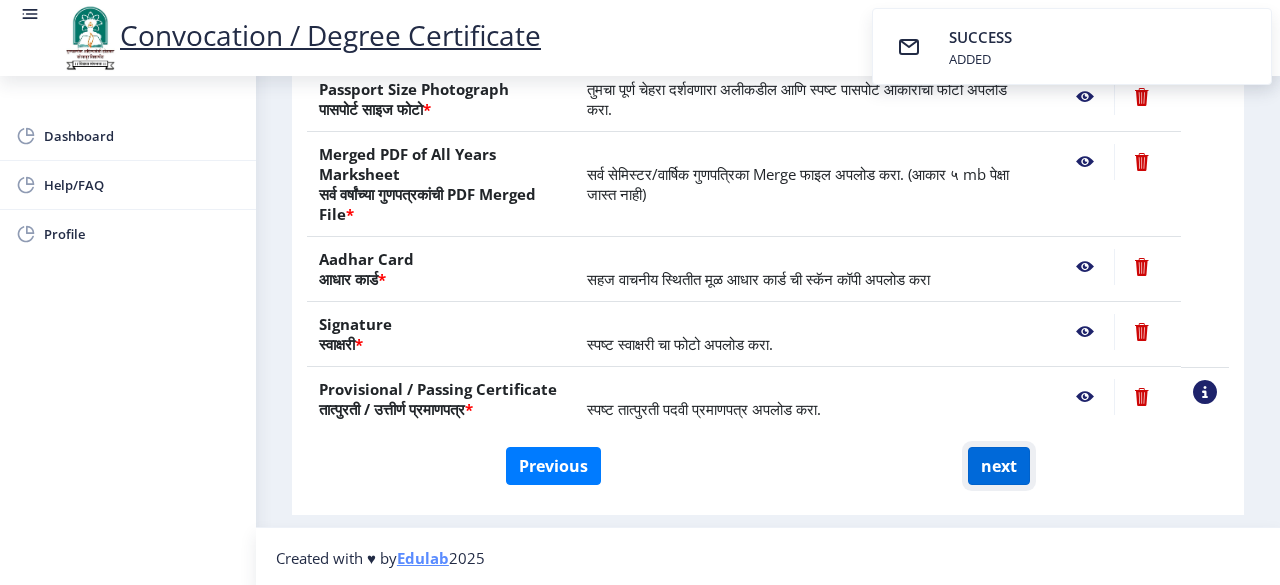 click on "next" 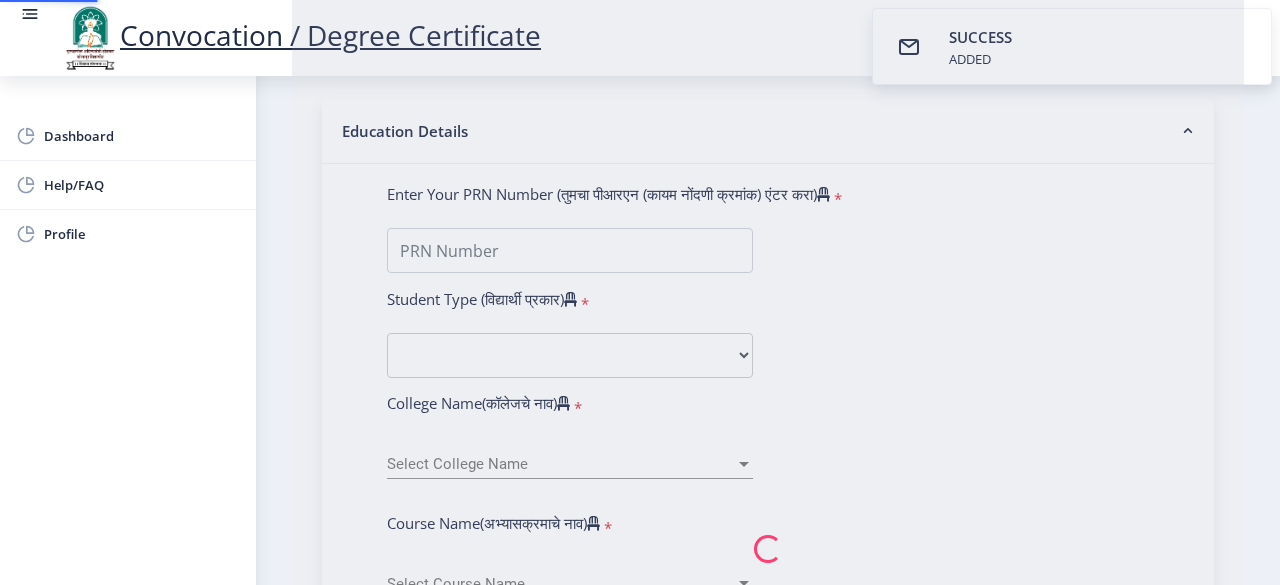 scroll, scrollTop: 0, scrollLeft: 0, axis: both 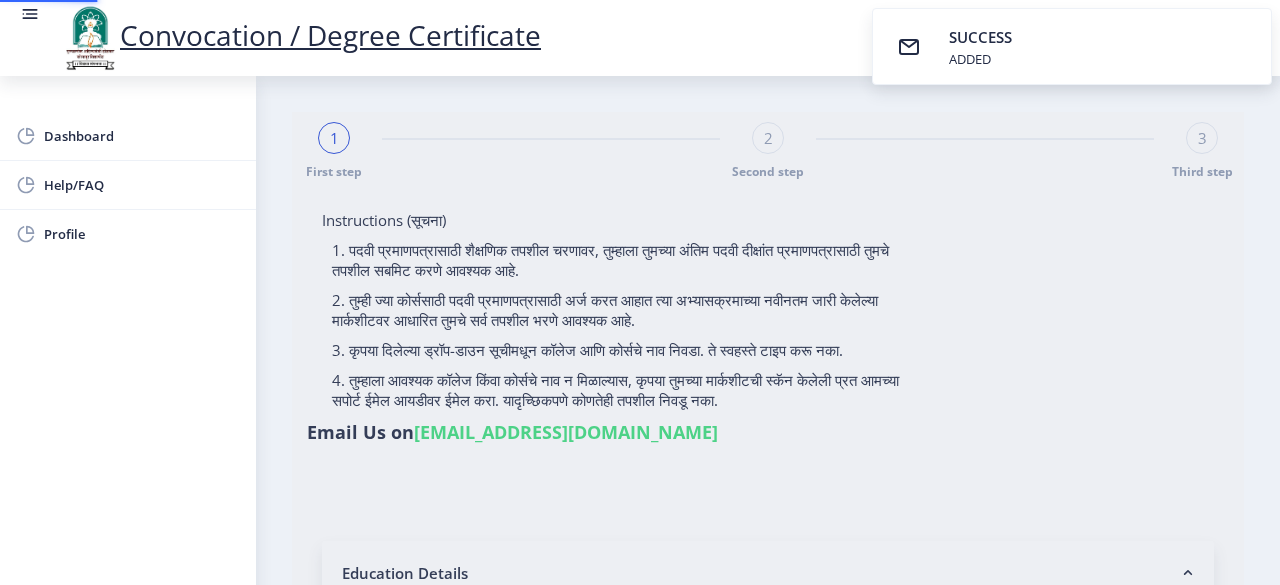 select 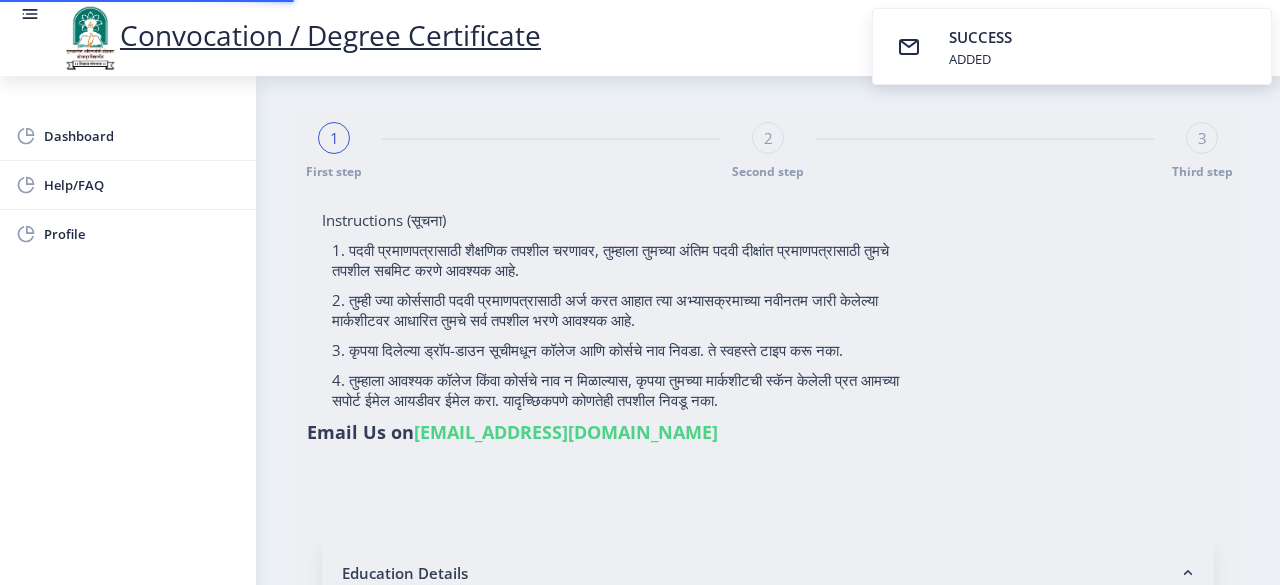 type on "2018032500001882" 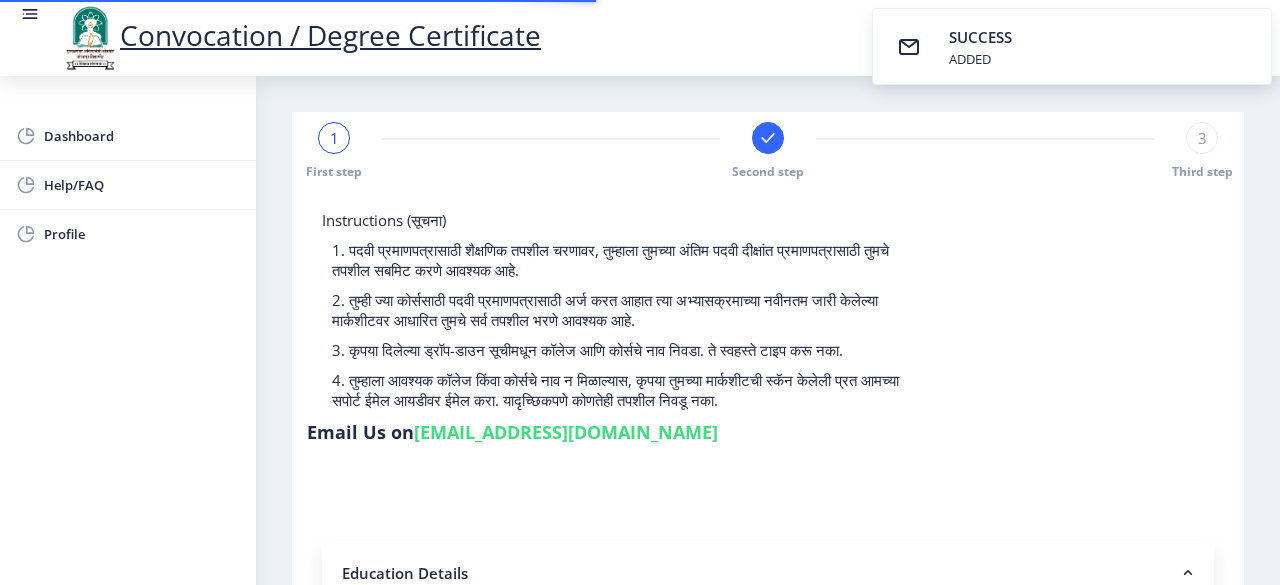 select 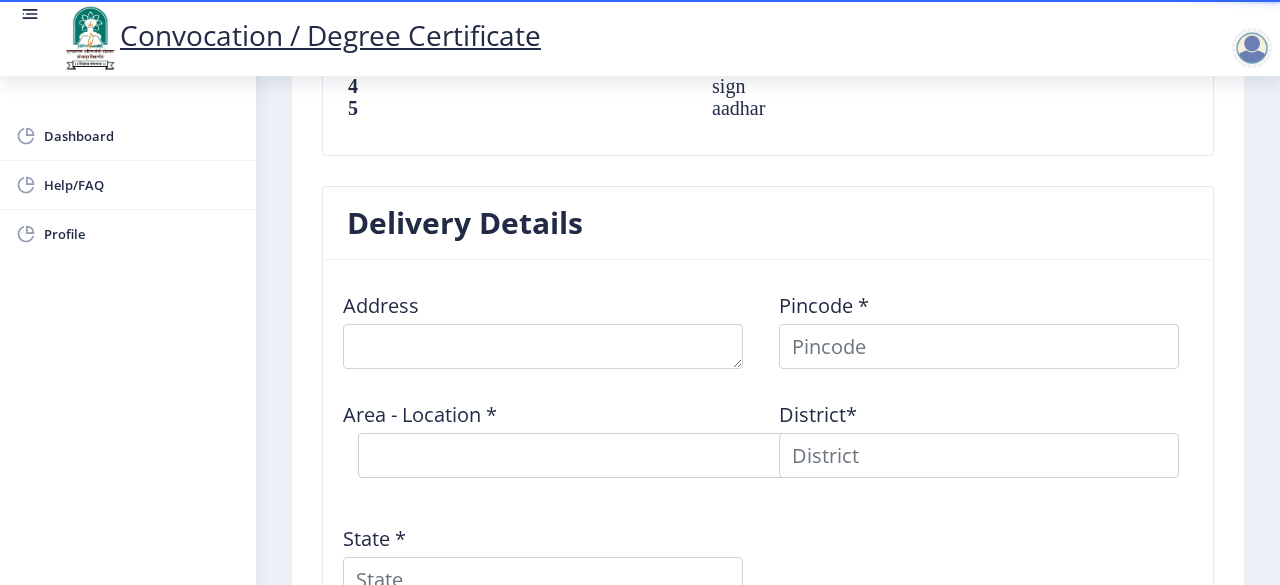 scroll, scrollTop: 1504, scrollLeft: 0, axis: vertical 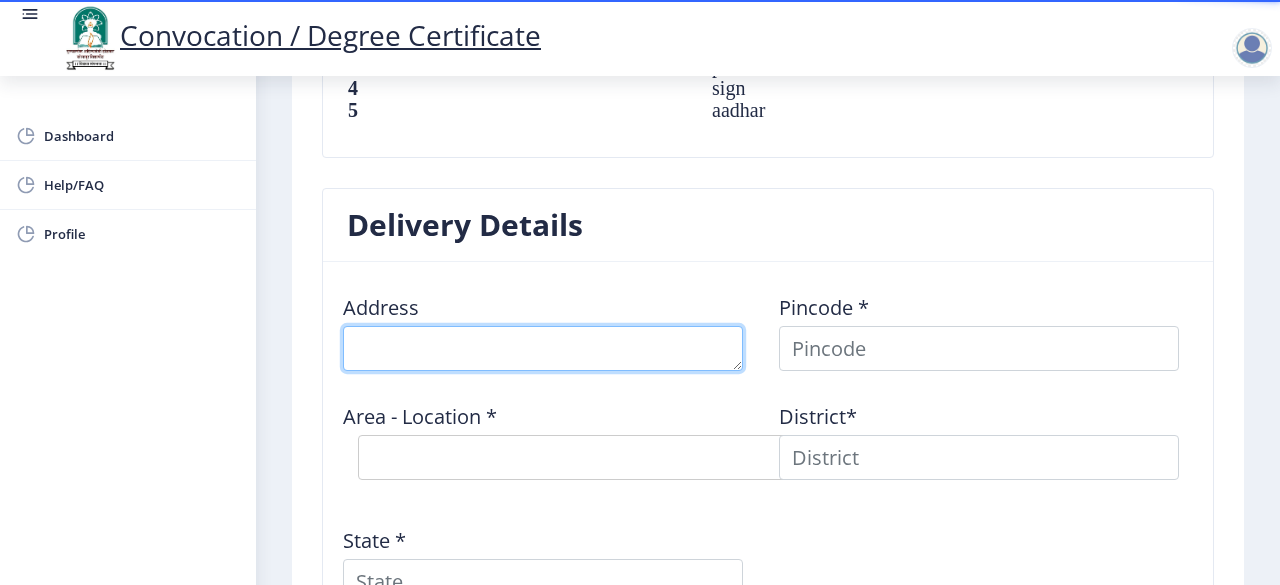 click at bounding box center [543, 348] 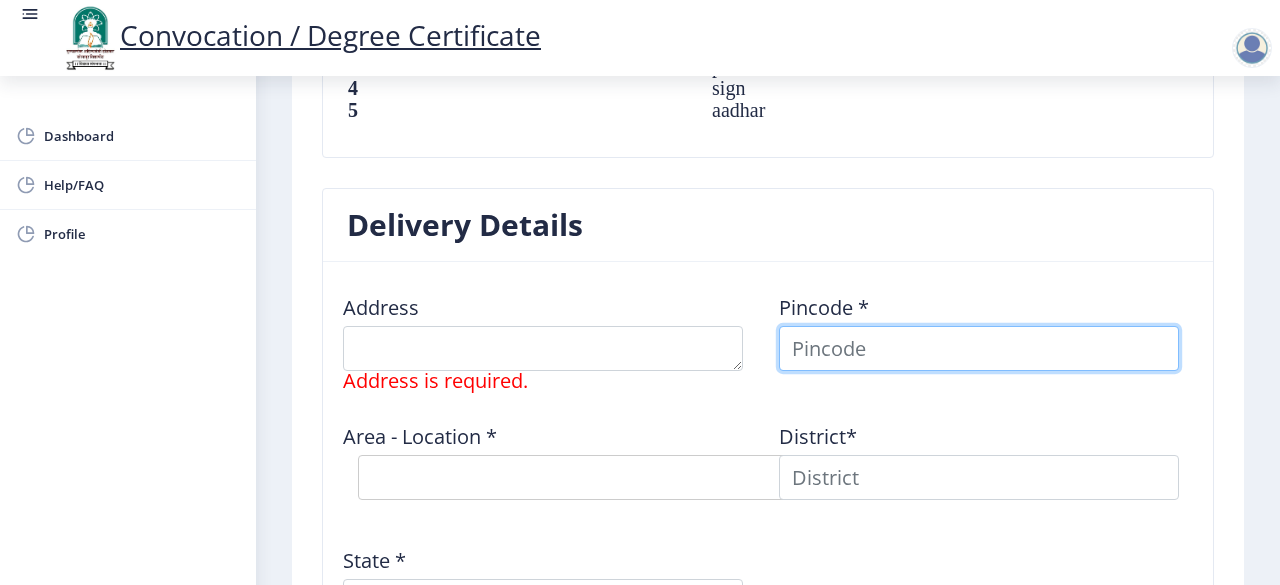 click at bounding box center (979, 348) 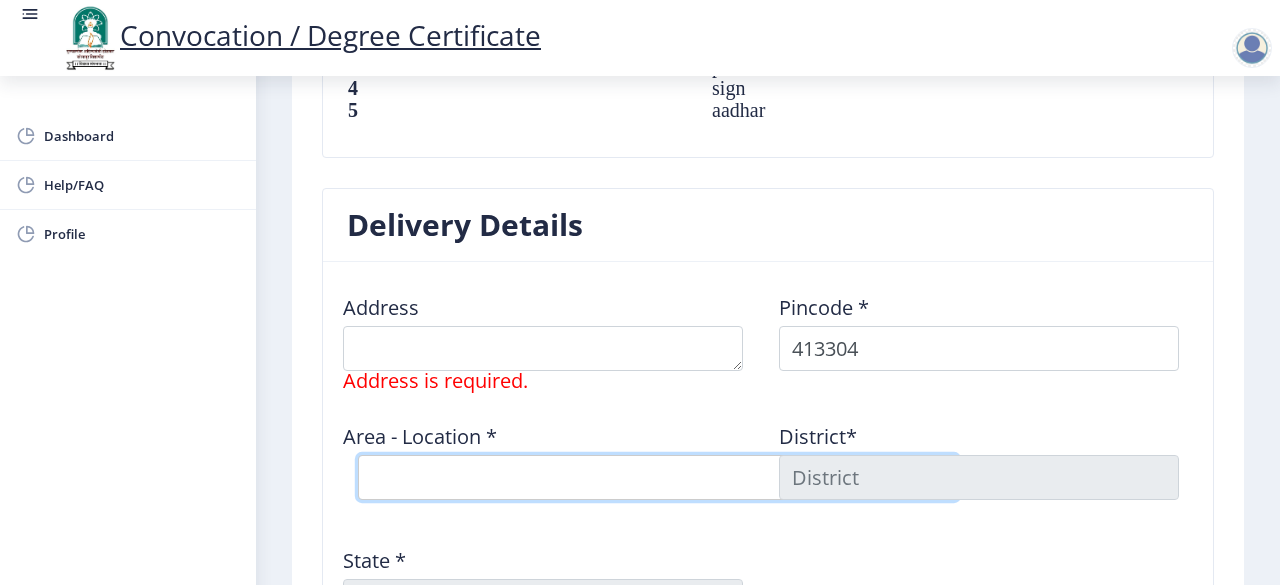 click on "Select Area Location Adhiv [PERSON_NAME] B.O Anawali B.O Babhulgaon B.O Bhandishegaon B.O Chale B.O Degaon (PPR) B.O [GEOGRAPHIC_DATA] B.O [GEOGRAPHIC_DATA] [PERSON_NAME] B.O Kasegaon [PERSON_NAME] B.O [GEOGRAPHIC_DATA]( [GEOGRAPHIC_DATA]) S.O [GEOGRAPHIC_DATA]([GEOGRAPHIC_DATA]) S.O Mendhapur B.O Mundhewadi B.O Navi Peth (Pandharpur) S.O Ozewadi B.O Pandharechiwadi B.O Pandharpur H.O Phulchincholi B.O Puluj [PERSON_NAME] [PERSON_NAME] BK B.O Sarkoli B.O Shelve B.O Siddhewadi [PERSON_NAME] [PERSON_NAME] B.O Tarapur B.O Tawashi B.O Tungat B.O Wakhari B.O" at bounding box center [658, 477] 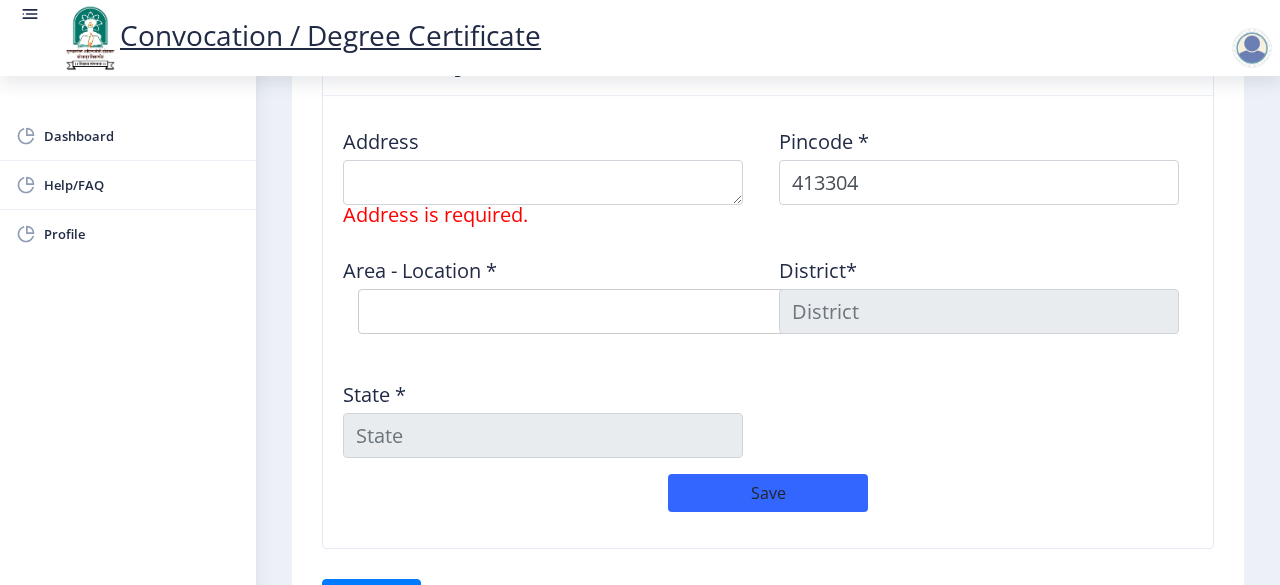 scroll, scrollTop: 1680, scrollLeft: 0, axis: vertical 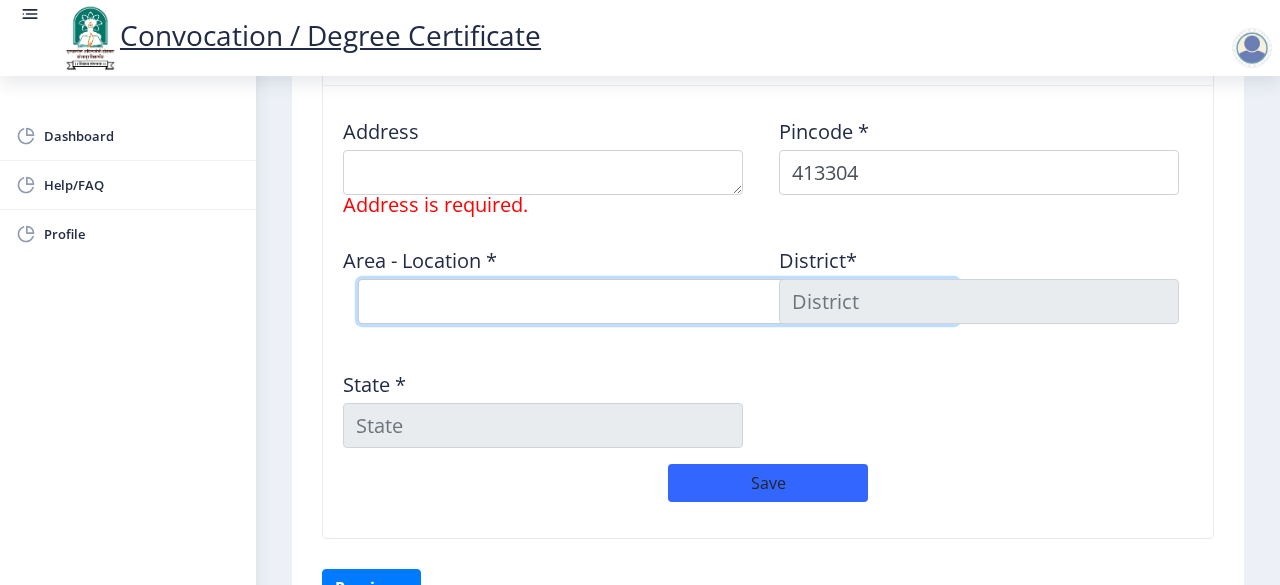 click on "Select Area Location Adhiv [PERSON_NAME] B.O Anawali B.O Babhulgaon B.O Bhandishegaon B.O Chale B.O Degaon (PPR) B.O [GEOGRAPHIC_DATA] B.O [GEOGRAPHIC_DATA] [PERSON_NAME] B.O Kasegaon [PERSON_NAME] B.O [GEOGRAPHIC_DATA]( [GEOGRAPHIC_DATA]) S.O [GEOGRAPHIC_DATA]([GEOGRAPHIC_DATA]) S.O Mendhapur B.O Mundhewadi B.O Navi Peth (Pandharpur) S.O Ozewadi B.O Pandharechiwadi B.O Pandharpur H.O Phulchincholi B.O Puluj [PERSON_NAME] [PERSON_NAME] BK B.O Sarkoli B.O Shelve B.O Siddhewadi [PERSON_NAME] [PERSON_NAME] B.O Tarapur B.O Tawashi B.O Tungat B.O Wakhari B.O" at bounding box center (658, 301) 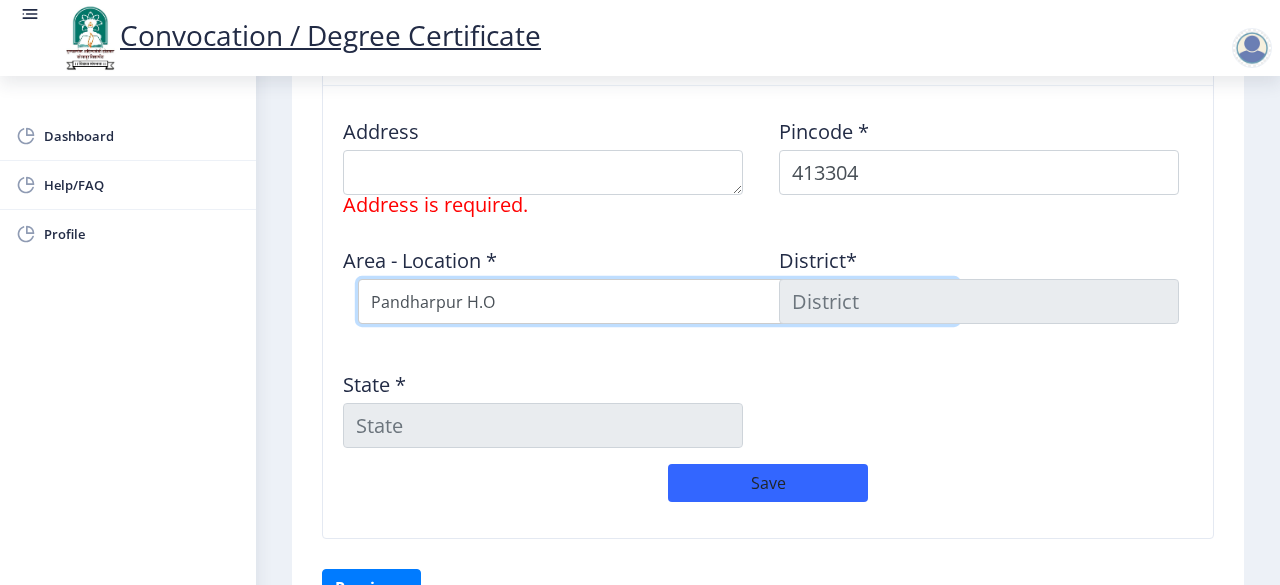 click on "Select Area Location Adhiv [PERSON_NAME] B.O Anawali B.O Babhulgaon B.O Bhandishegaon B.O Chale B.O Degaon (PPR) B.O [GEOGRAPHIC_DATA] B.O [GEOGRAPHIC_DATA] [PERSON_NAME] B.O Kasegaon [PERSON_NAME] B.O [GEOGRAPHIC_DATA]( [GEOGRAPHIC_DATA]) S.O [GEOGRAPHIC_DATA]([GEOGRAPHIC_DATA]) S.O Mendhapur B.O Mundhewadi B.O Navi Peth (Pandharpur) S.O Ozewadi B.O Pandharechiwadi B.O Pandharpur H.O Phulchincholi B.O Puluj [PERSON_NAME] [PERSON_NAME] BK B.O Sarkoli B.O Shelve B.O Siddhewadi [PERSON_NAME] [PERSON_NAME] B.O Tarapur B.O Tawashi B.O Tungat B.O Wakhari B.O" at bounding box center [658, 301] 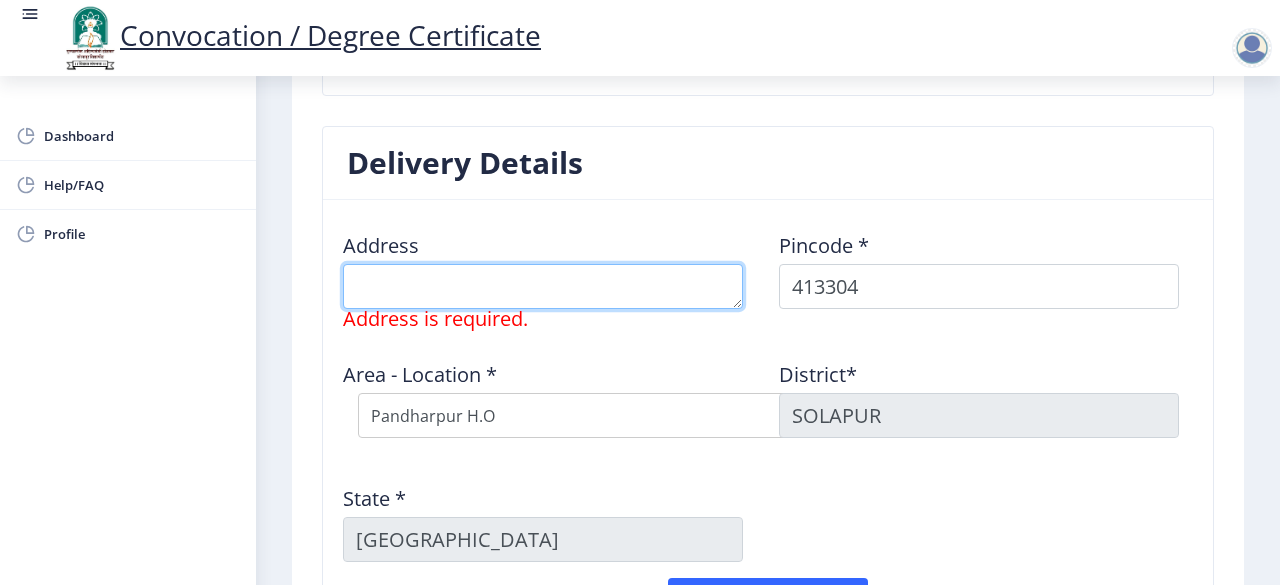 click at bounding box center [543, 286] 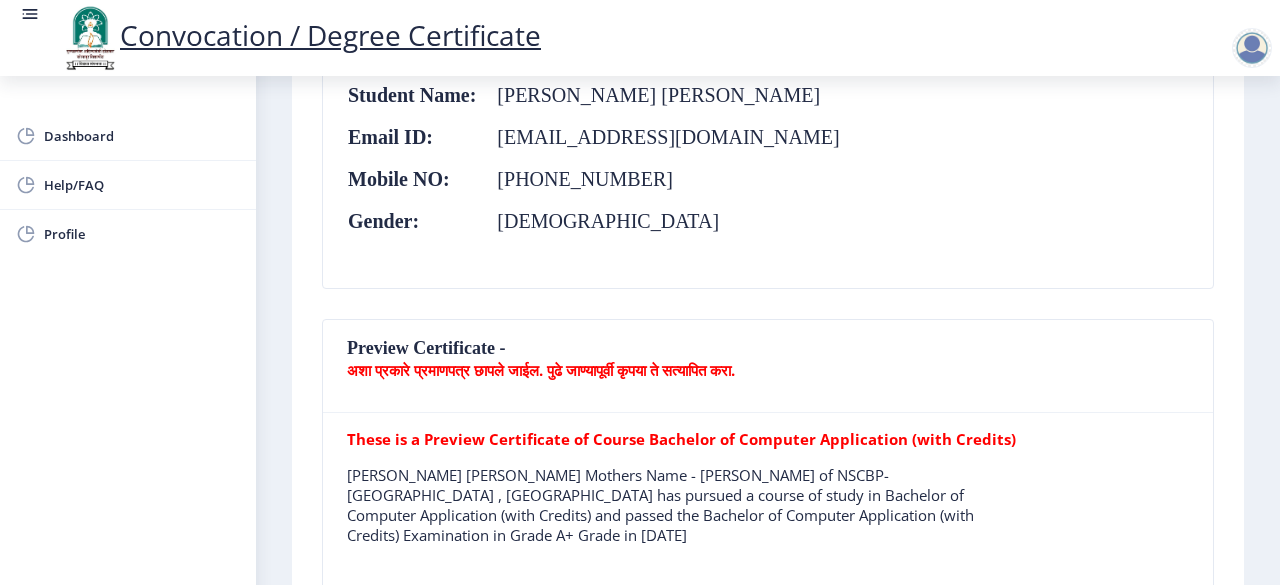 scroll, scrollTop: 0, scrollLeft: 0, axis: both 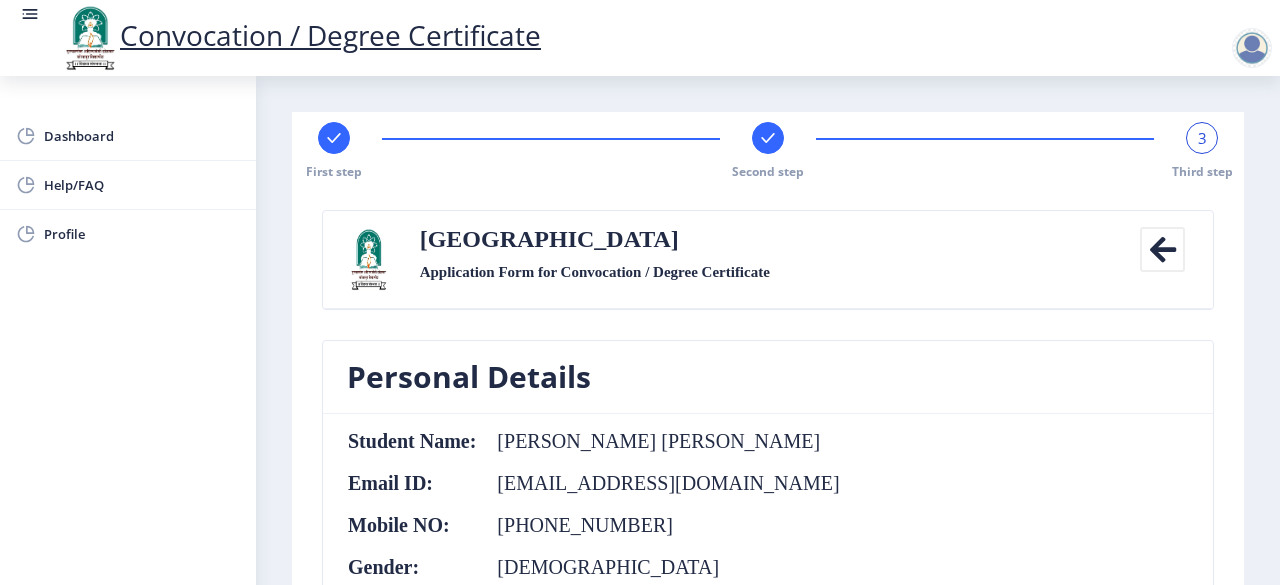 type on "[PERSON_NAME], [GEOGRAPHIC_DATA],[GEOGRAPHIC_DATA]" 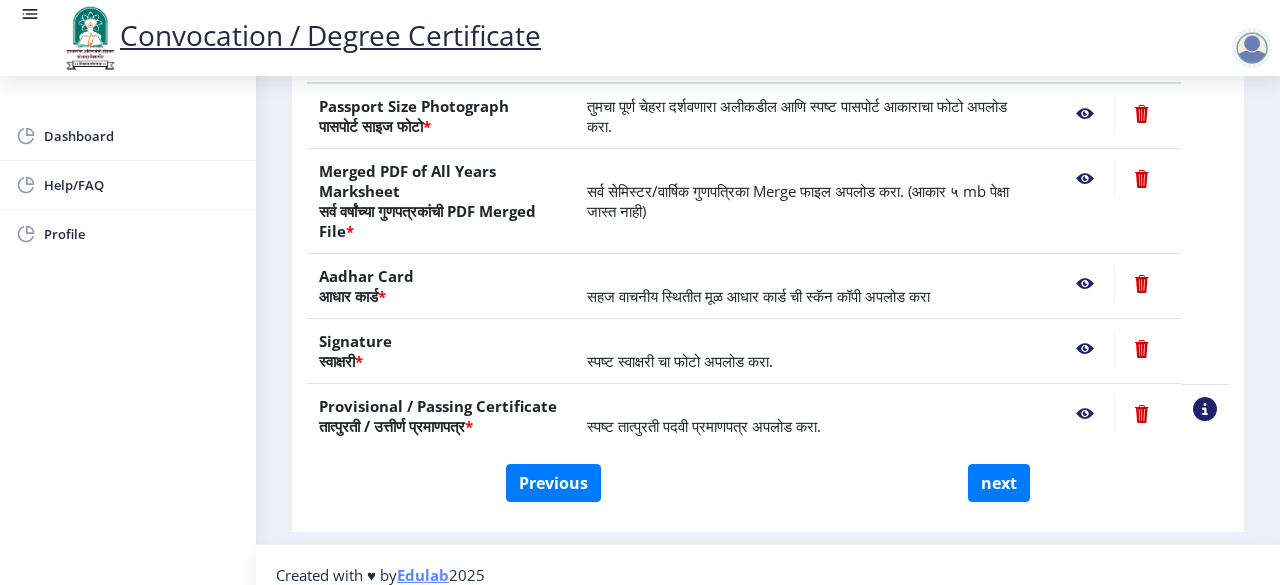 scroll, scrollTop: 0, scrollLeft: 0, axis: both 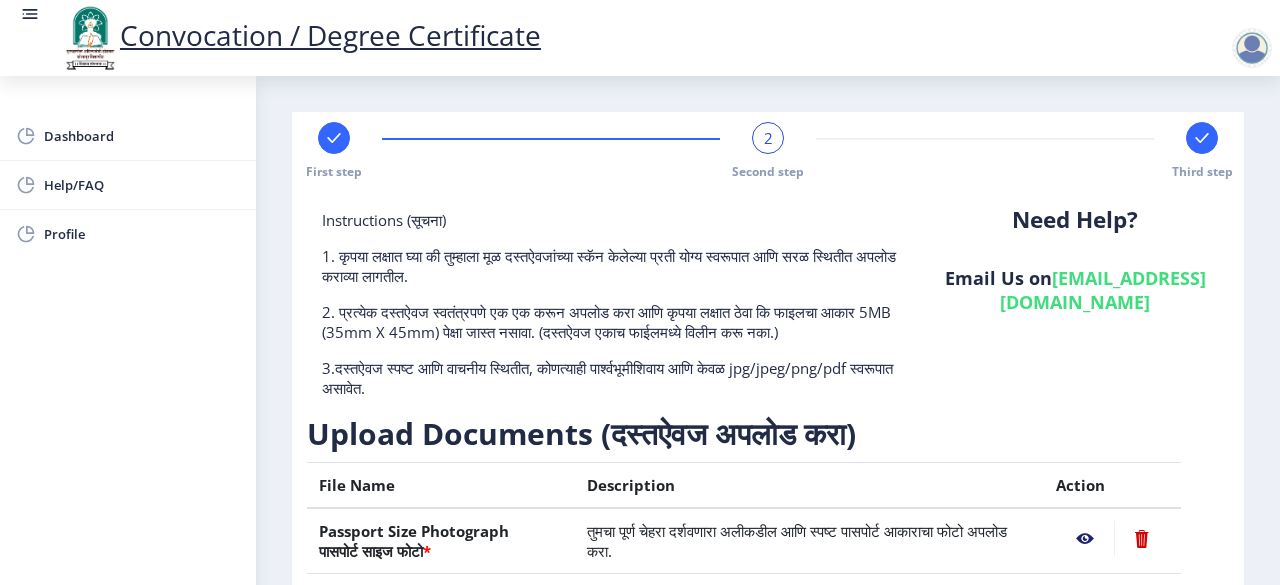 click 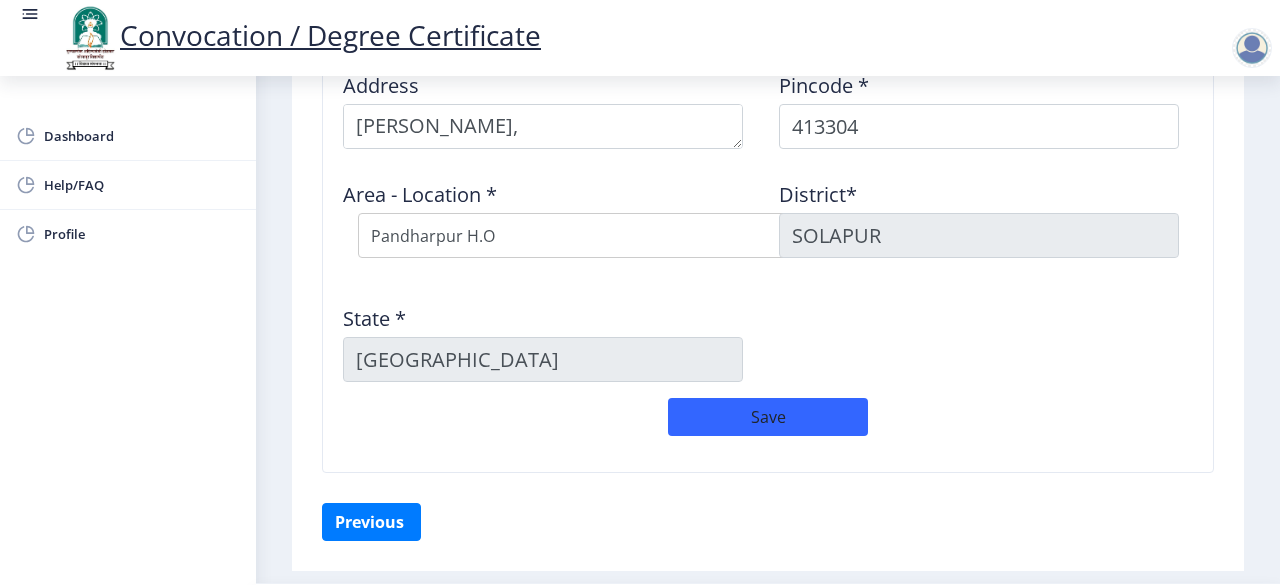 scroll, scrollTop: 1726, scrollLeft: 0, axis: vertical 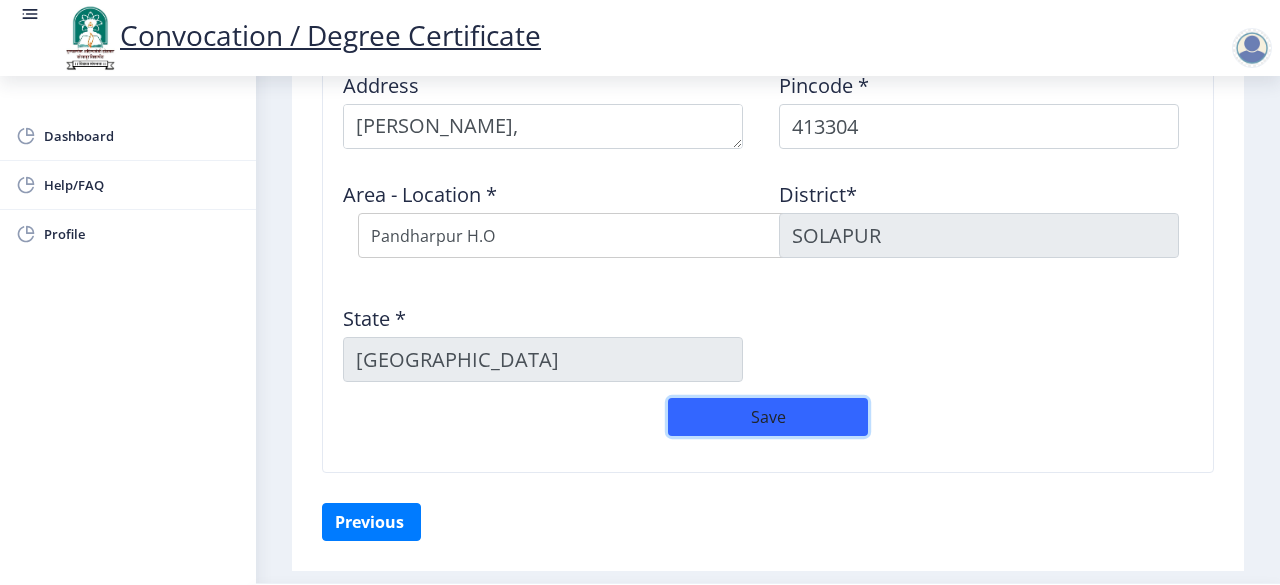 click on "Save" 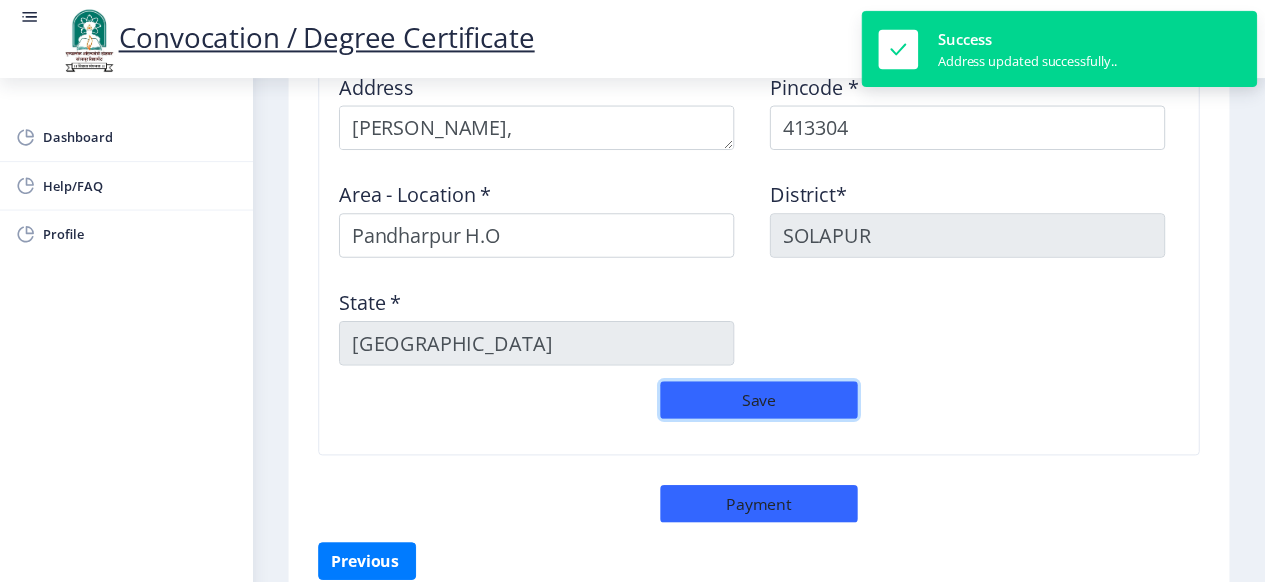scroll, scrollTop: 1799, scrollLeft: 0, axis: vertical 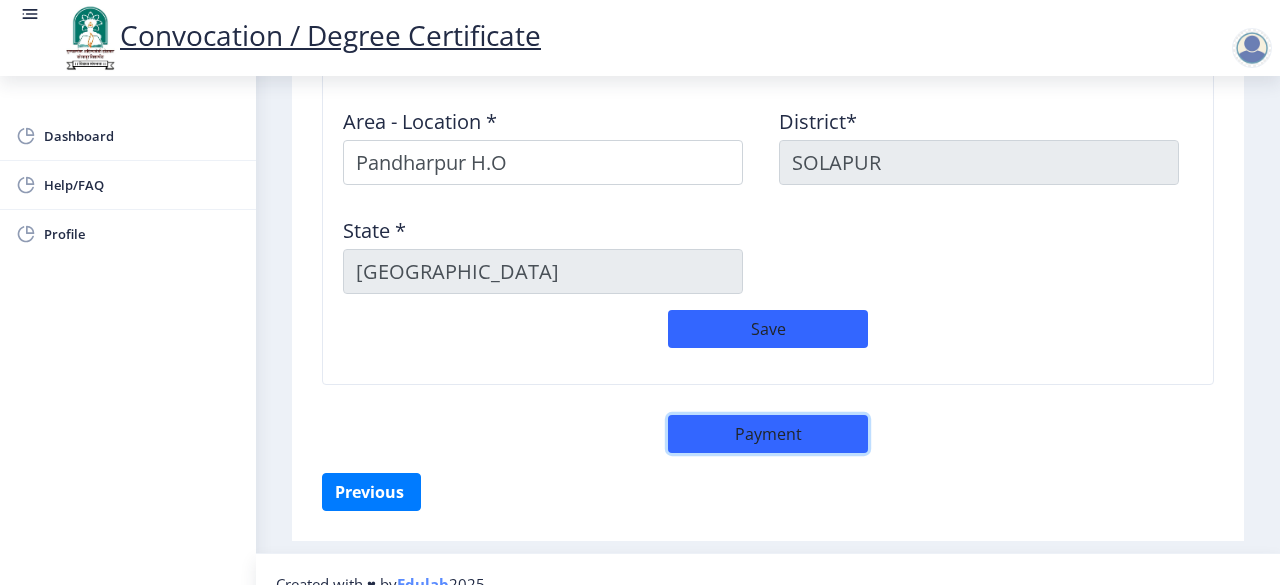 click on "Payment" 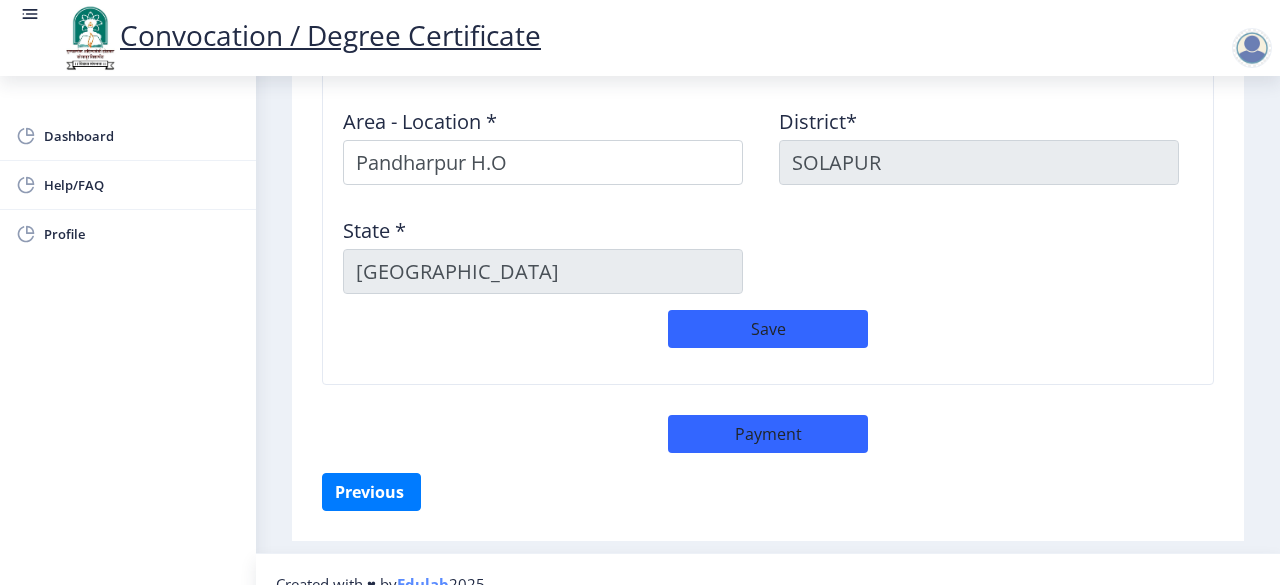 select on "sealed" 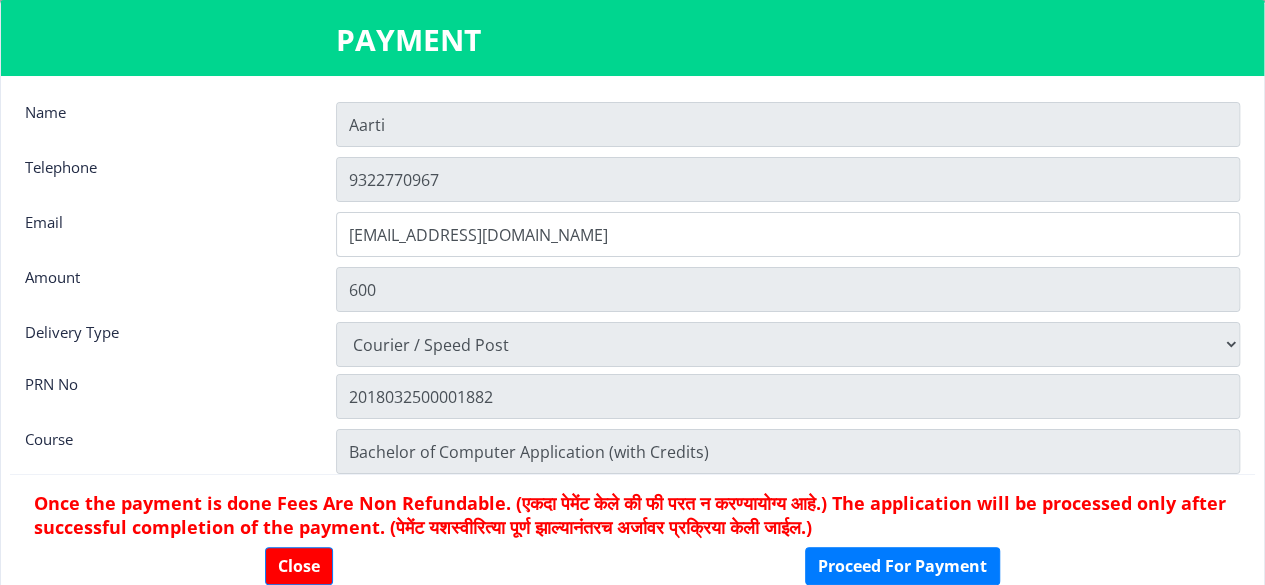 scroll, scrollTop: 26, scrollLeft: 0, axis: vertical 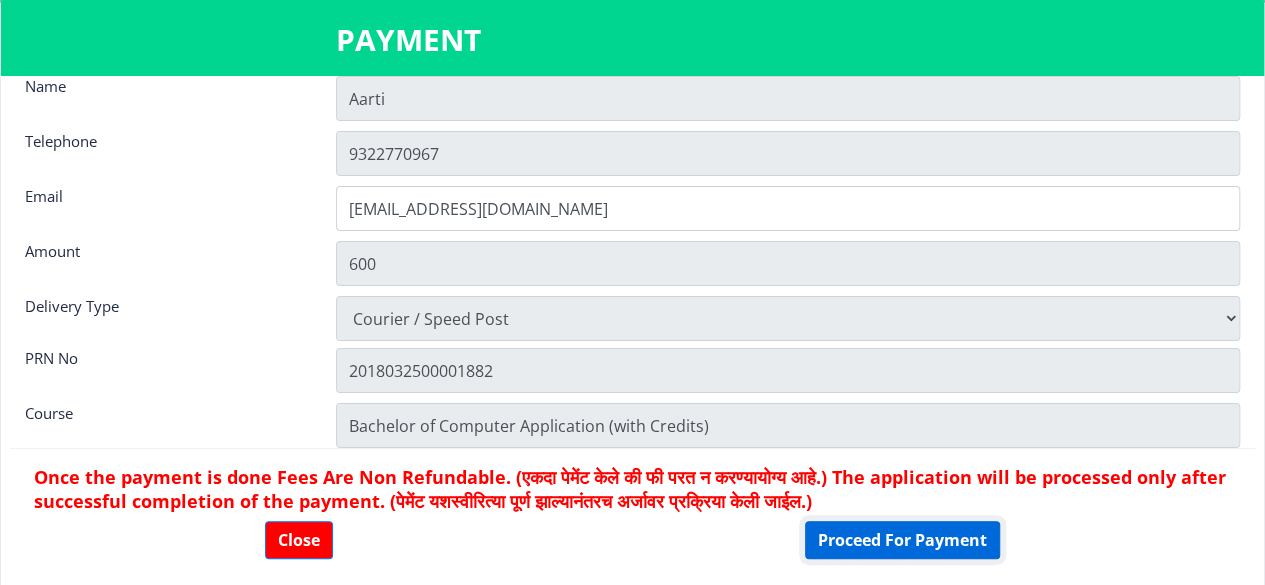 click on "Proceed For Payment" 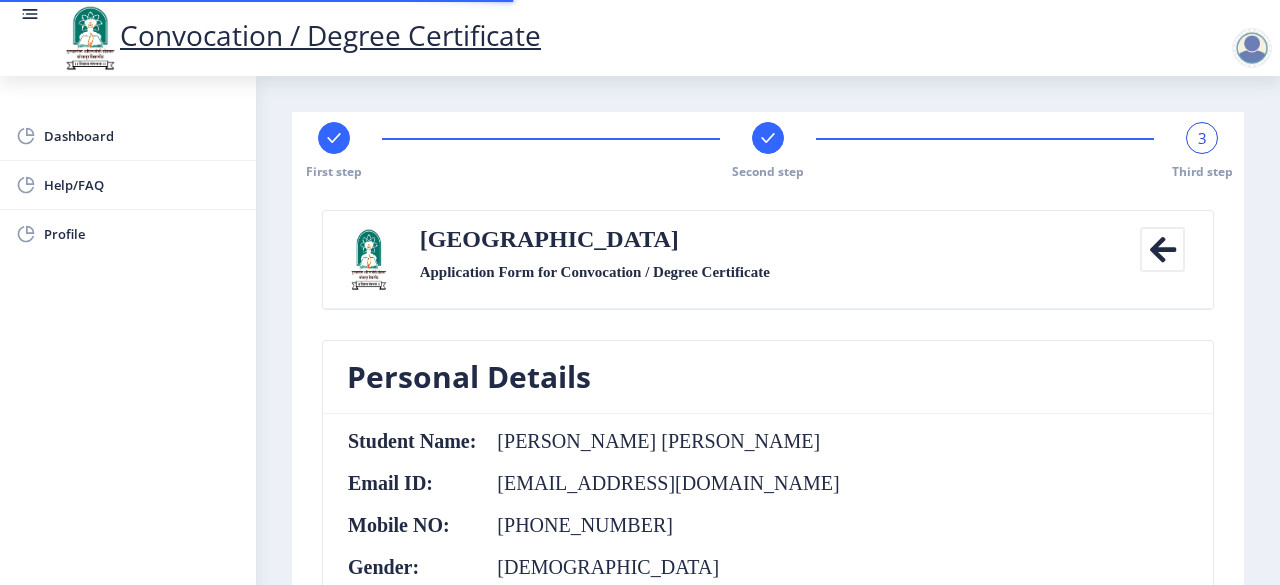 scroll, scrollTop: 0, scrollLeft: 0, axis: both 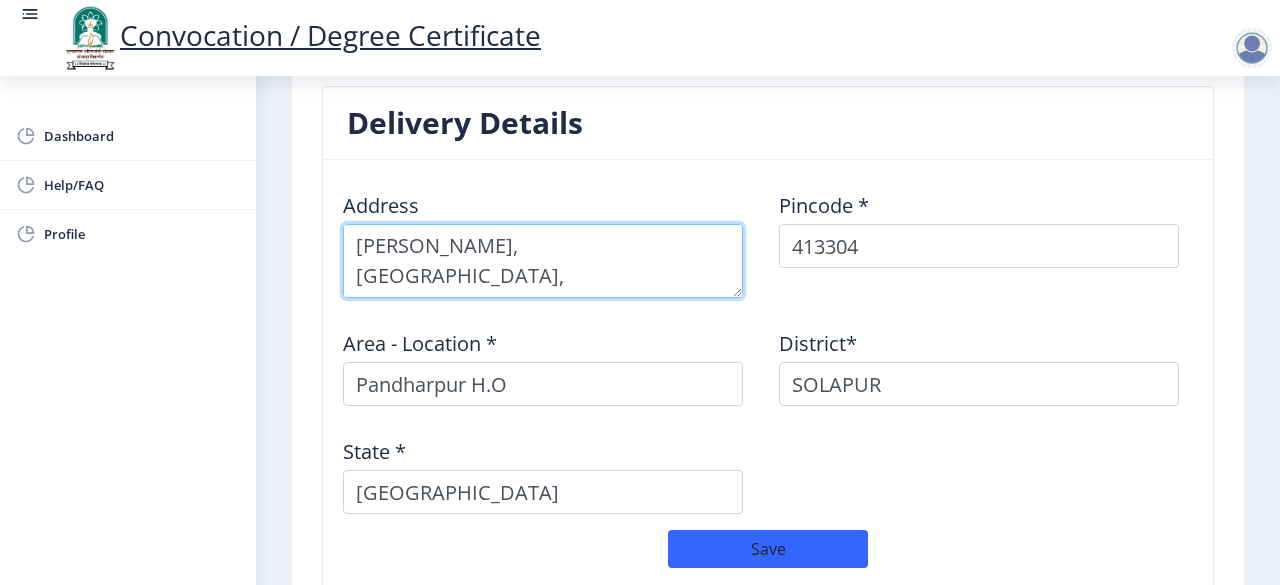 click at bounding box center [543, 261] 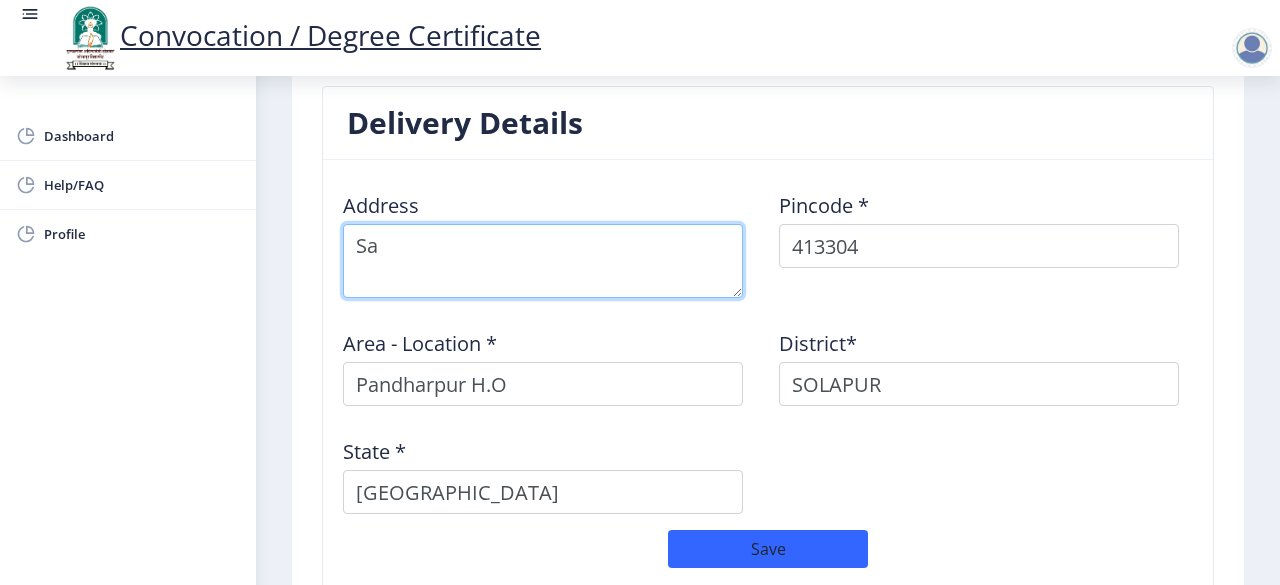 type on "S" 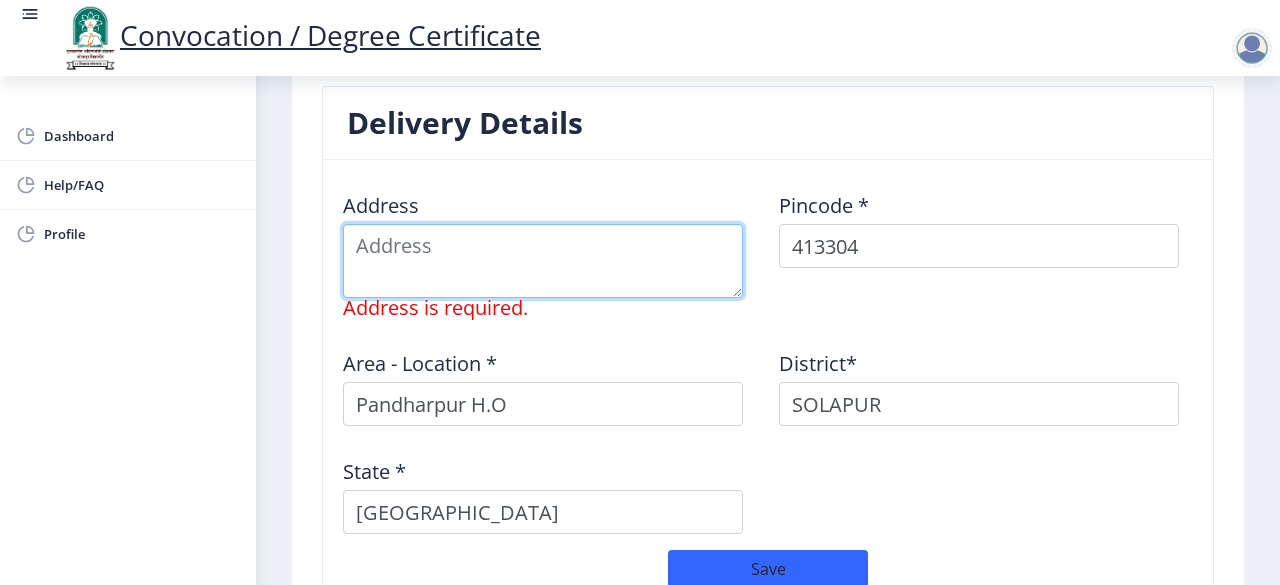 paste on "[STREET_ADDRESS][PERSON_NAME]." 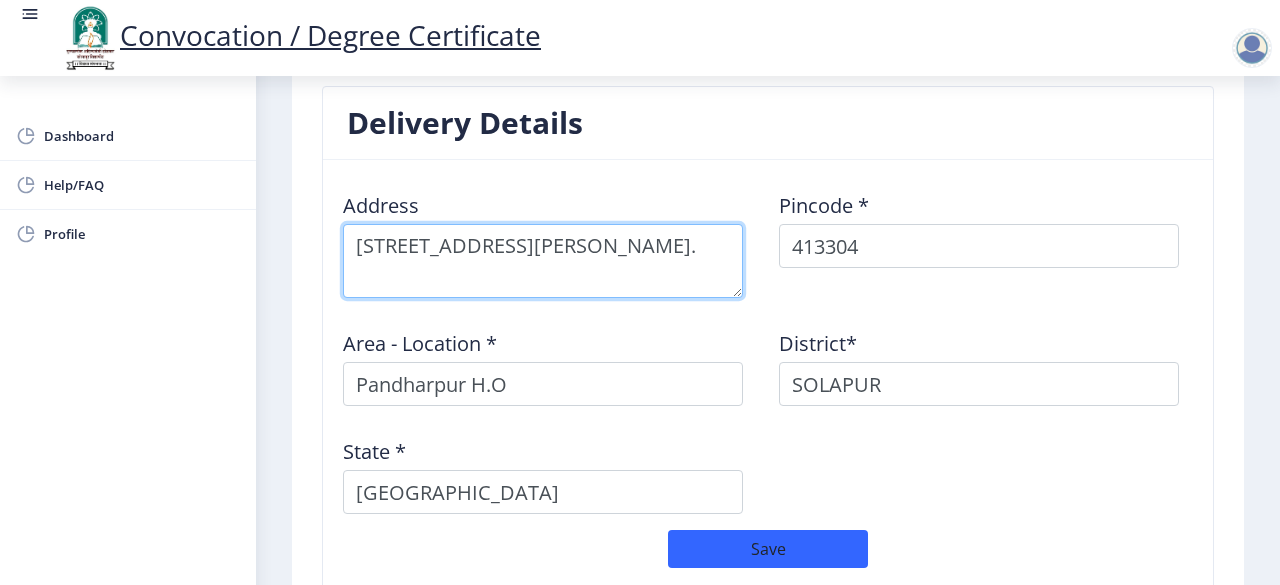 type on "H. No- 438,Santh Peth, sangola Road,Pandharpur Dist- Solapur." 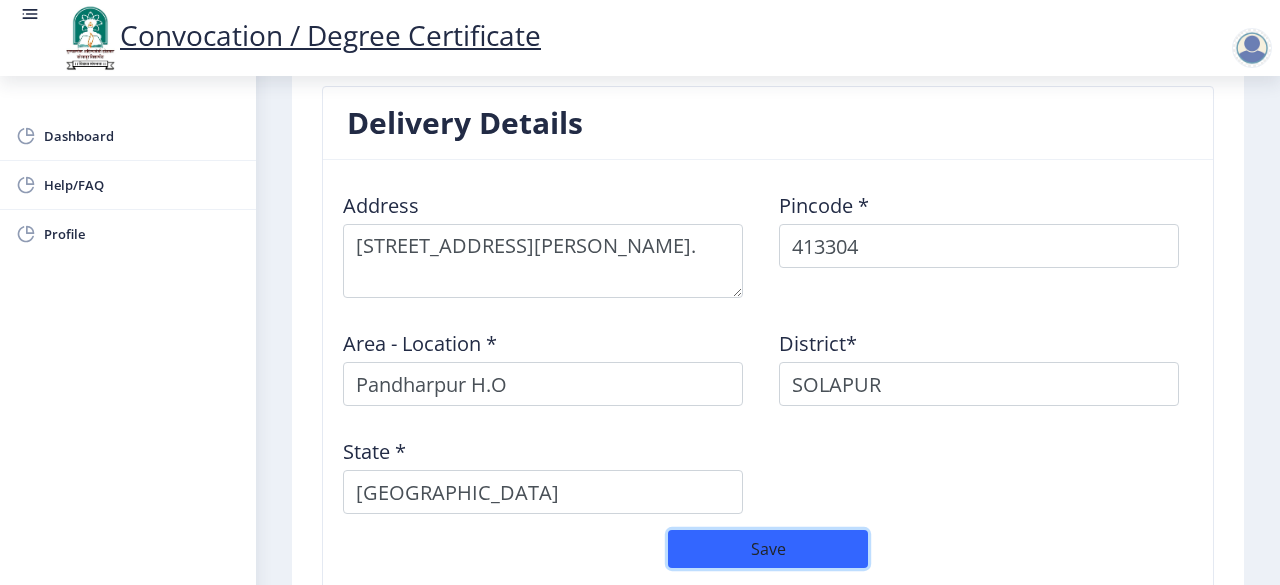click on "Save" 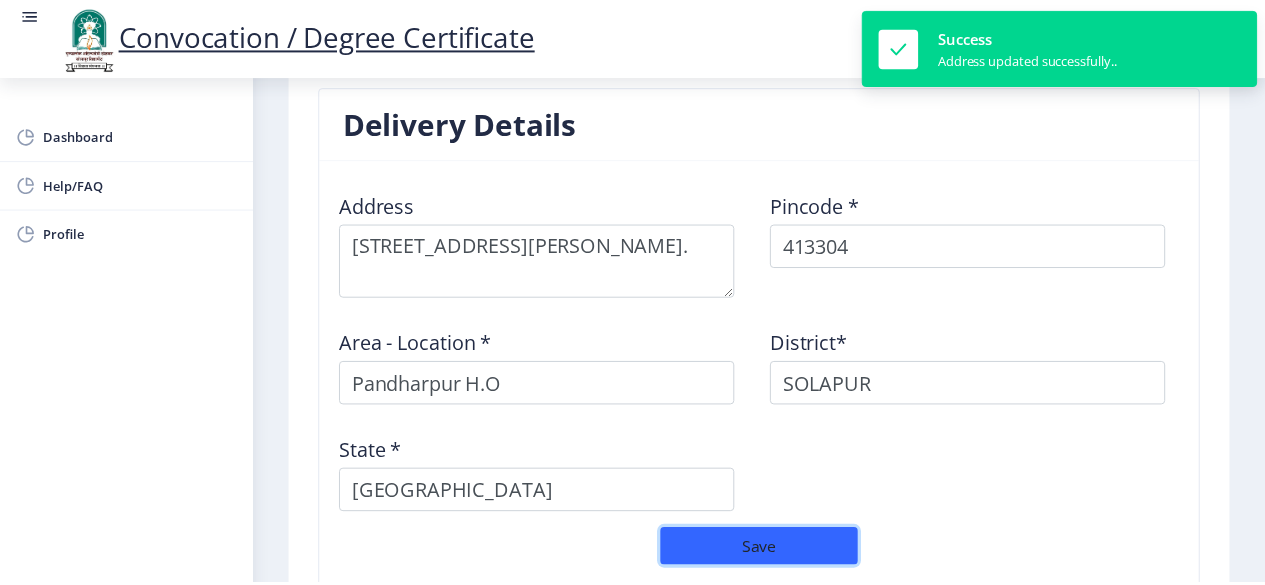scroll, scrollTop: 1825, scrollLeft: 0, axis: vertical 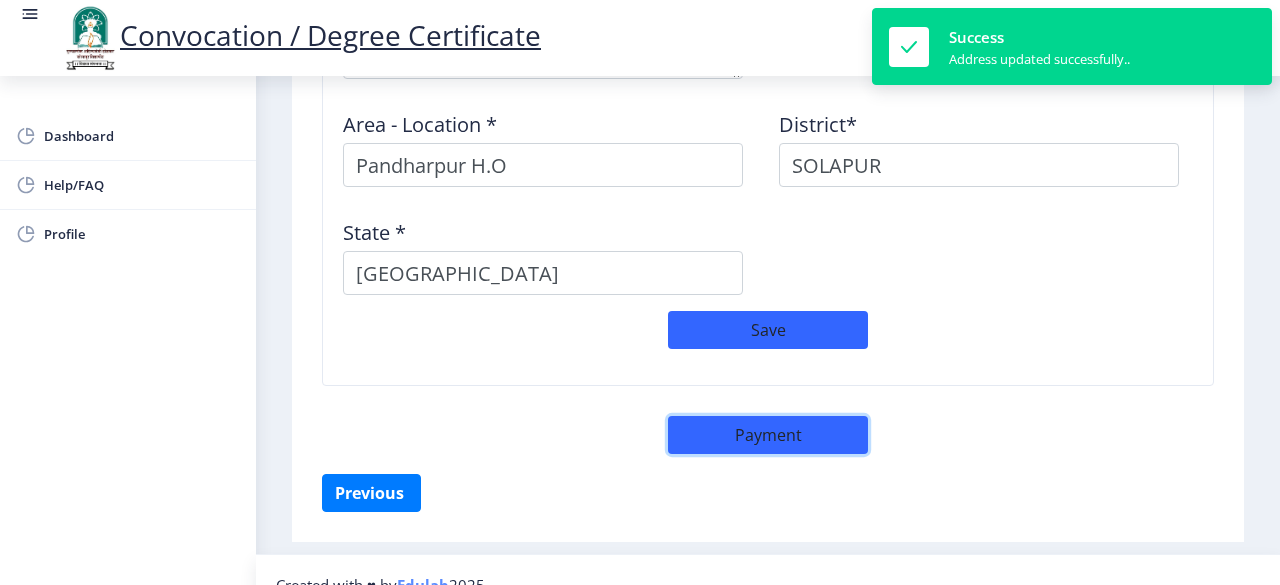 click on "Payment" 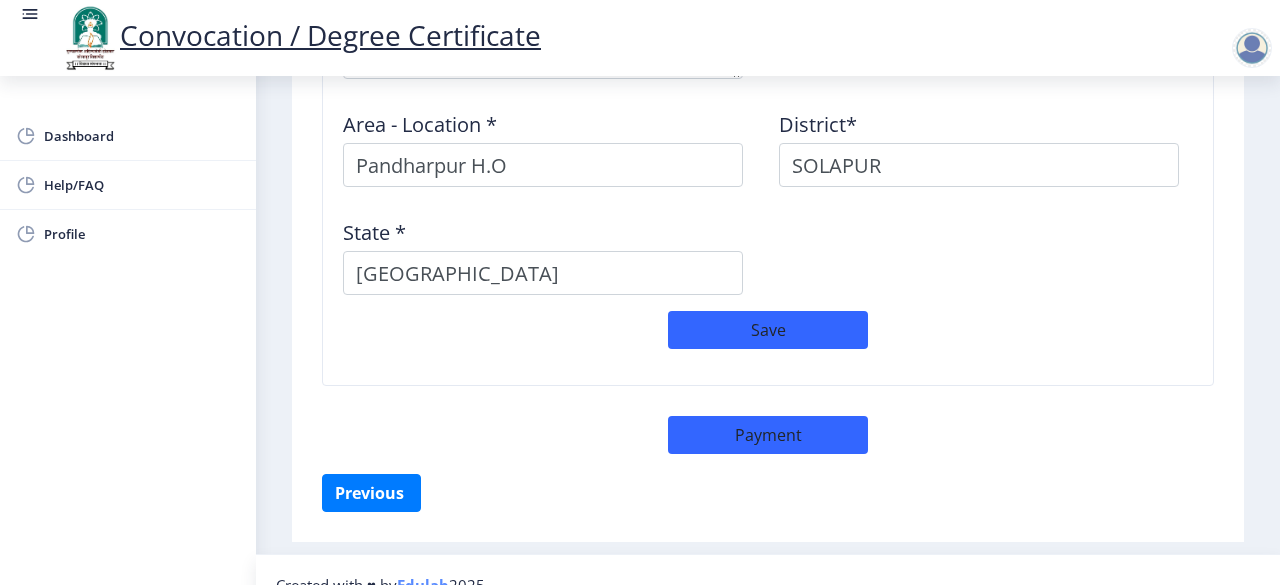 select on "sealed" 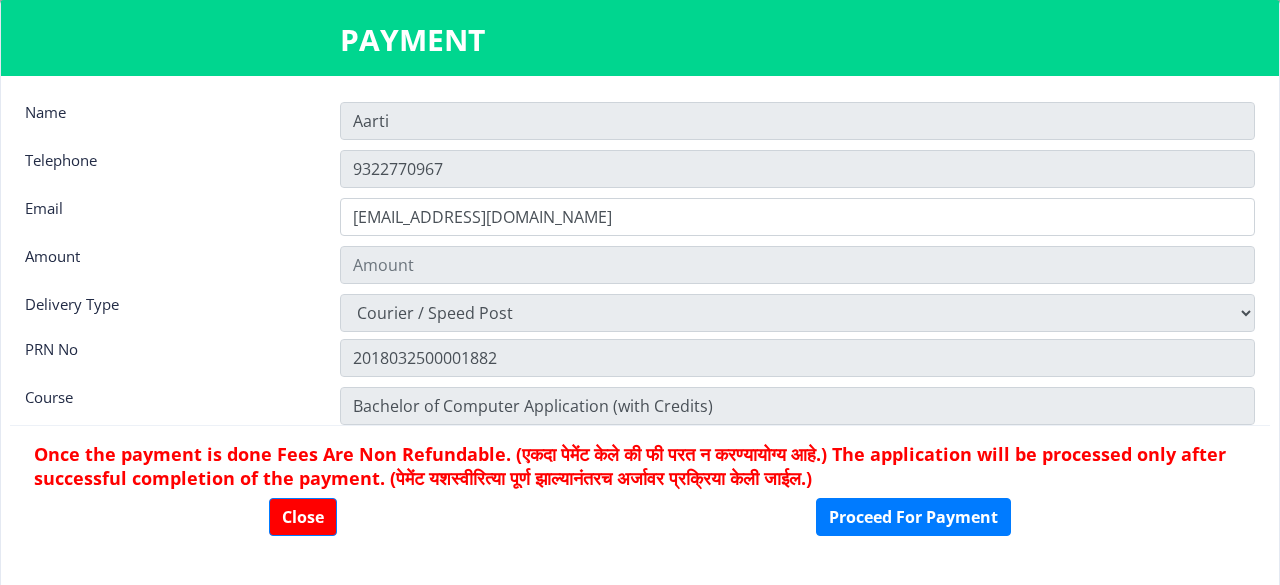 type on "600" 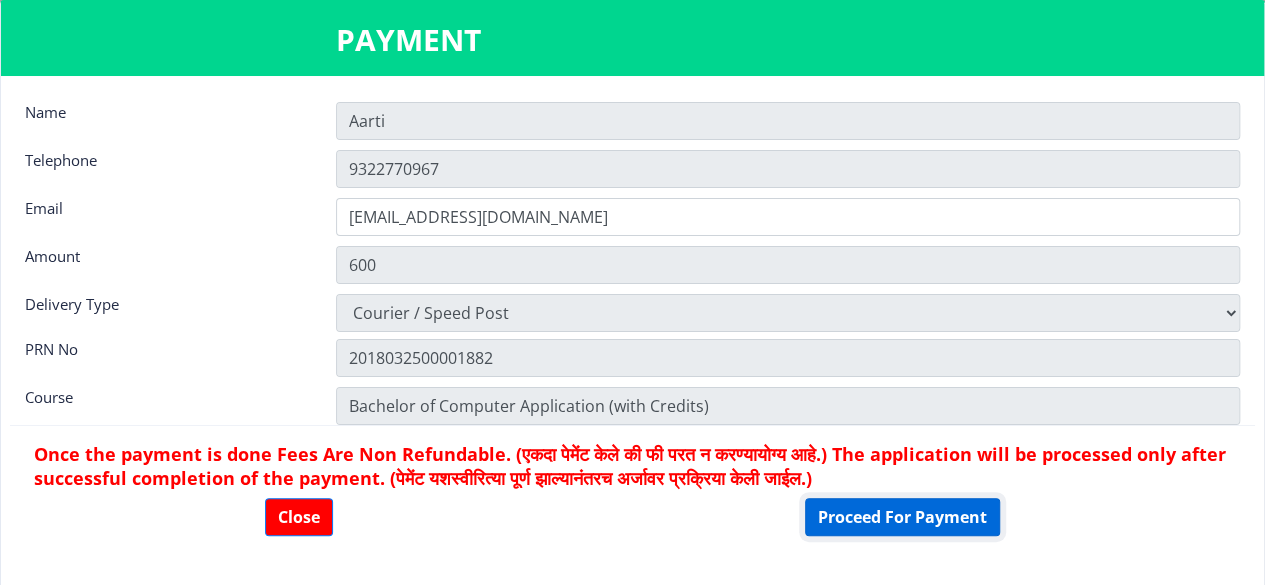 click on "Proceed For Payment" 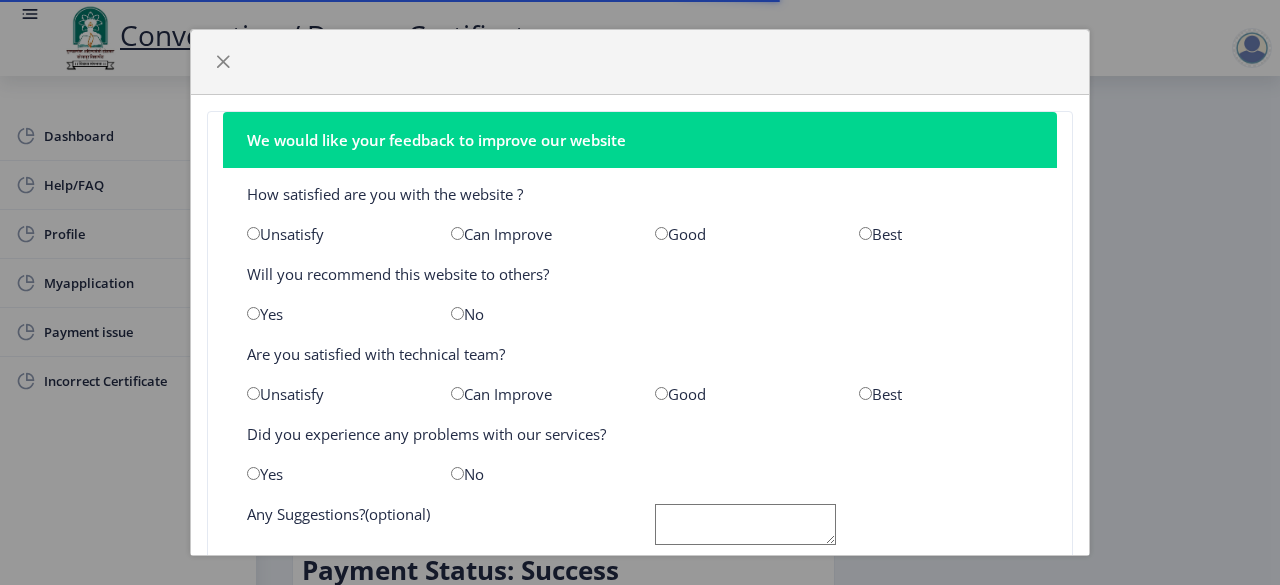 scroll, scrollTop: 0, scrollLeft: 0, axis: both 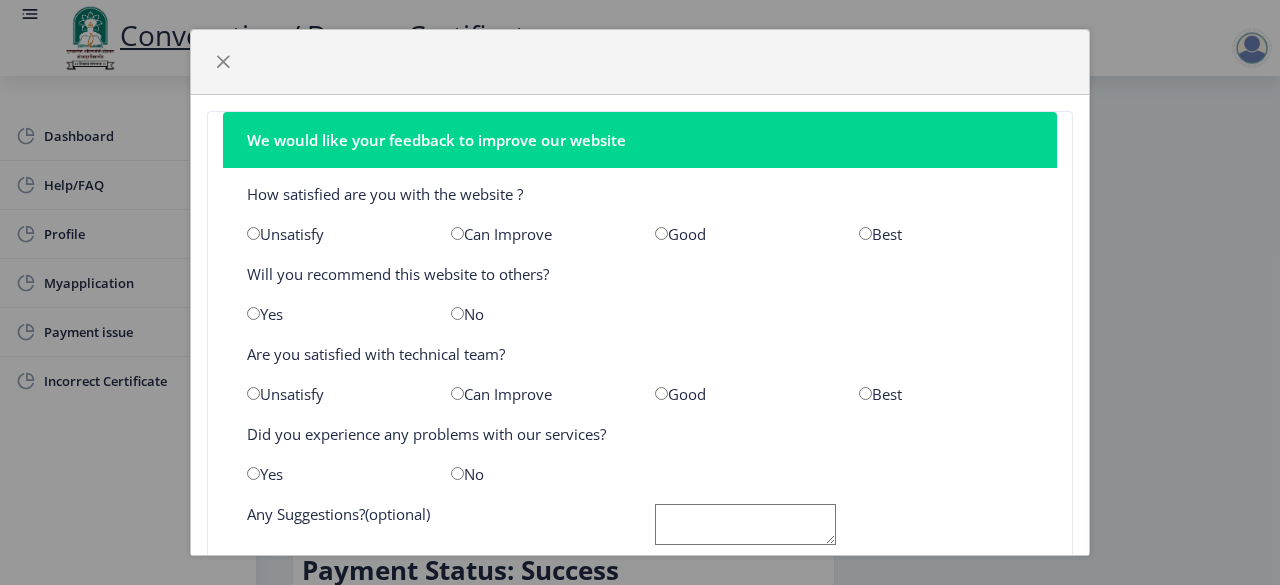 click at bounding box center (661, 233) 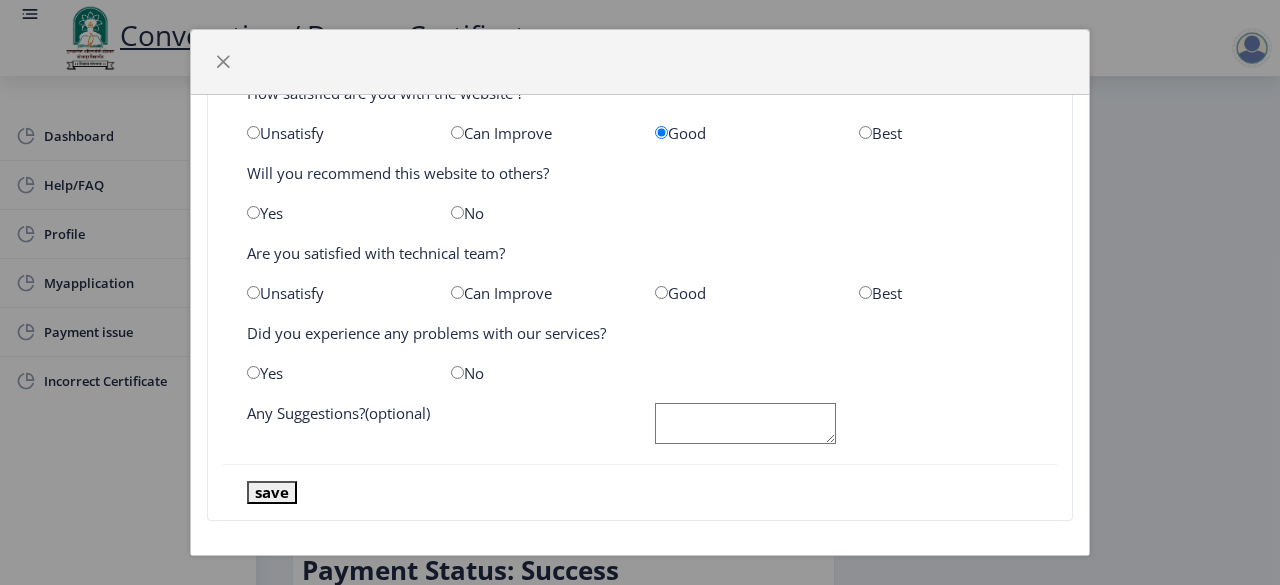 scroll, scrollTop: 111, scrollLeft: 0, axis: vertical 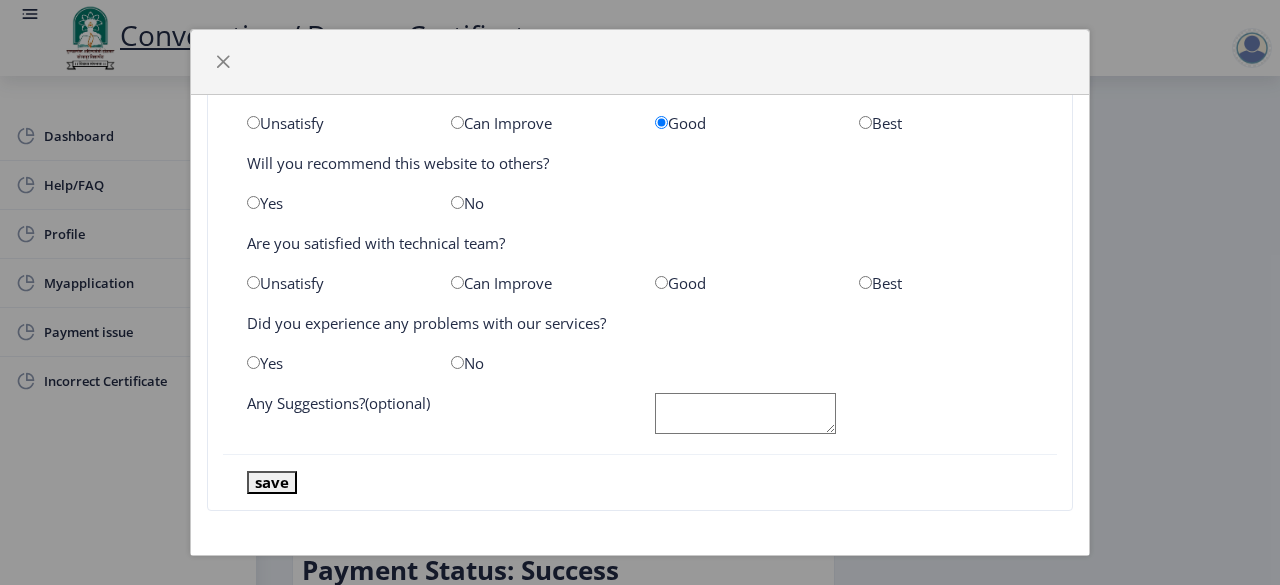 click at bounding box center [661, 282] 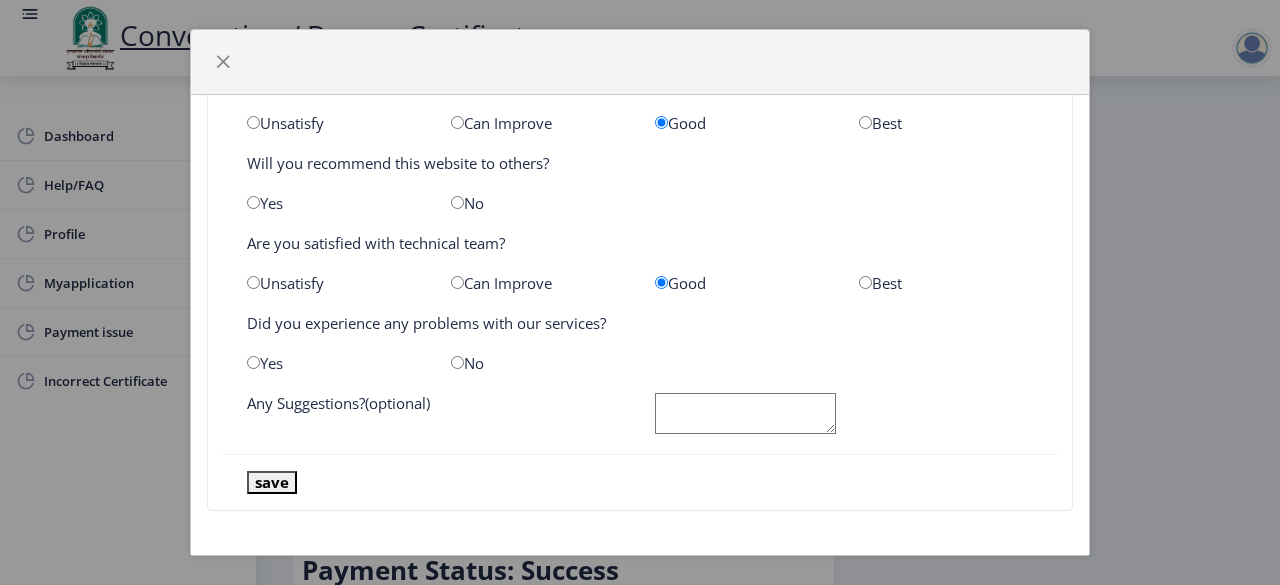 click at bounding box center [457, 362] 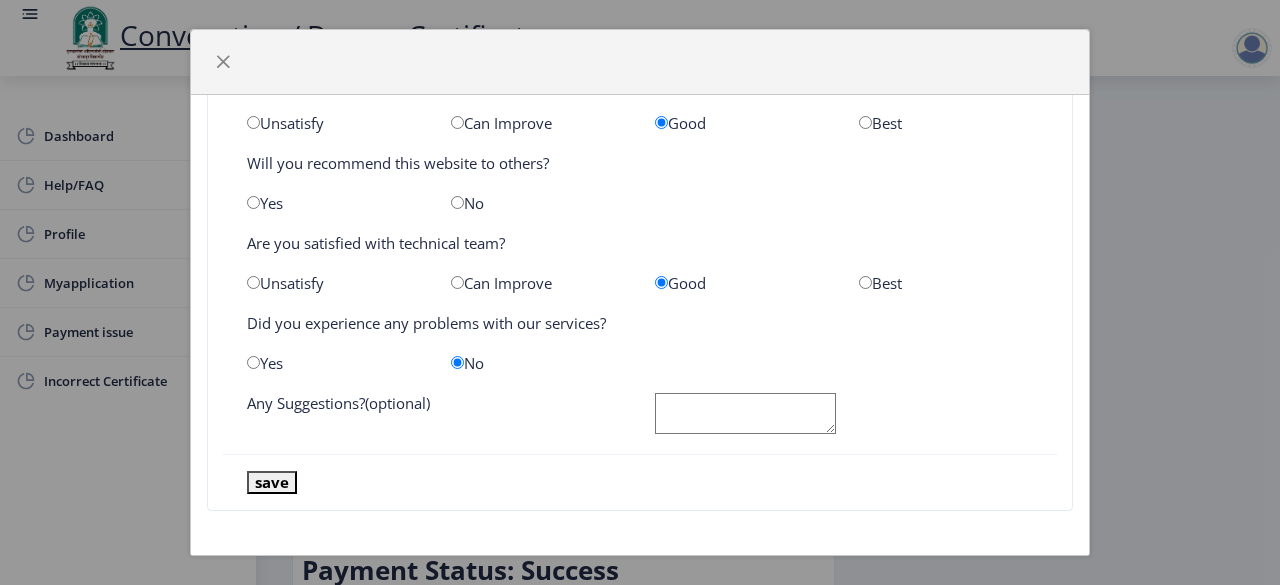 click 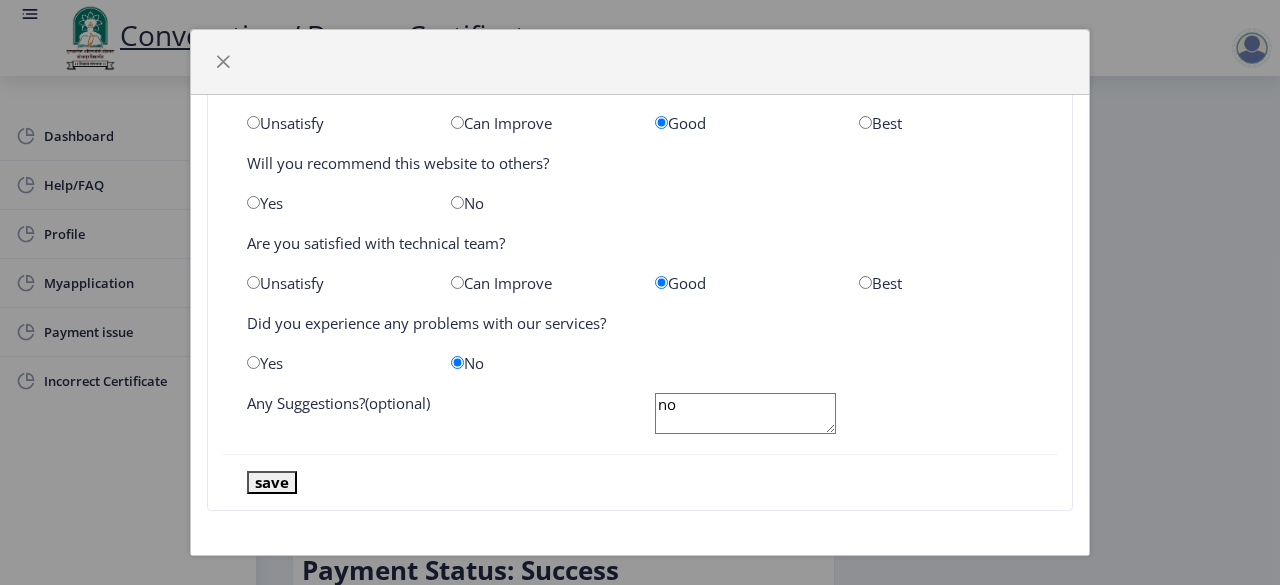 type on "no" 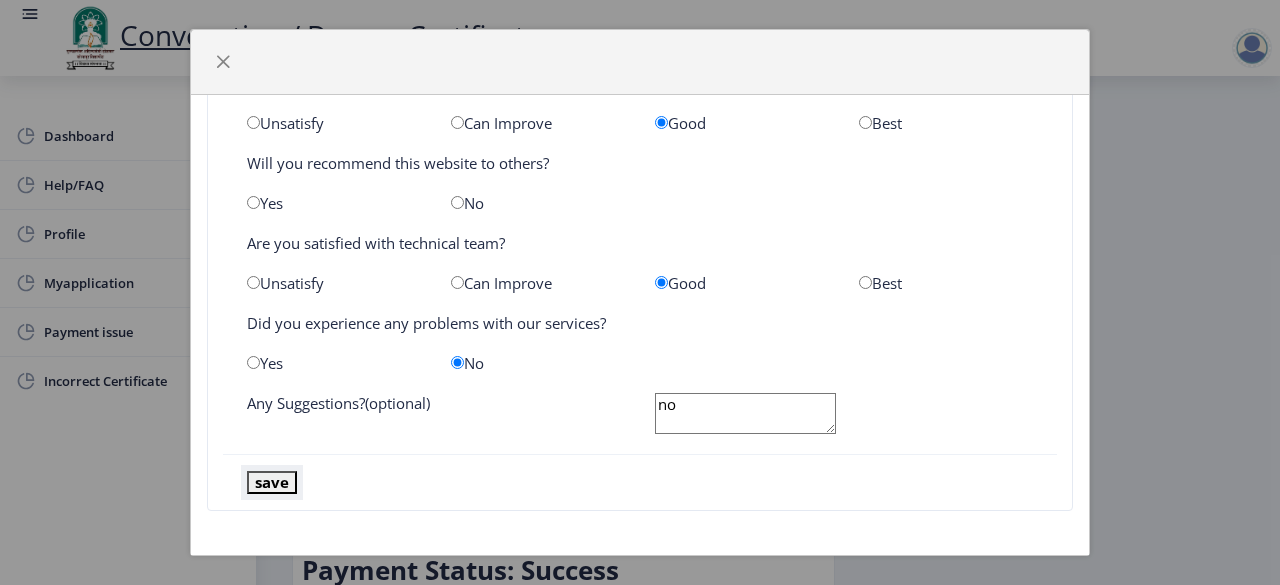 click on "save" 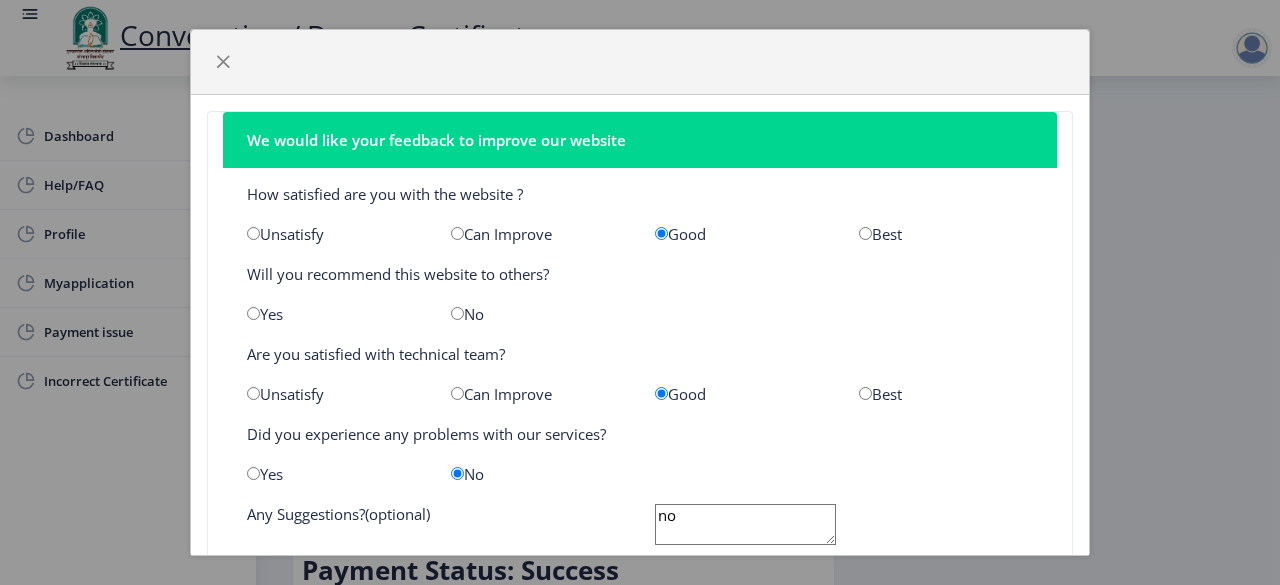 scroll, scrollTop: 111, scrollLeft: 0, axis: vertical 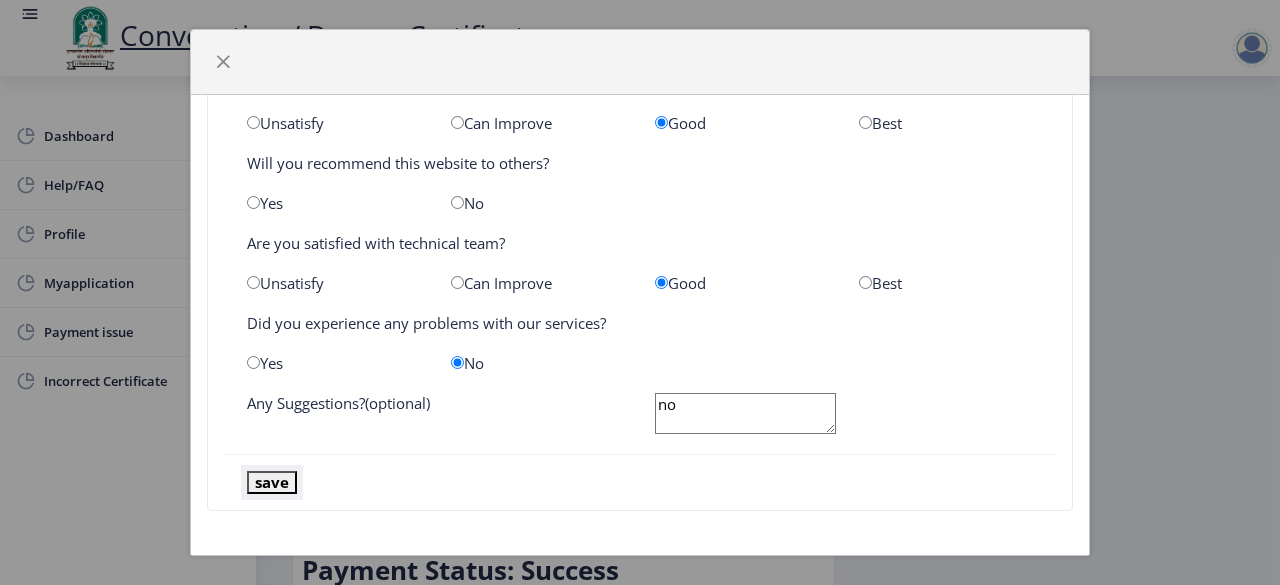click on "save" 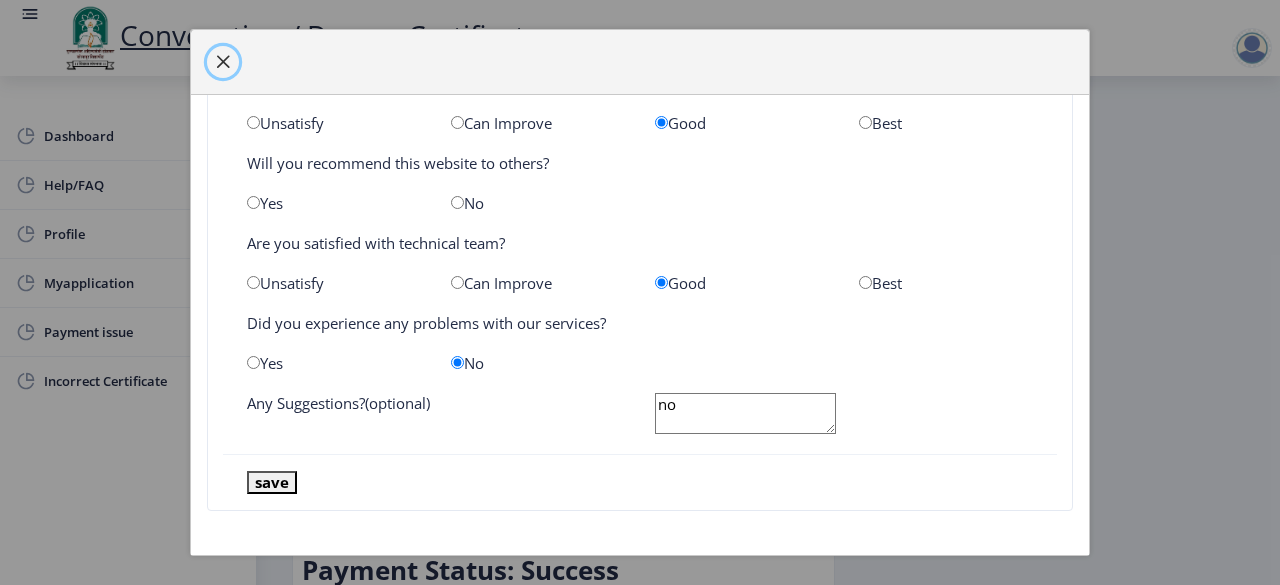 click 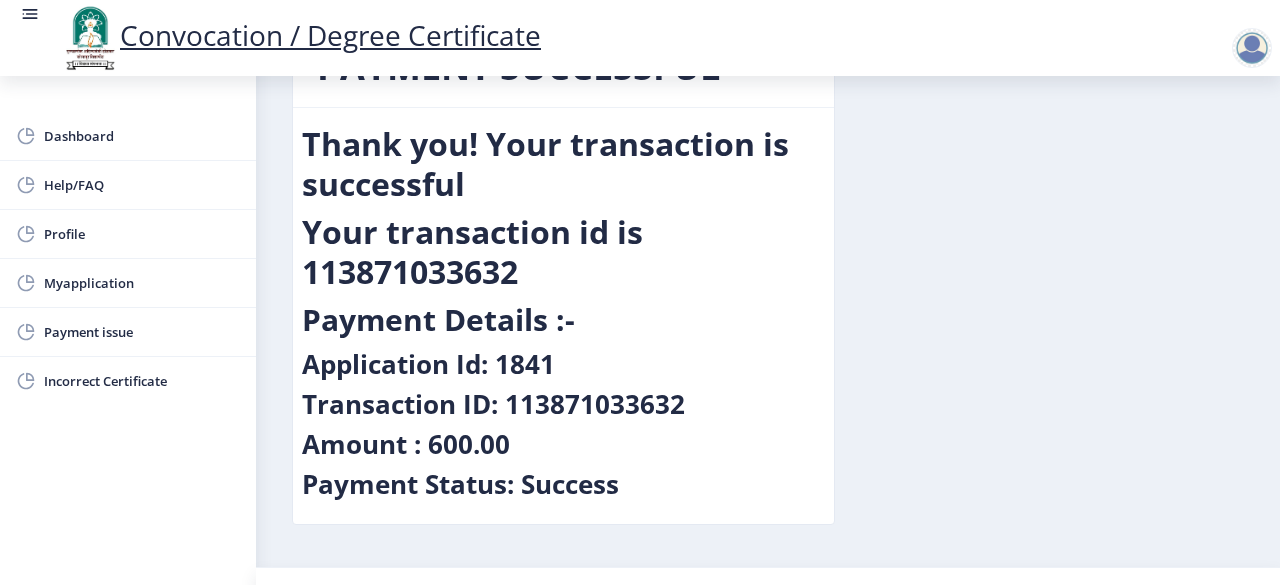 scroll, scrollTop: 40, scrollLeft: 0, axis: vertical 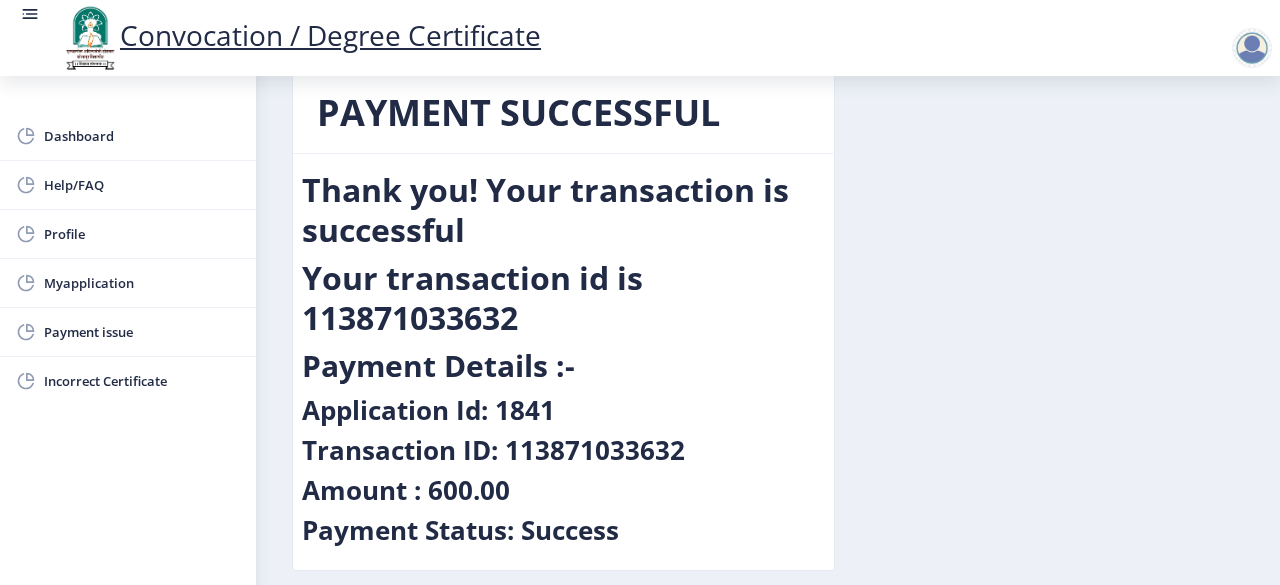 click on "Payment Details :-" 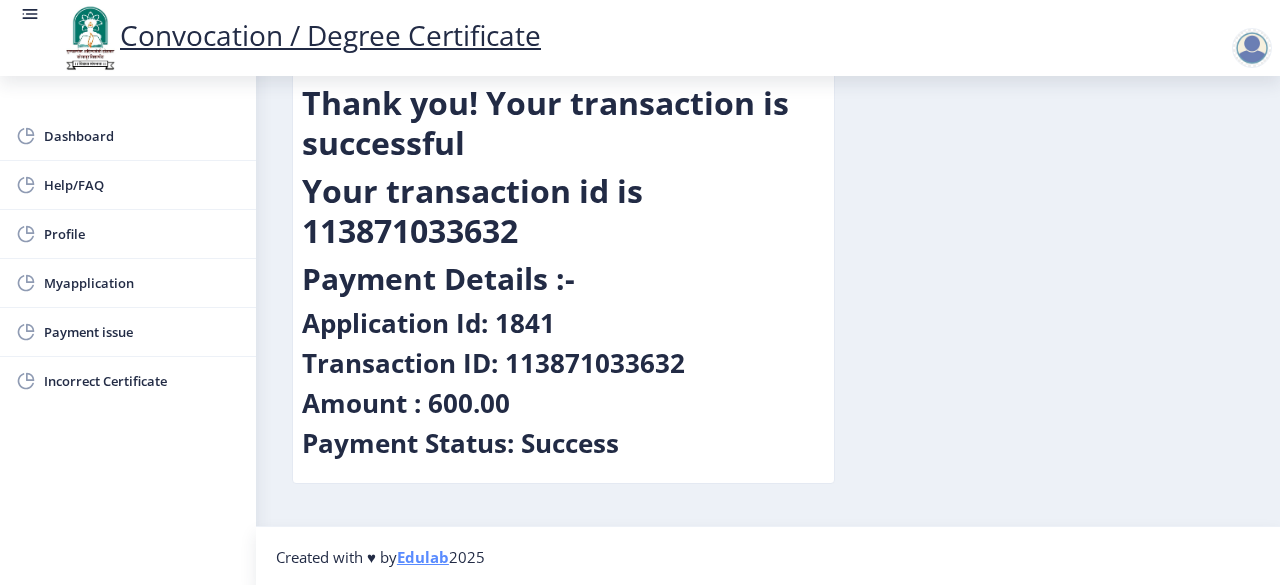 scroll, scrollTop: 0, scrollLeft: 0, axis: both 